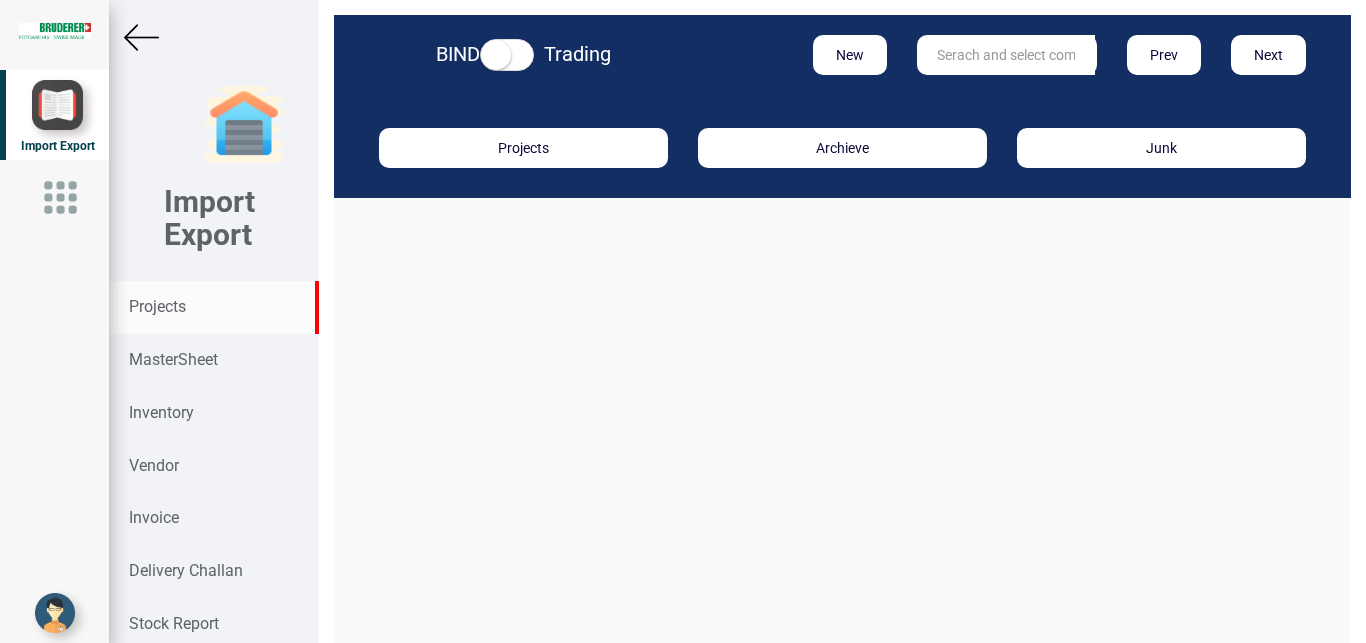 scroll, scrollTop: 0, scrollLeft: 0, axis: both 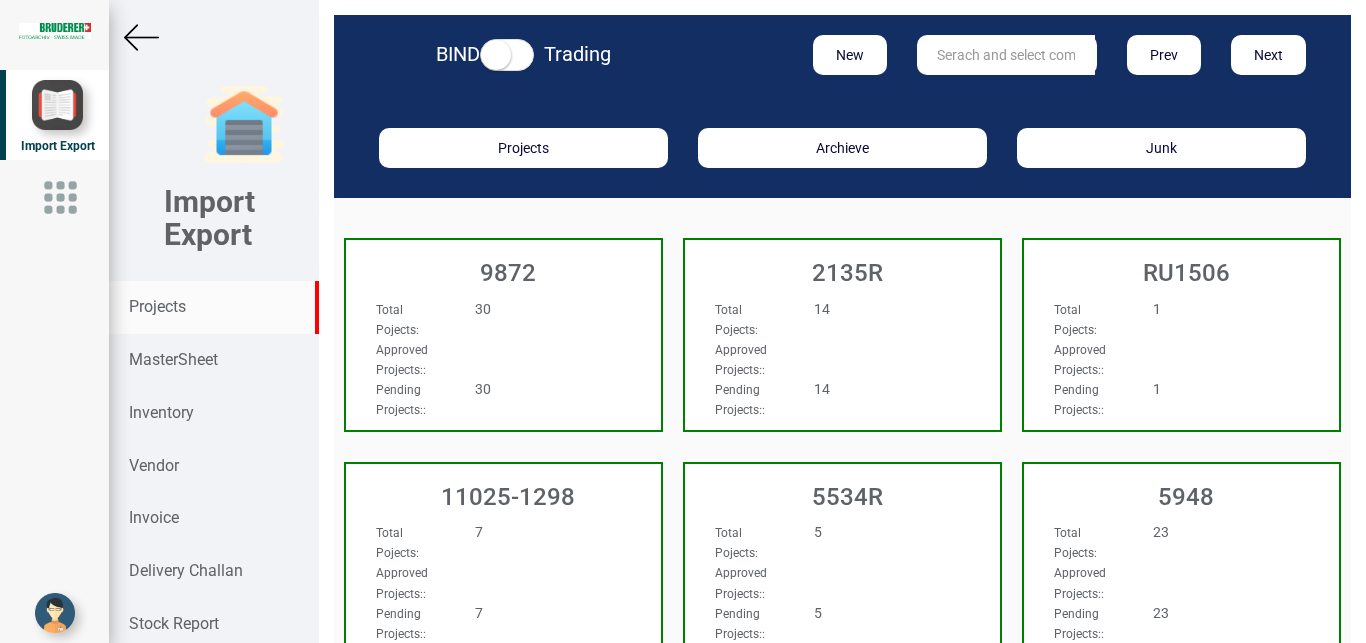 click at bounding box center (1006, 55) 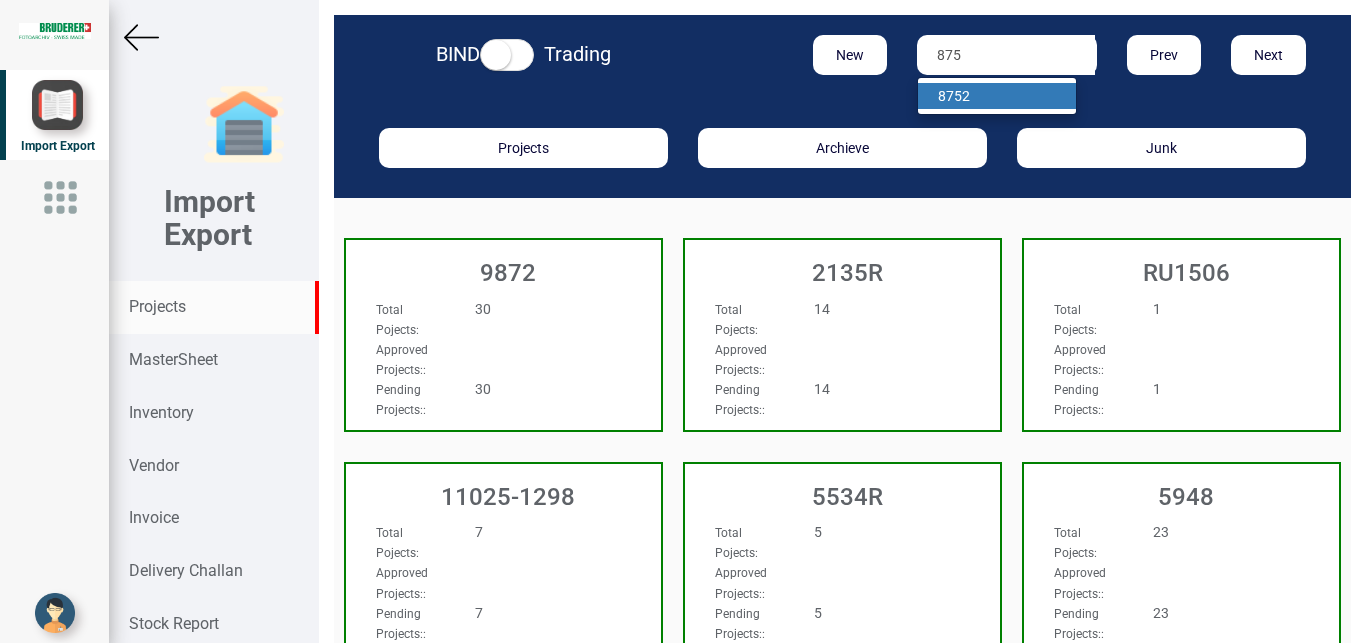 click on "875 2" at bounding box center [997, 96] 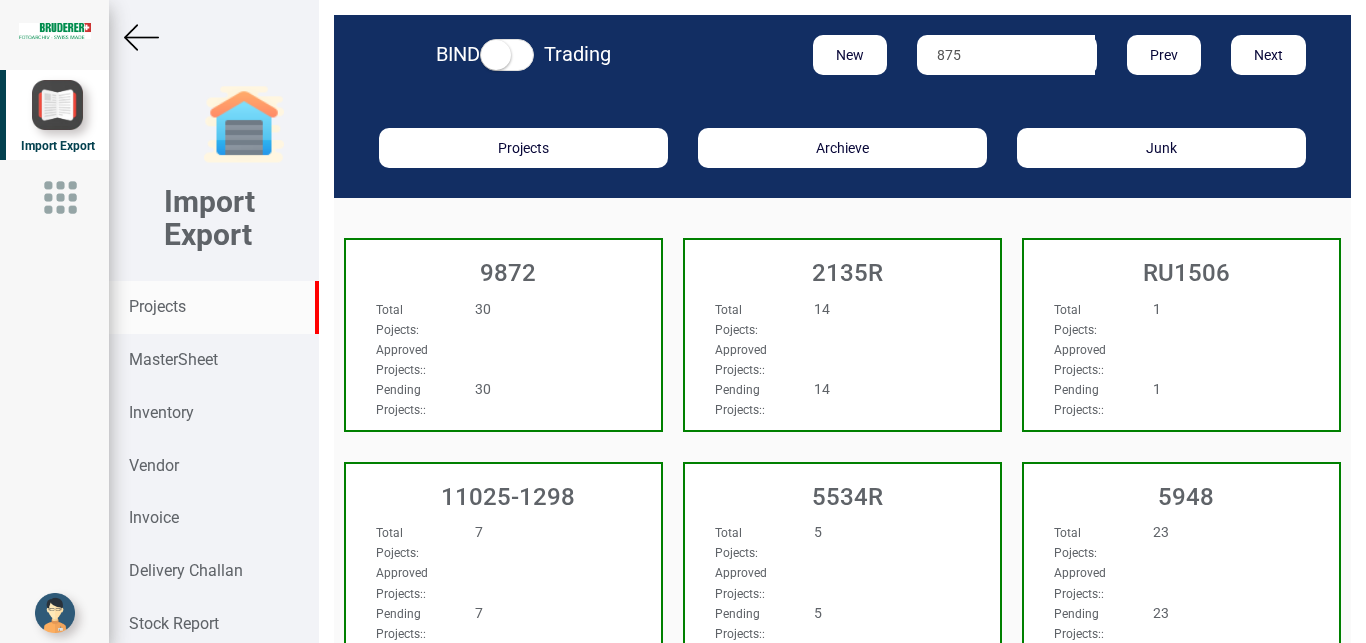 click on "875" at bounding box center [1006, 55] 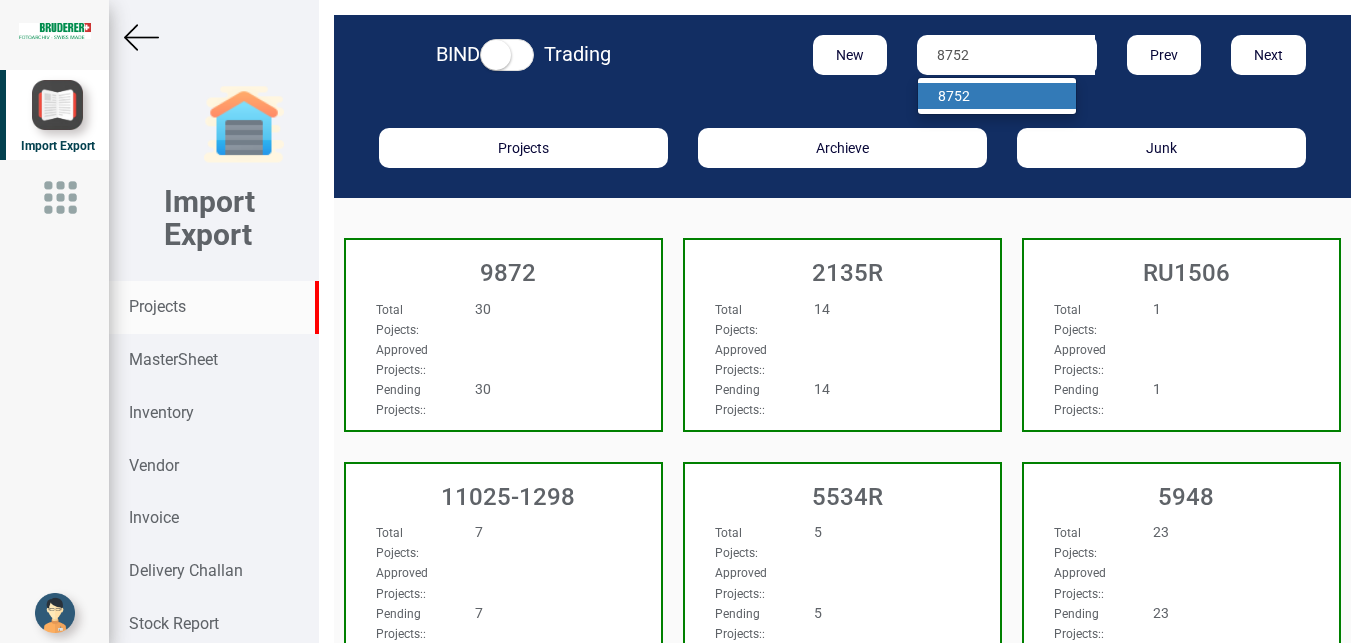 type on "8752" 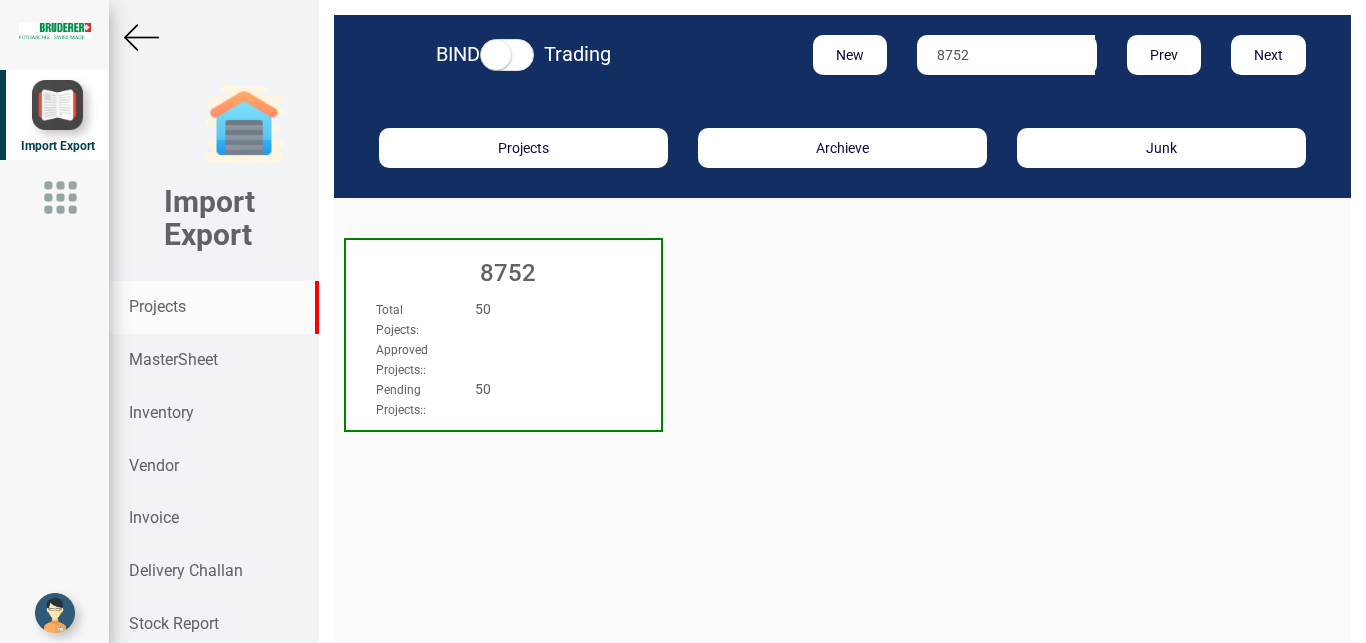 click on "Total Pojects  :
50" at bounding box center (480, 319) 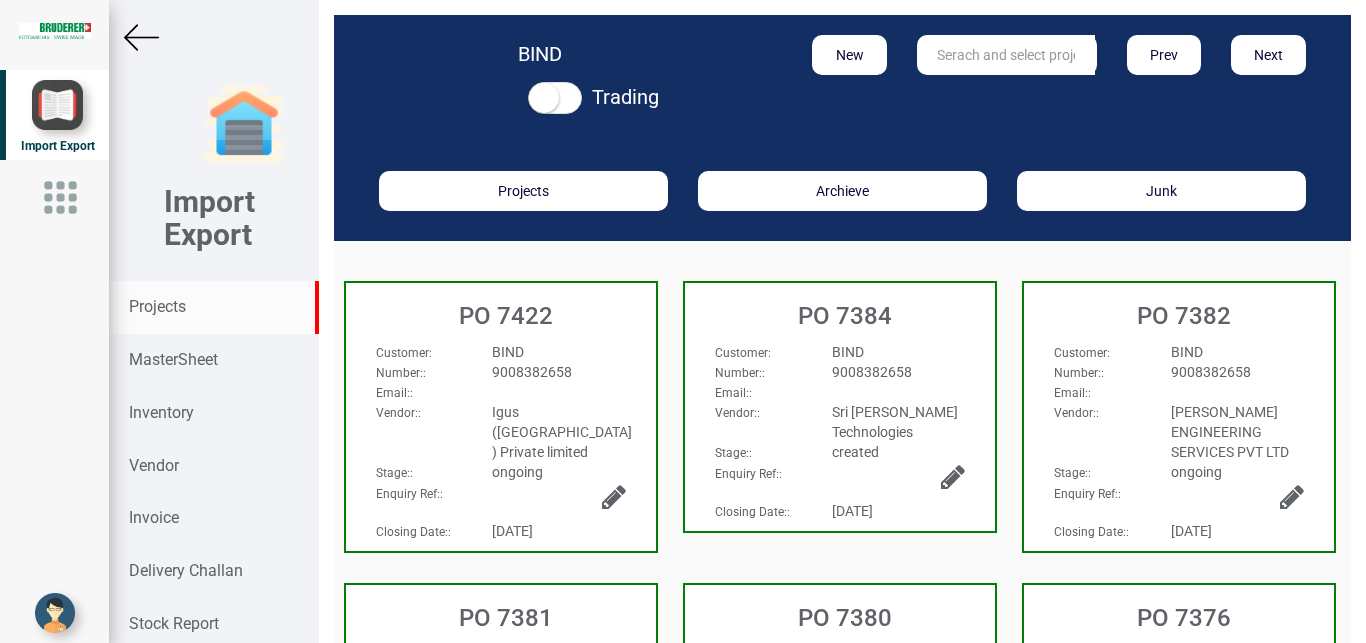 click on "Projects" at bounding box center [157, 306] 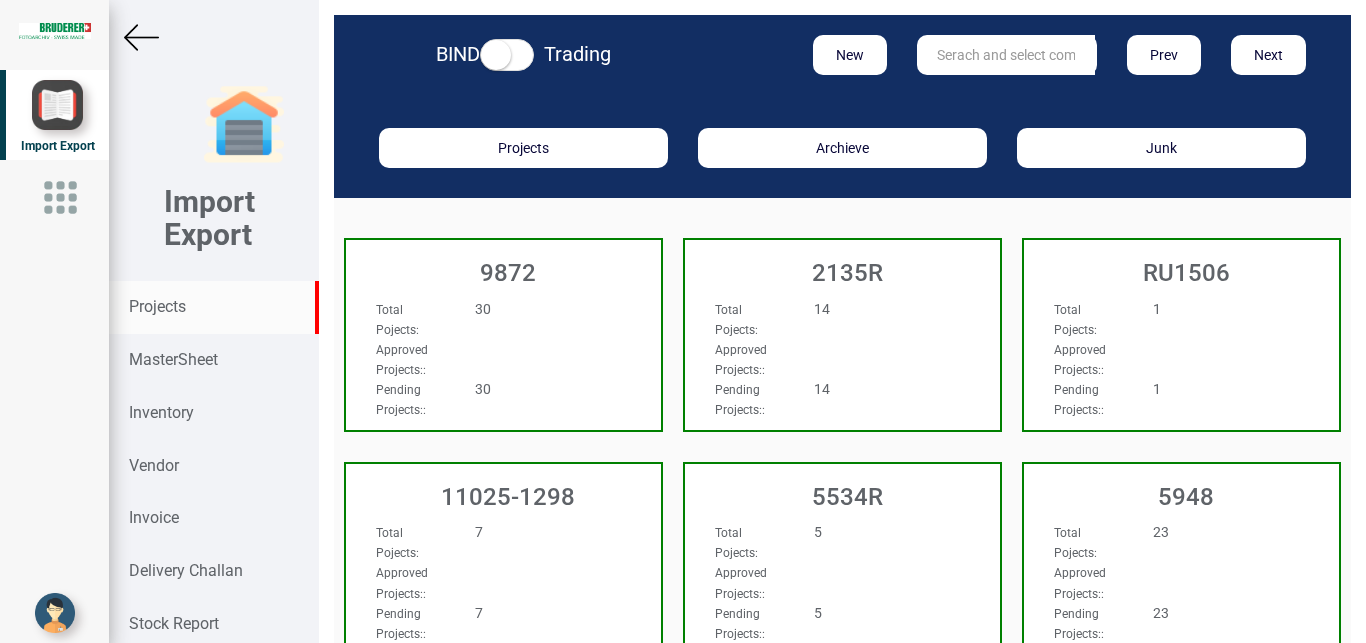 click on "Projects" at bounding box center (157, 306) 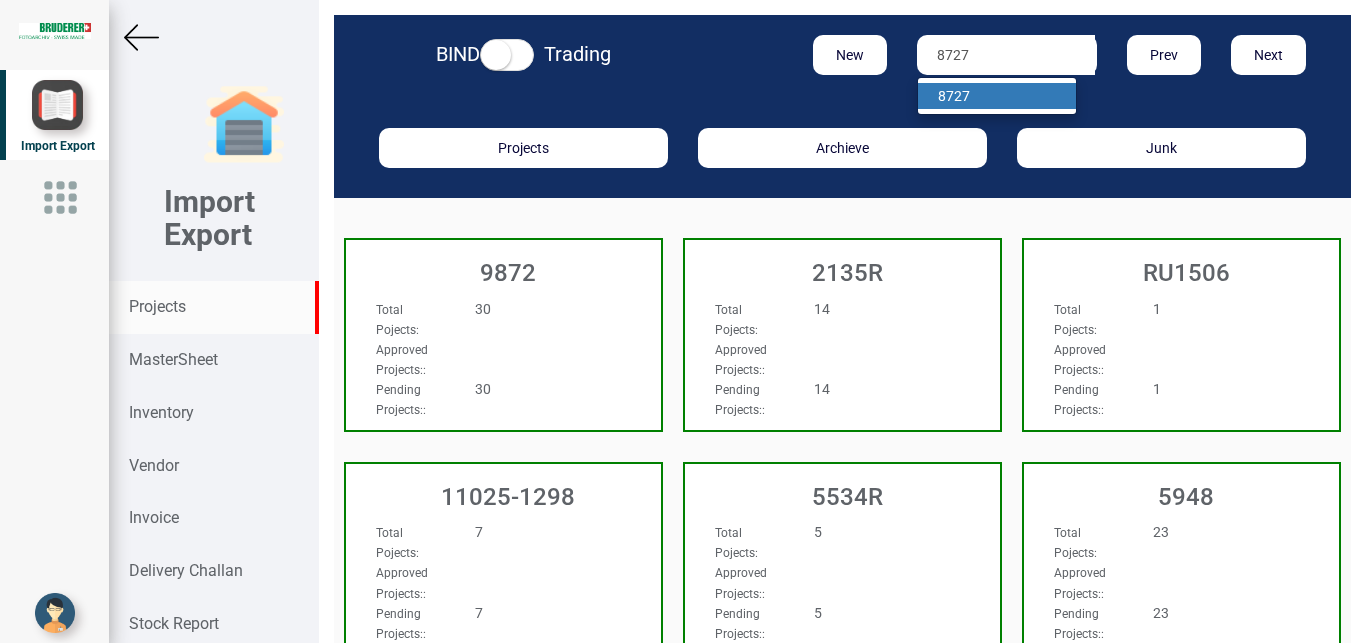 type on "8727" 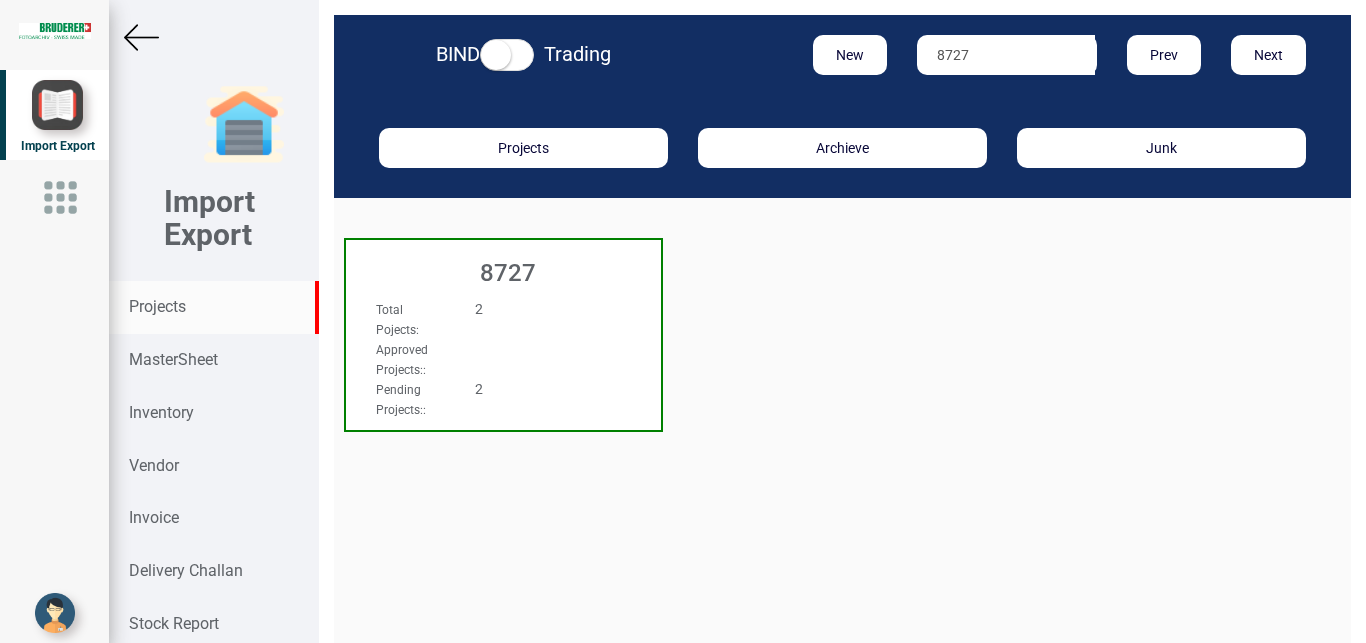 click on "Total Pojects  :
2
Approved Projects:  :
Pending Projects:  :
2" at bounding box center [503, 317] 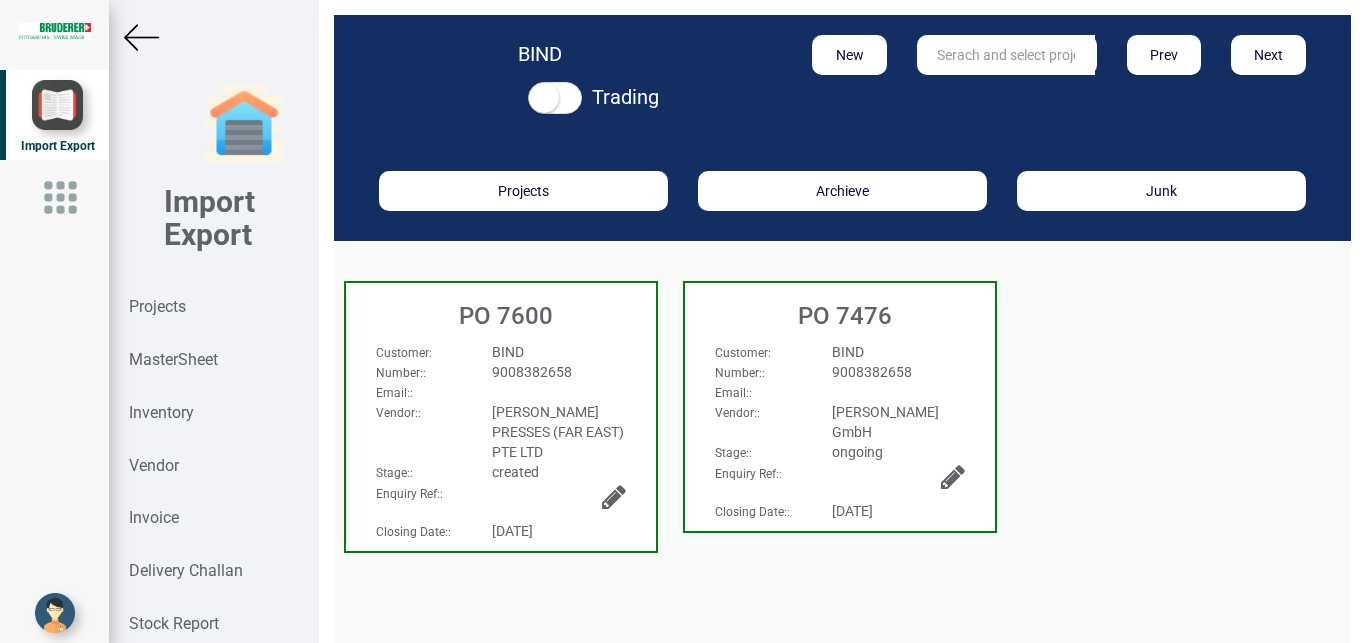 click on "9008382658" at bounding box center (558, 372) 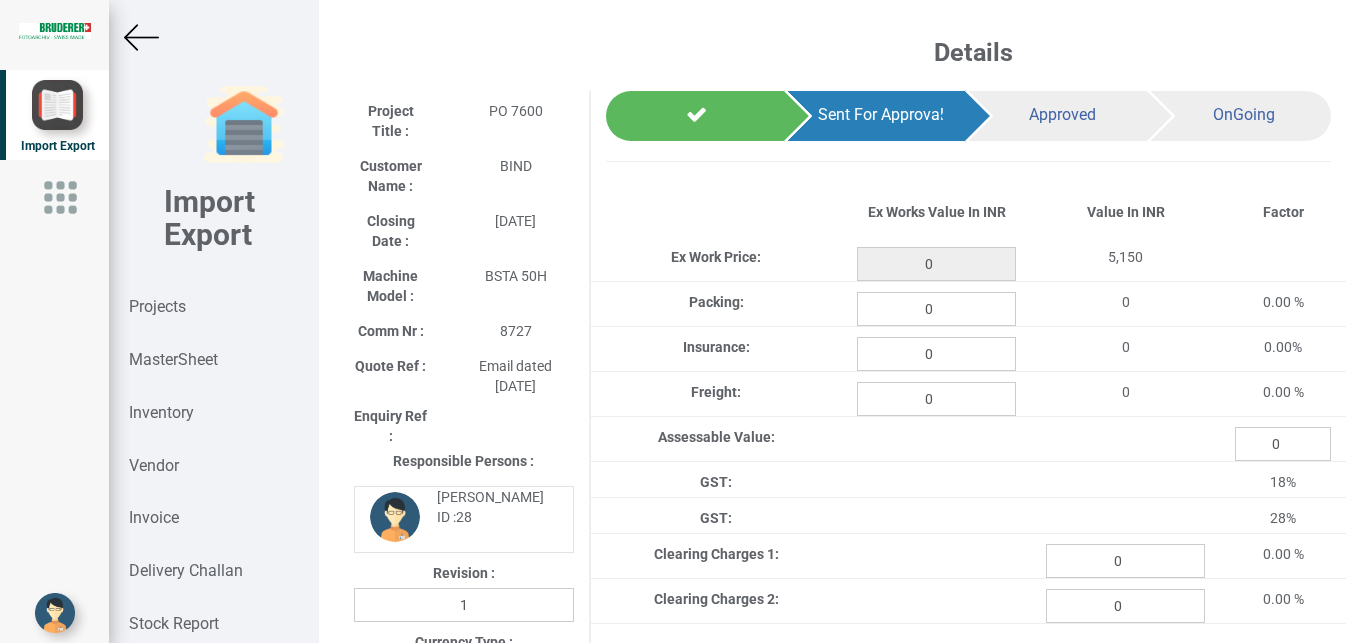 type on "5150" 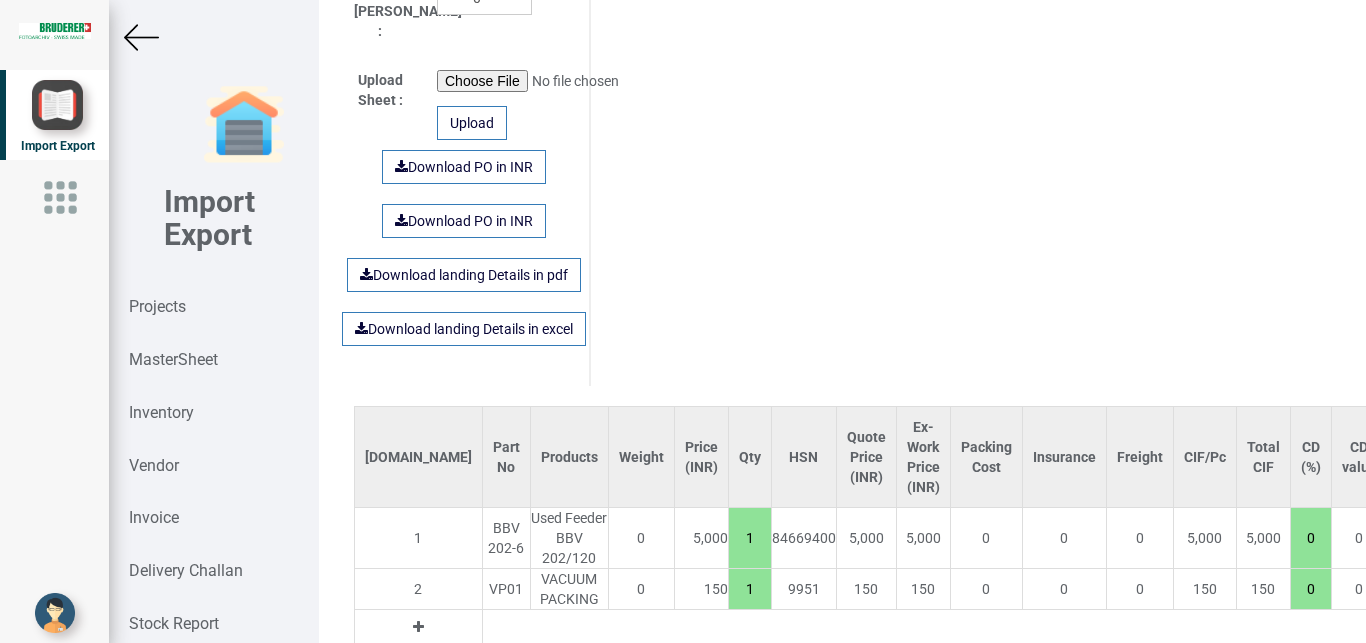 scroll, scrollTop: 1377, scrollLeft: 0, axis: vertical 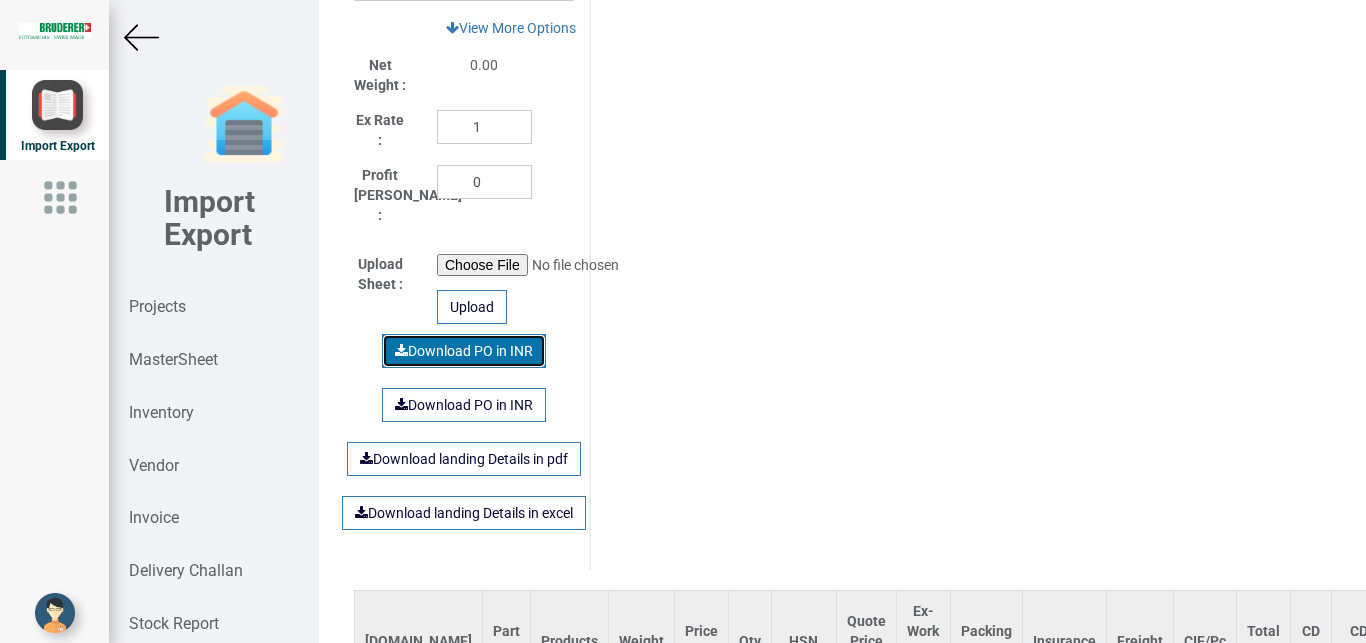 click on "Download PO in INR" at bounding box center (464, 351) 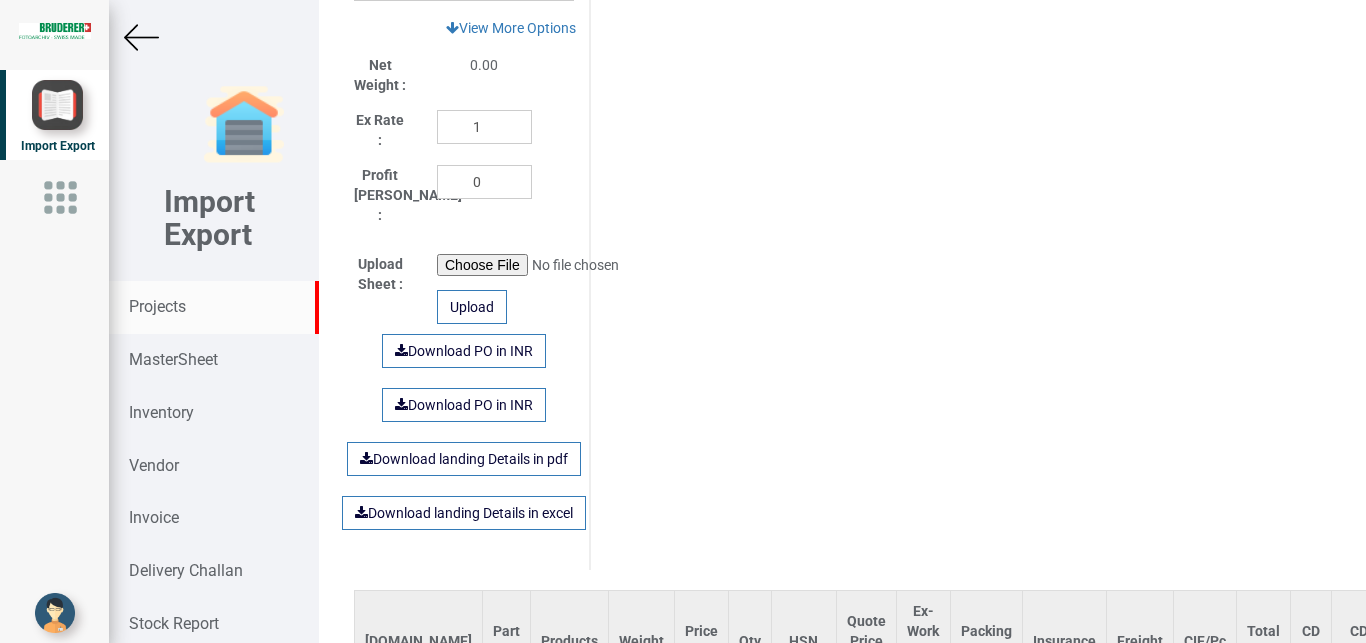 click on "Projects" at bounding box center [157, 306] 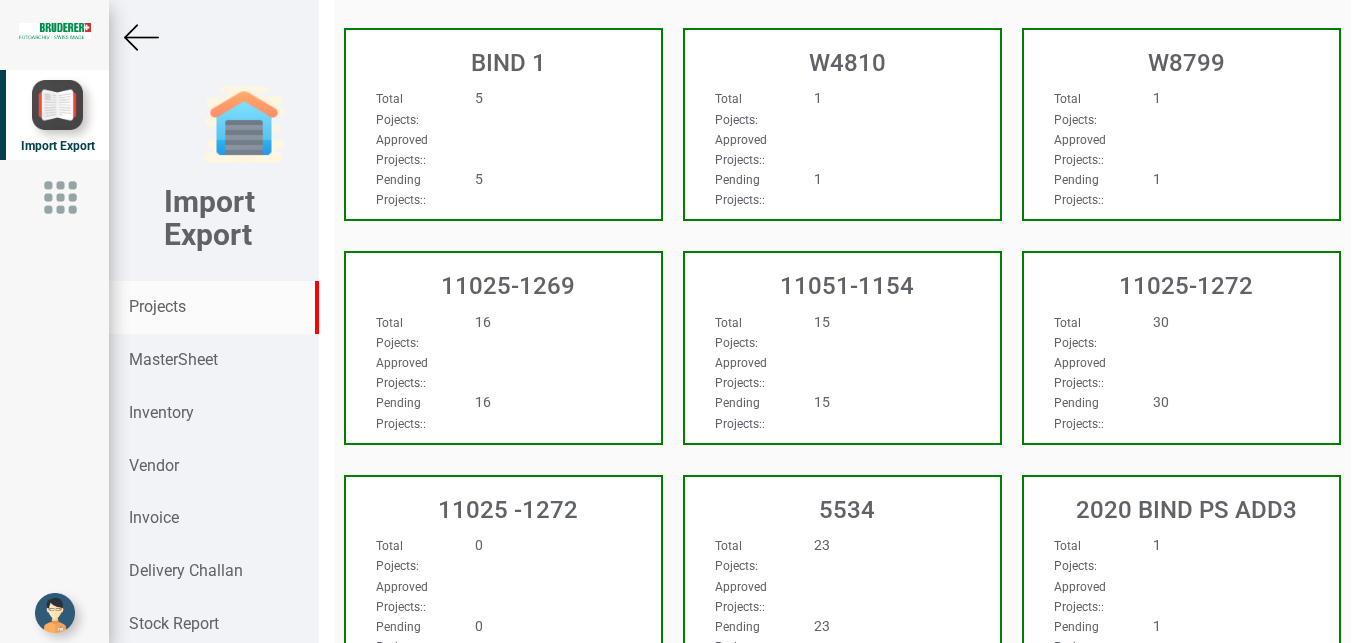 scroll, scrollTop: 1104, scrollLeft: 0, axis: vertical 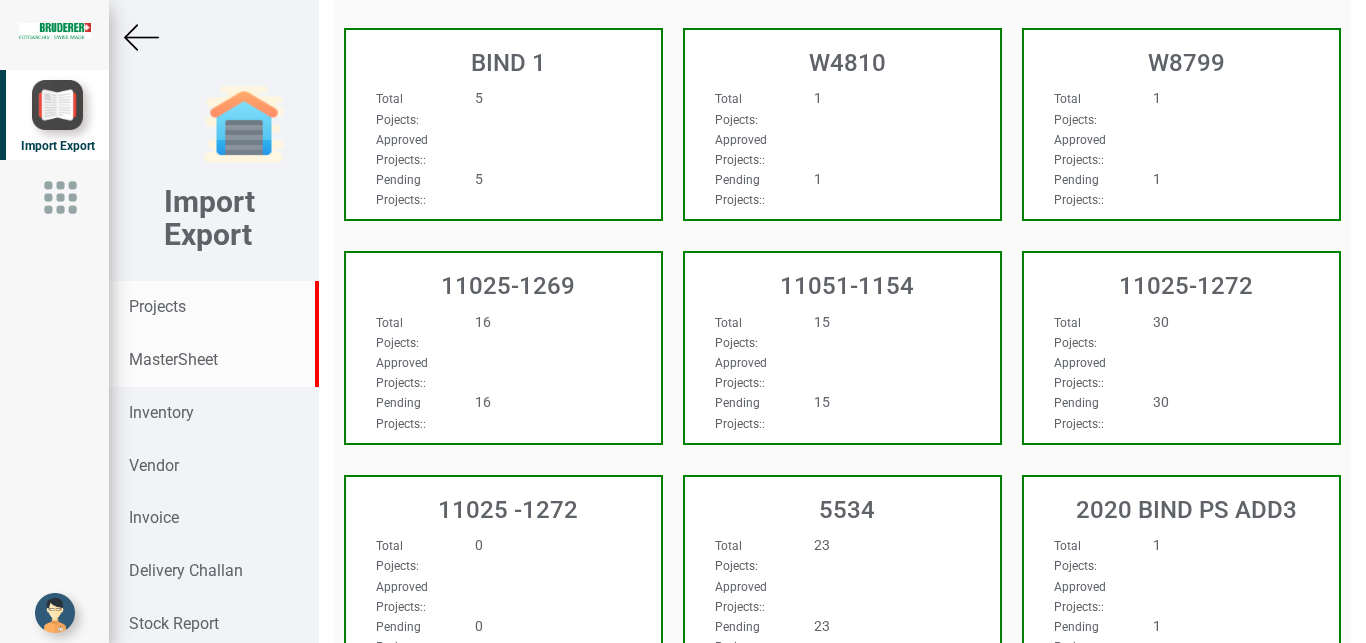 click on "MasterSheet" at bounding box center (173, 359) 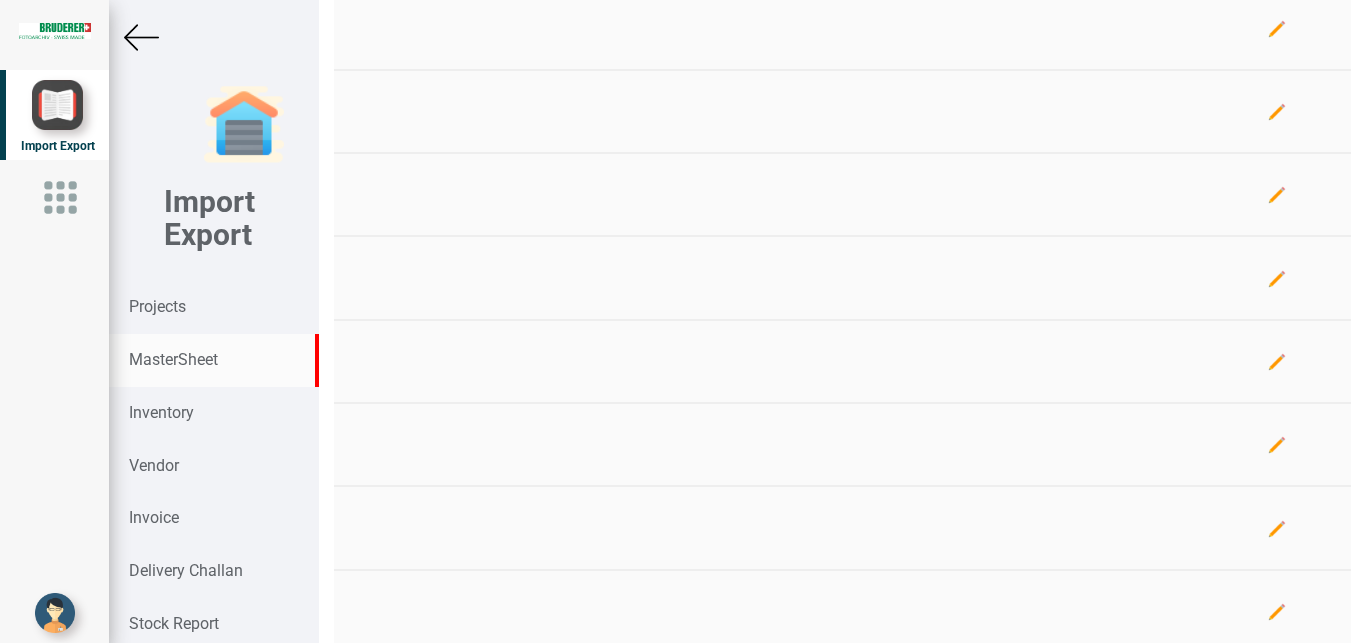 scroll, scrollTop: 849, scrollLeft: 0, axis: vertical 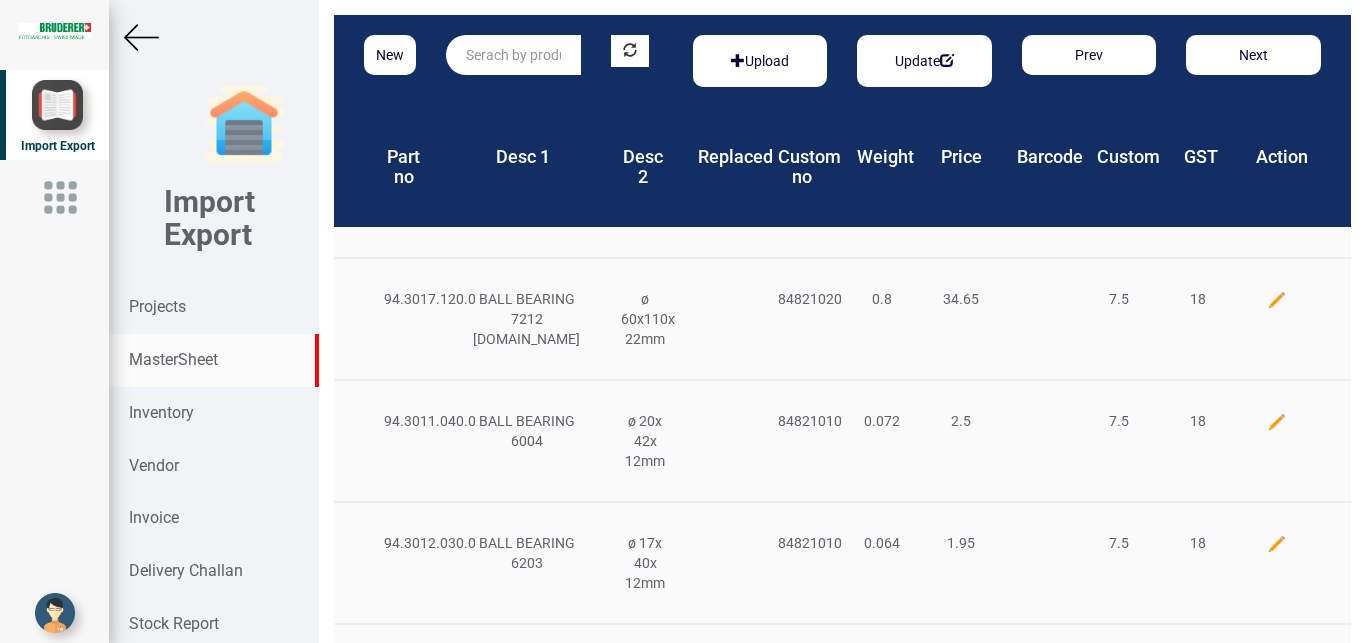 click at bounding box center [513, 55] 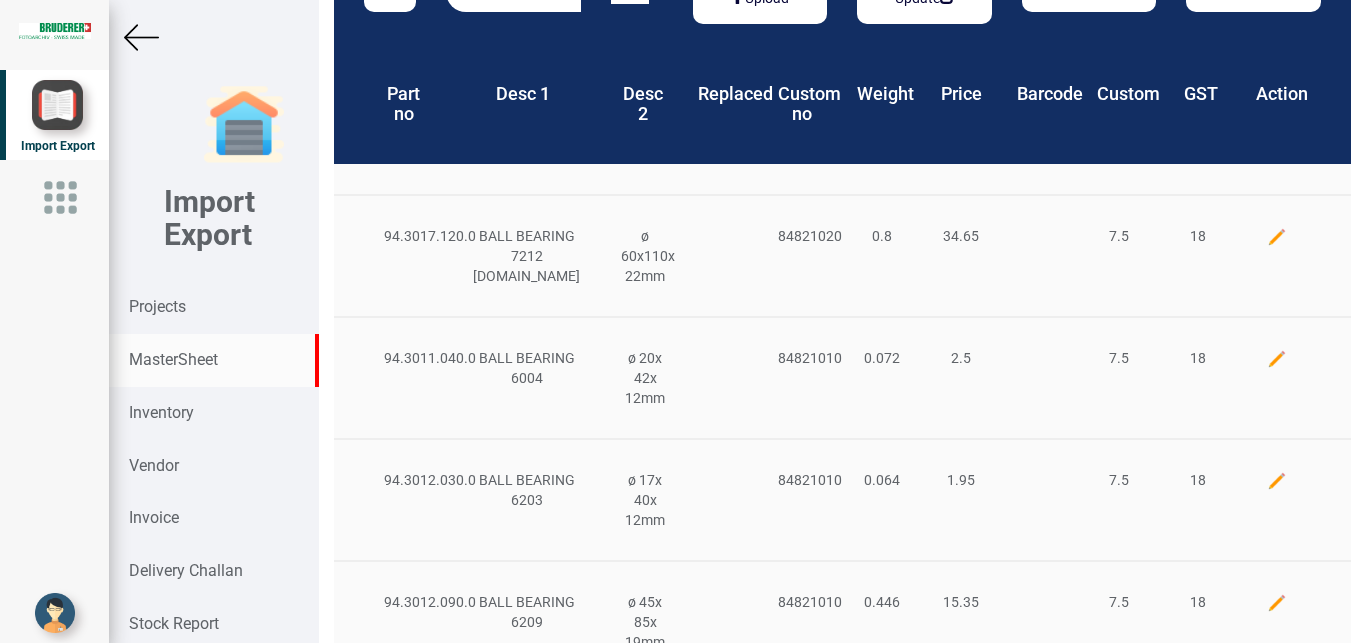 scroll, scrollTop: 102, scrollLeft: 0, axis: vertical 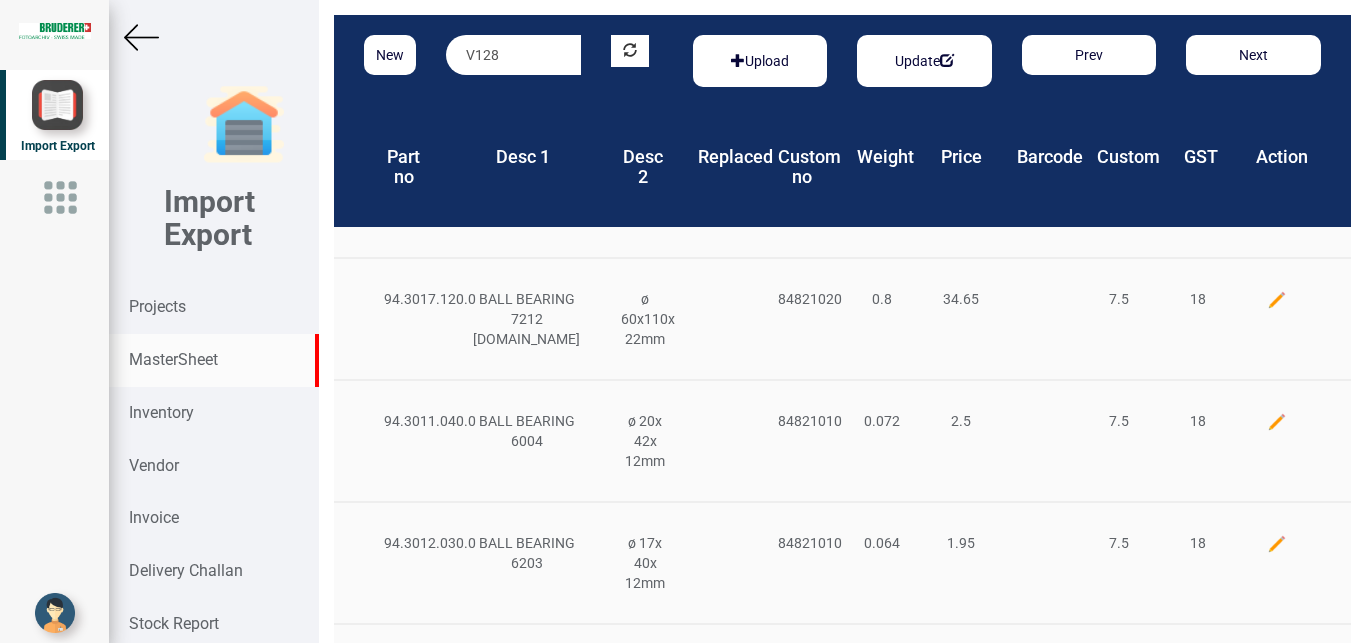 drag, startPoint x: 519, startPoint y: 53, endPoint x: 341, endPoint y: 59, distance: 178.10109 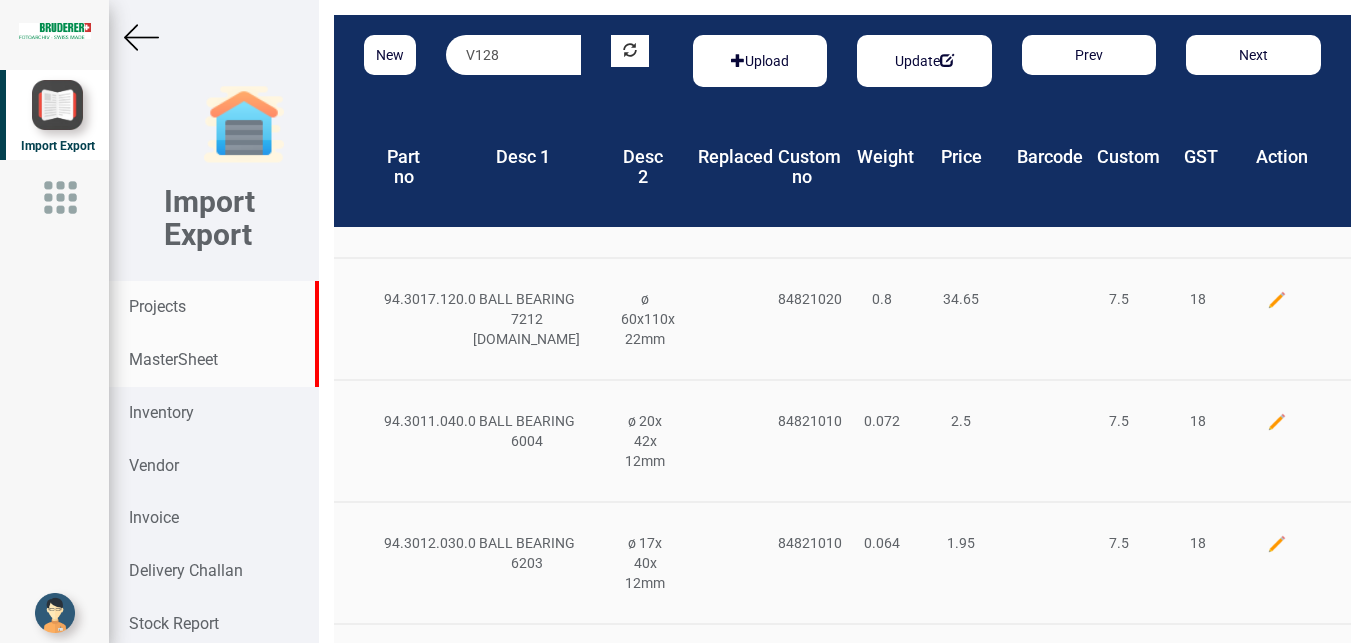 type on "V128" 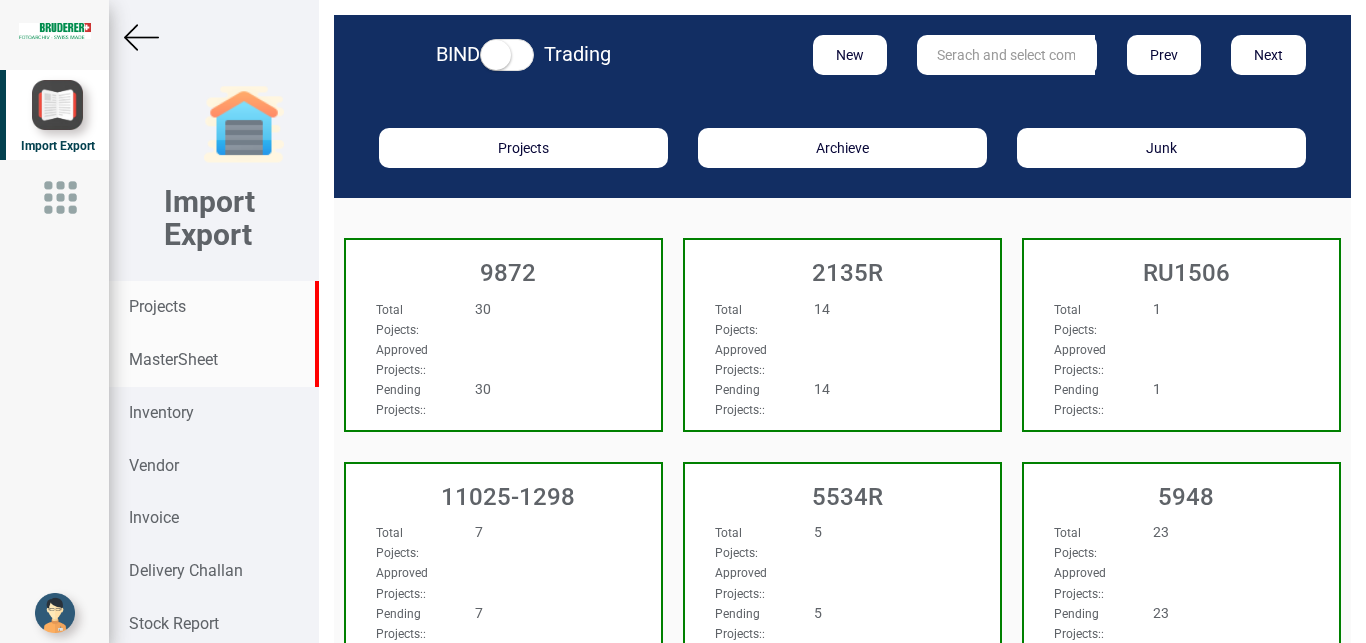 click on "MasterSheet" at bounding box center (173, 359) 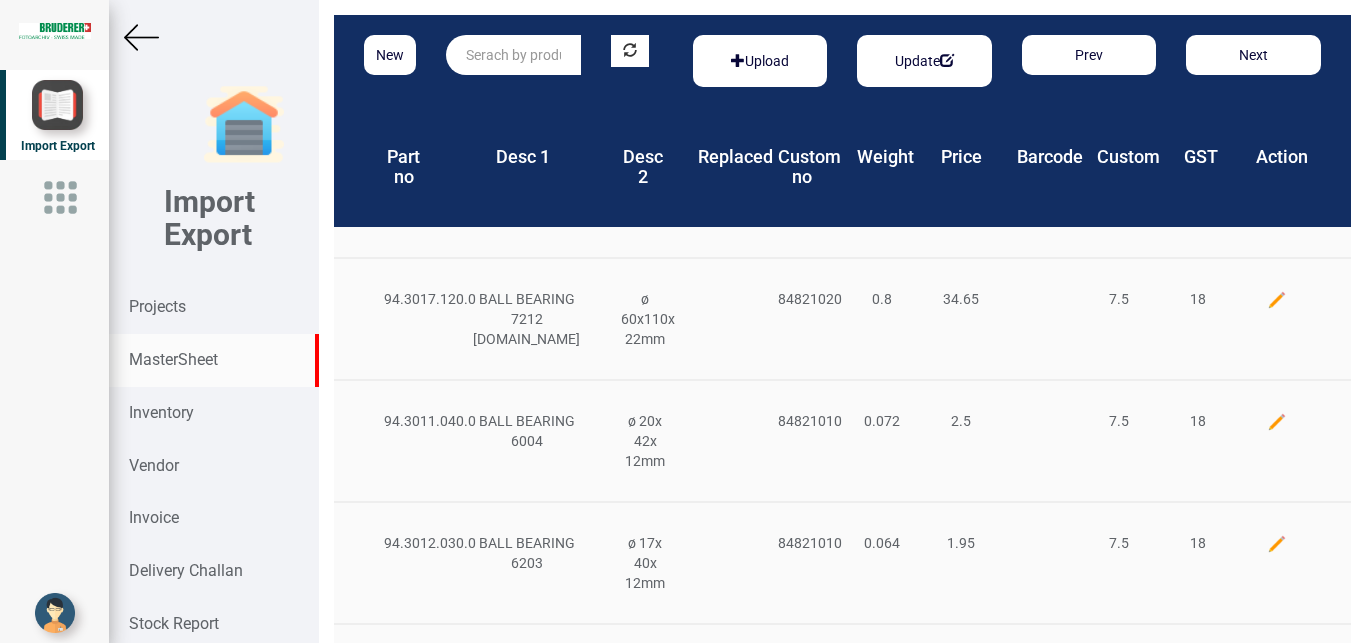 click at bounding box center [513, 55] 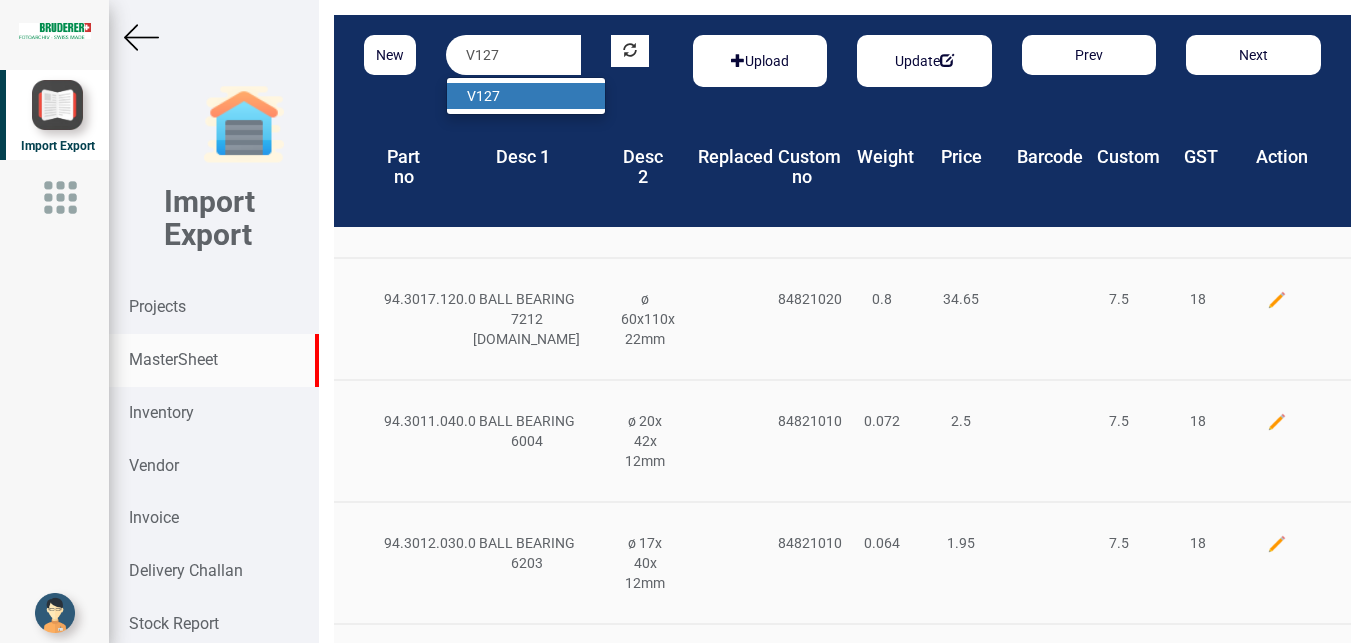 click on "V127" at bounding box center [526, 96] 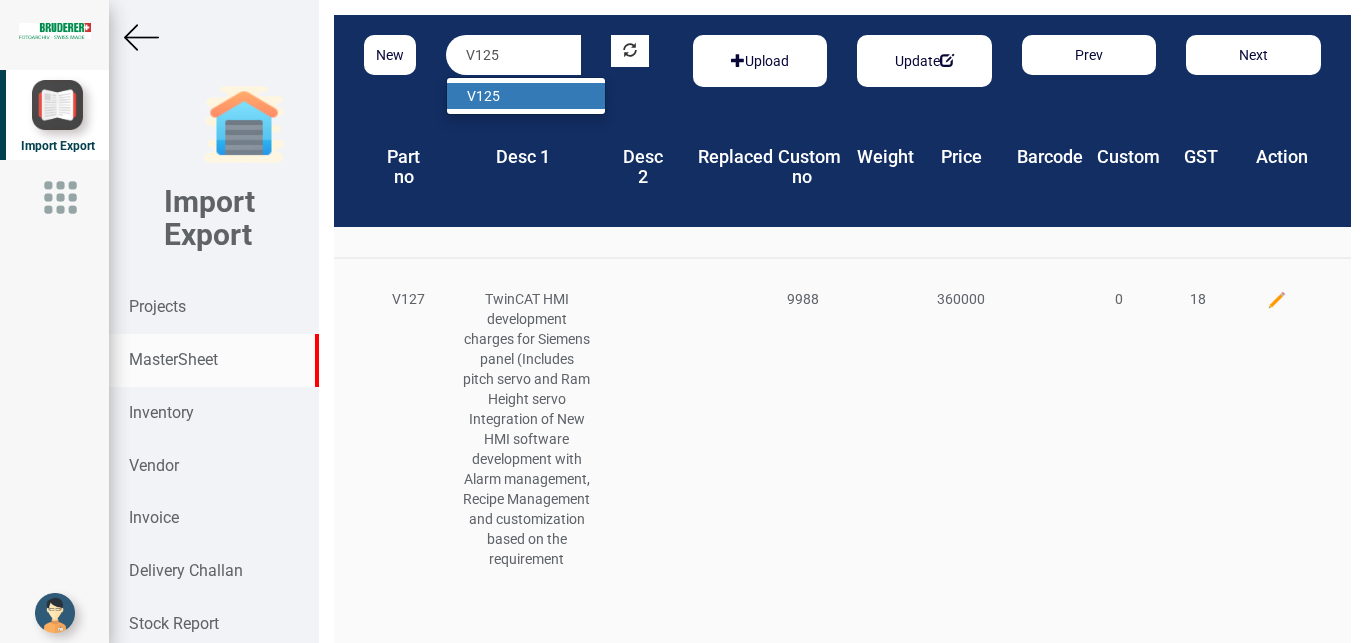 type on "V125" 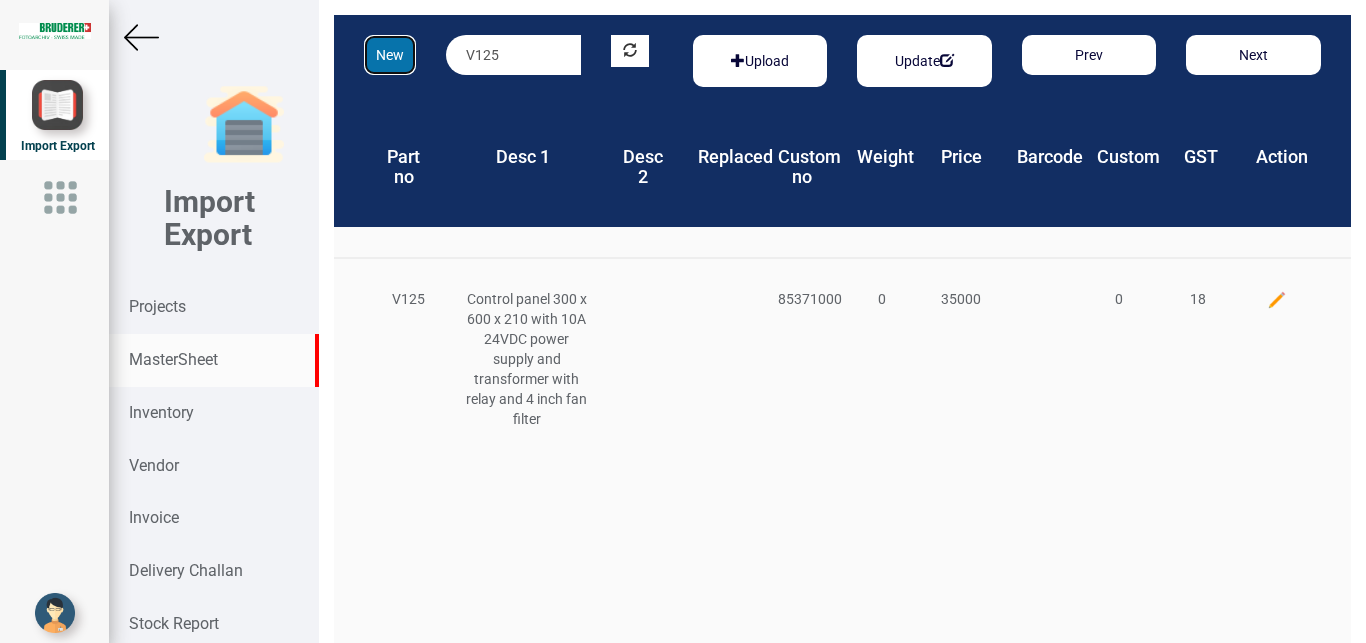 click on "New" at bounding box center (390, 55) 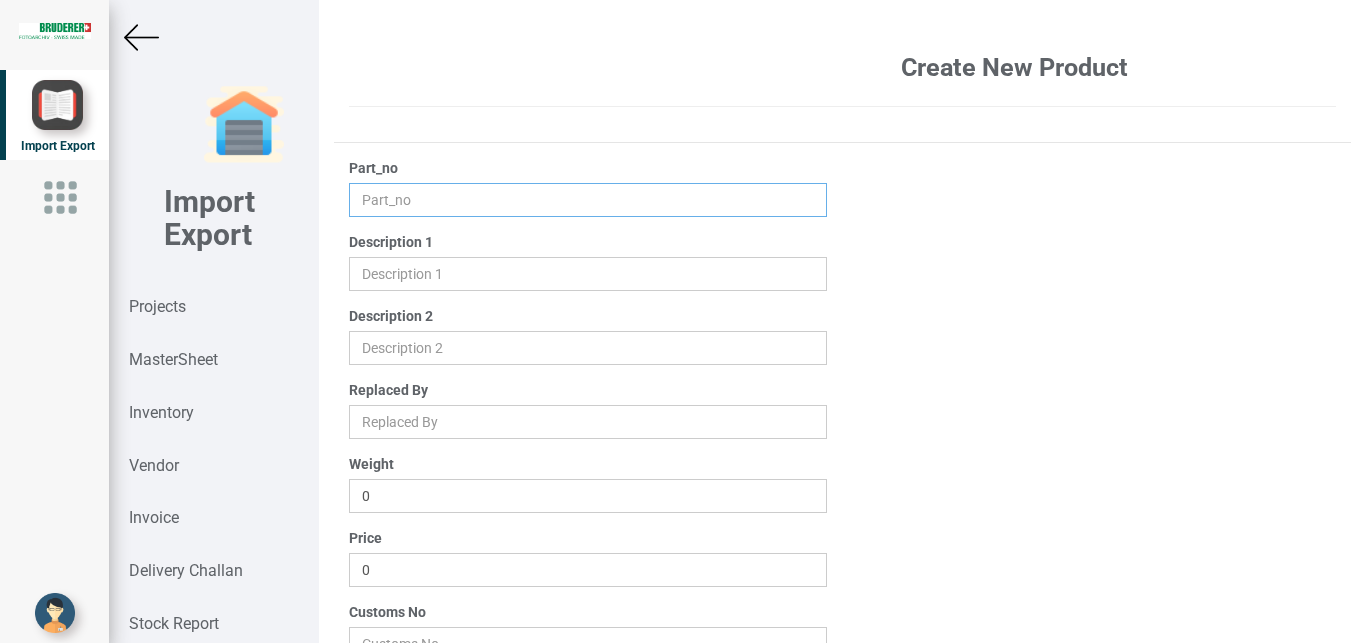 click at bounding box center [588, 200] 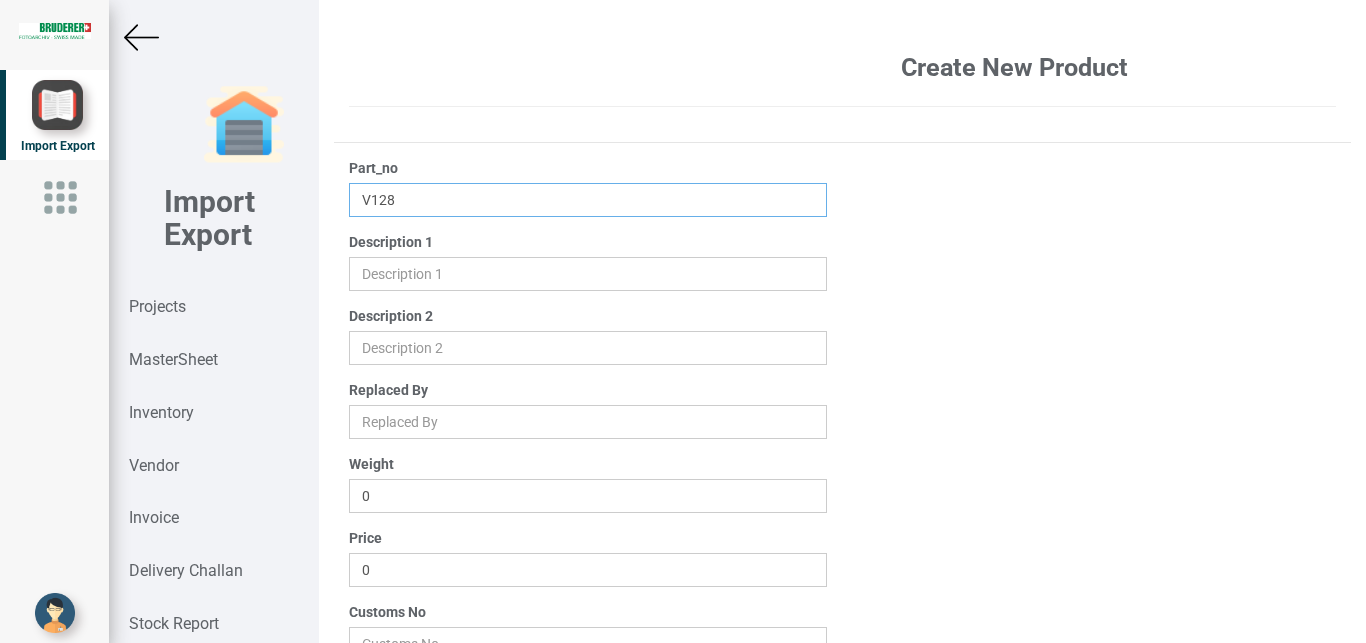 type on "V128" 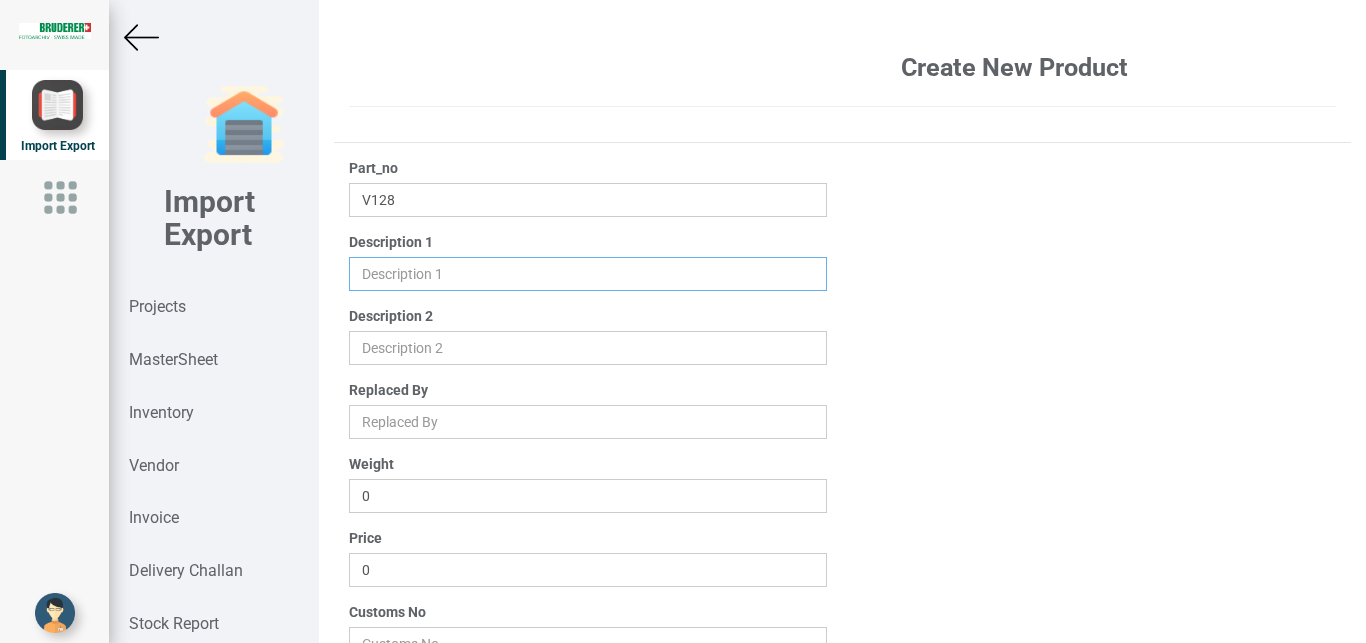 click at bounding box center [588, 274] 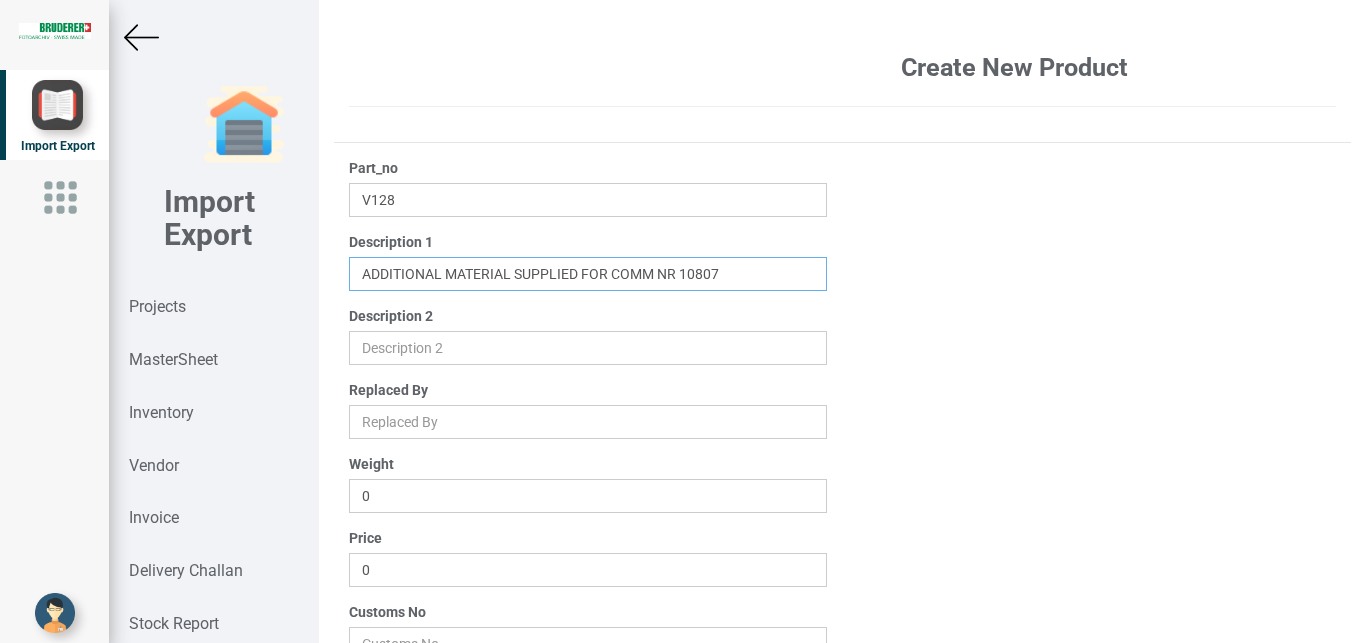type on "ADDITIONAL MATERIAL SUPPLIED FOR COMM NR 10807" 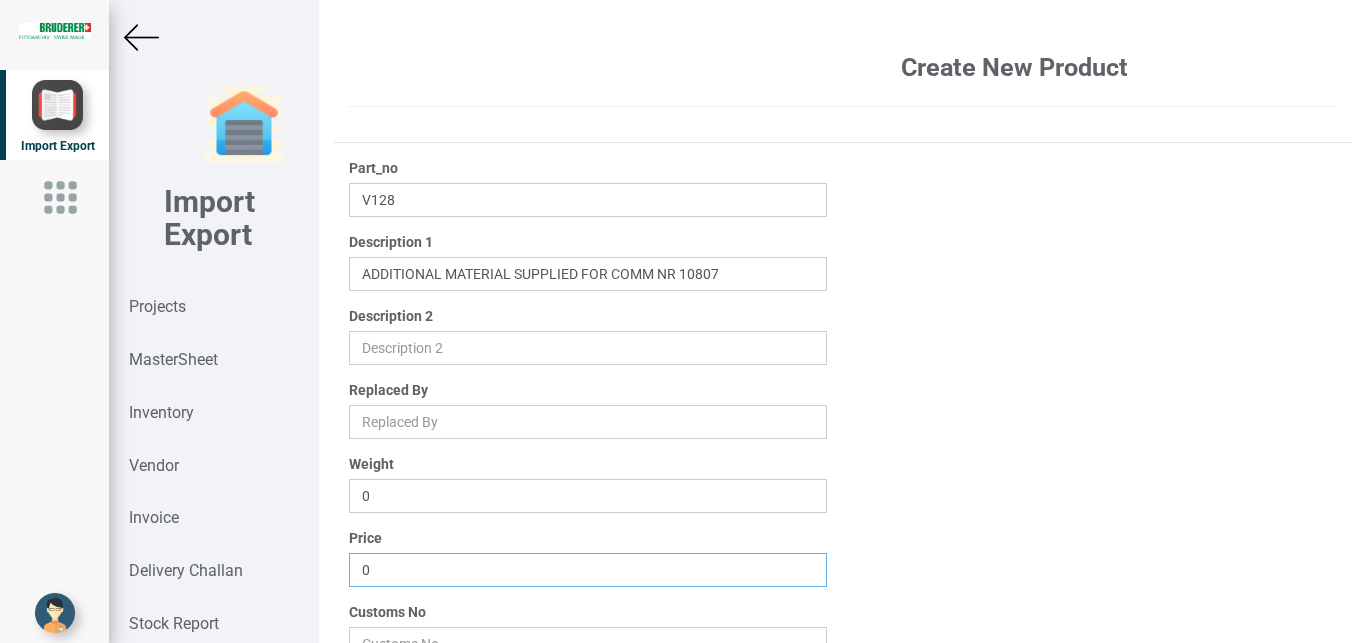 drag, startPoint x: 382, startPoint y: 567, endPoint x: 315, endPoint y: 577, distance: 67.74216 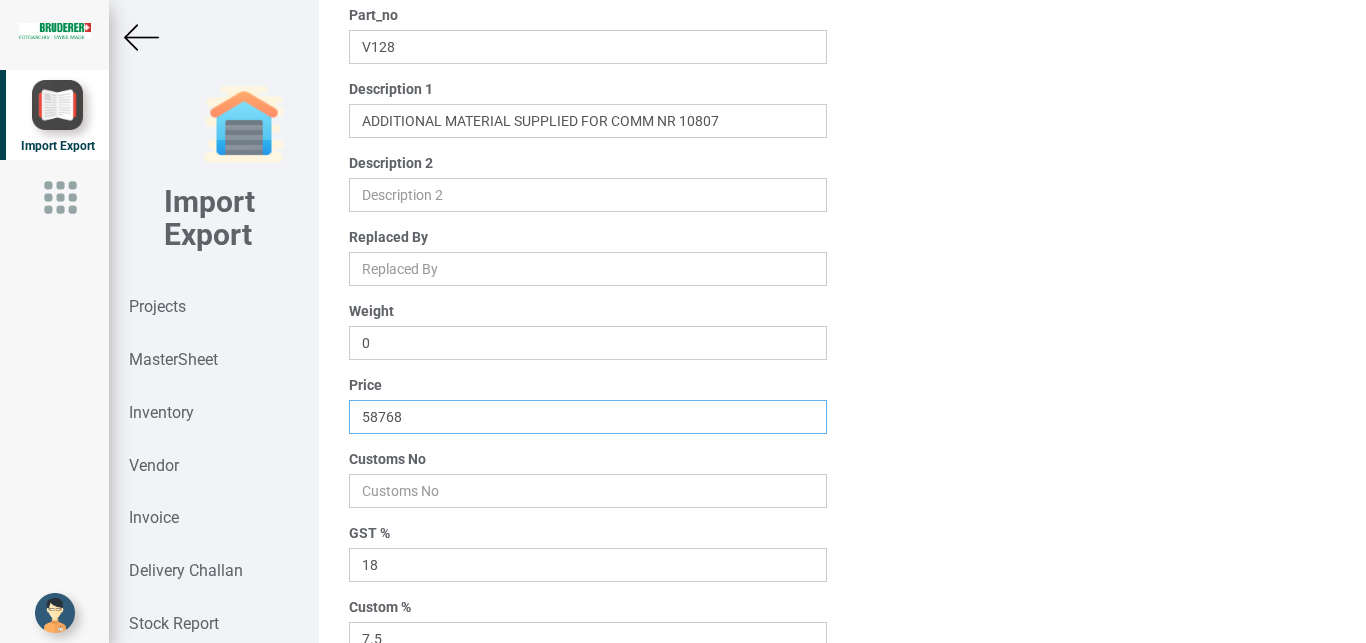 scroll, scrollTop: 199, scrollLeft: 0, axis: vertical 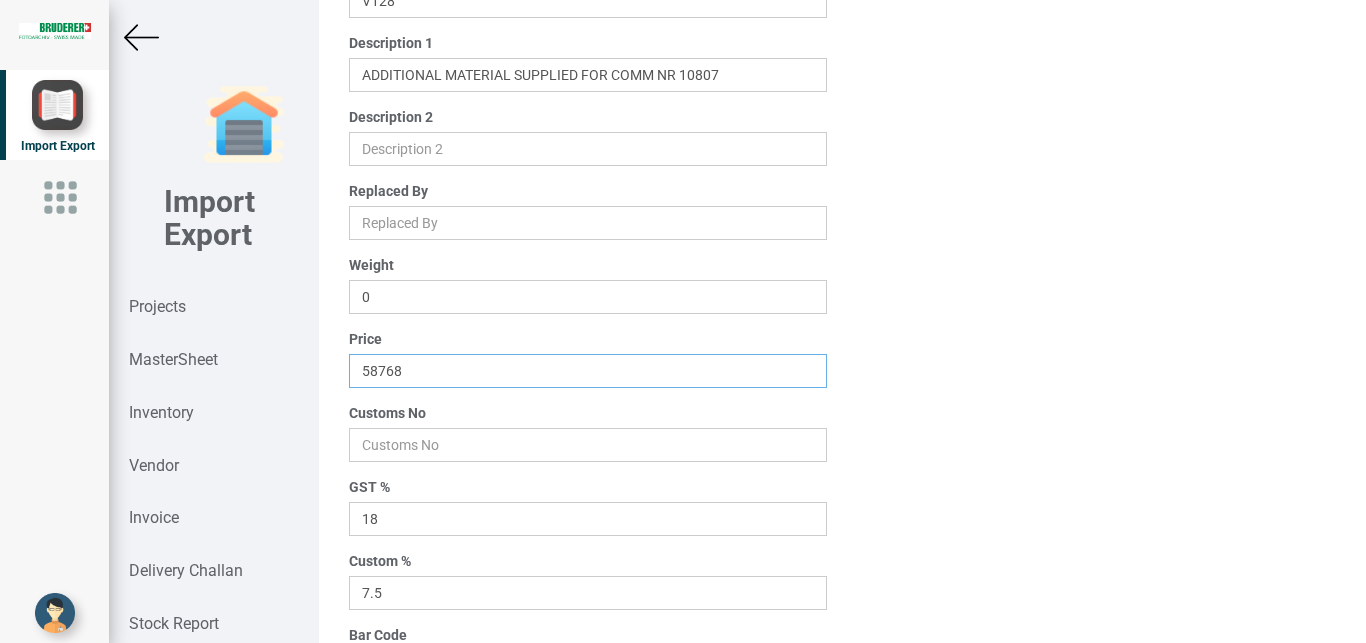 type on "58768" 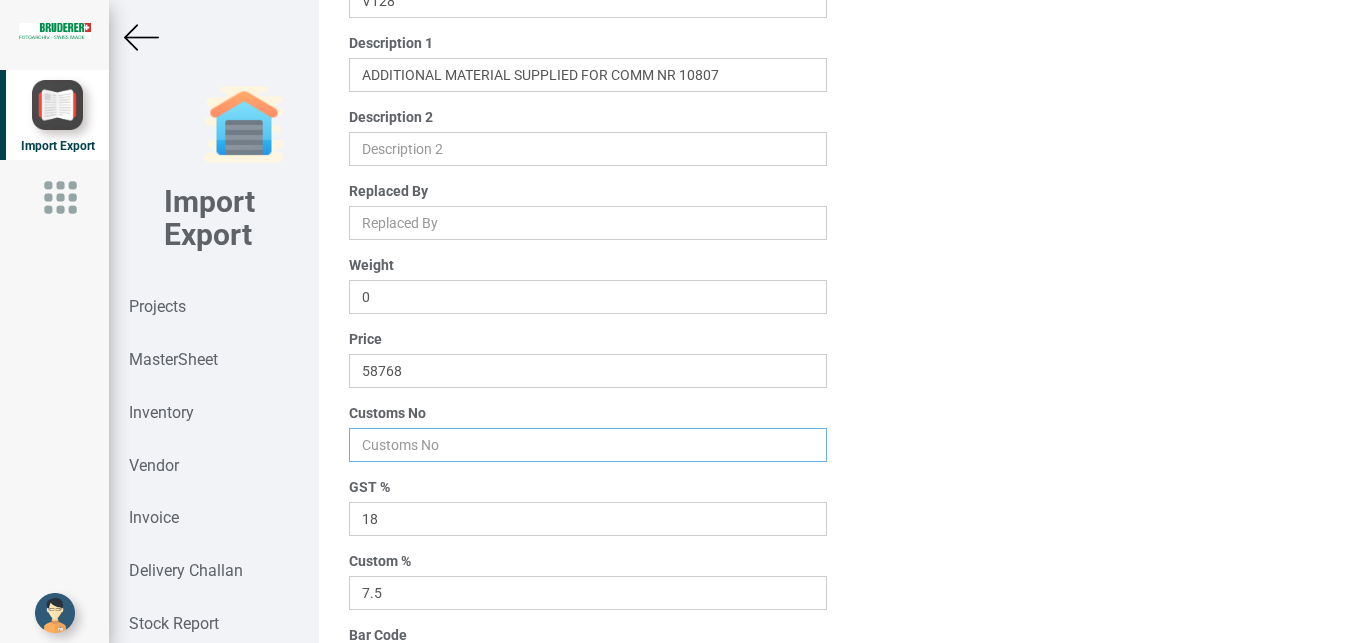 click at bounding box center (588, 445) 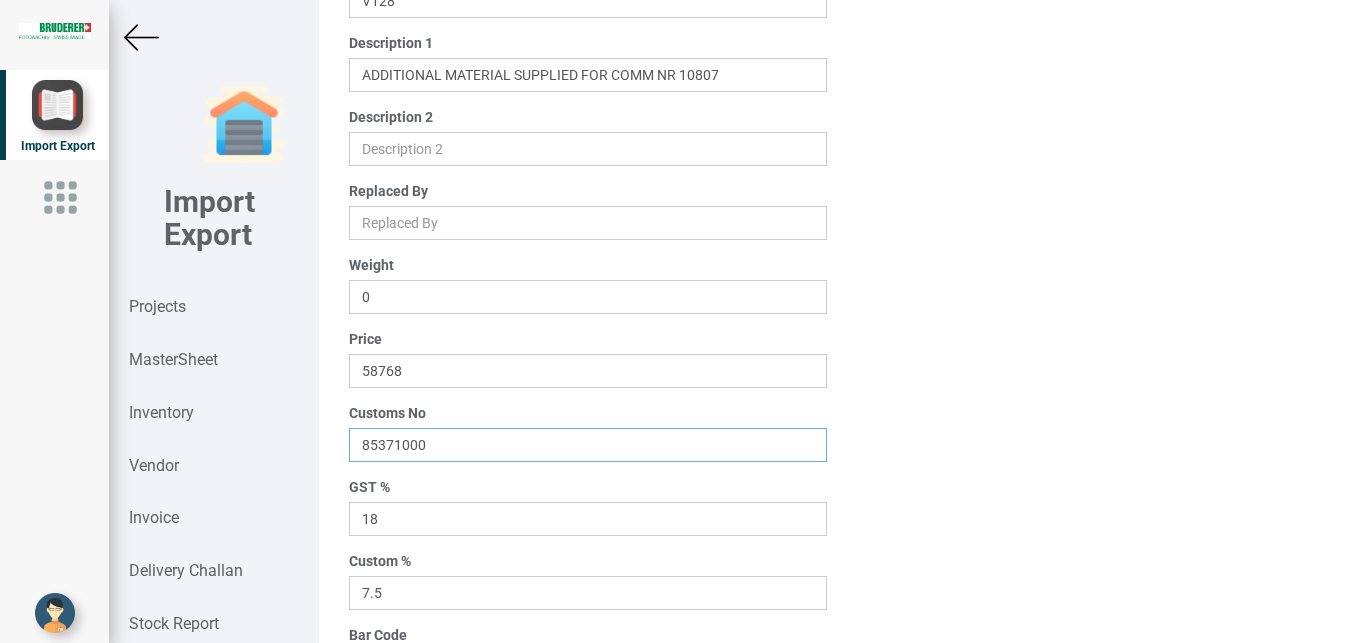 type on "85371000" 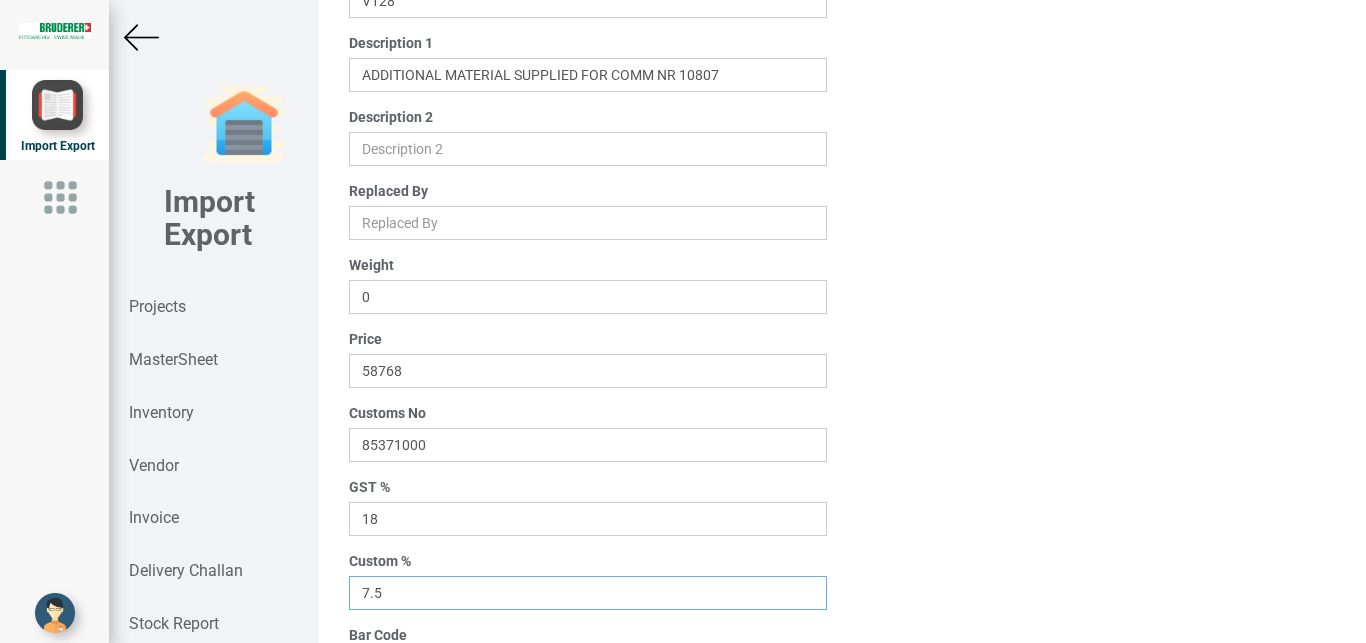 drag, startPoint x: 399, startPoint y: 592, endPoint x: 292, endPoint y: 589, distance: 107.042046 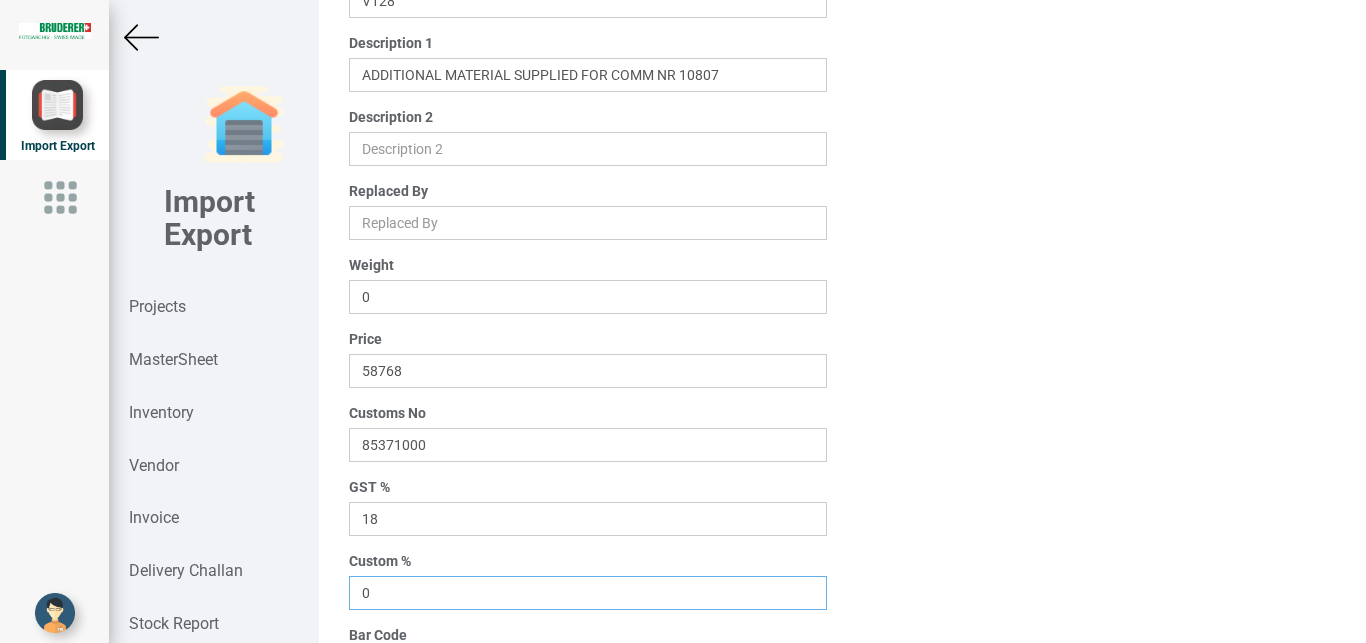 scroll, scrollTop: 319, scrollLeft: 0, axis: vertical 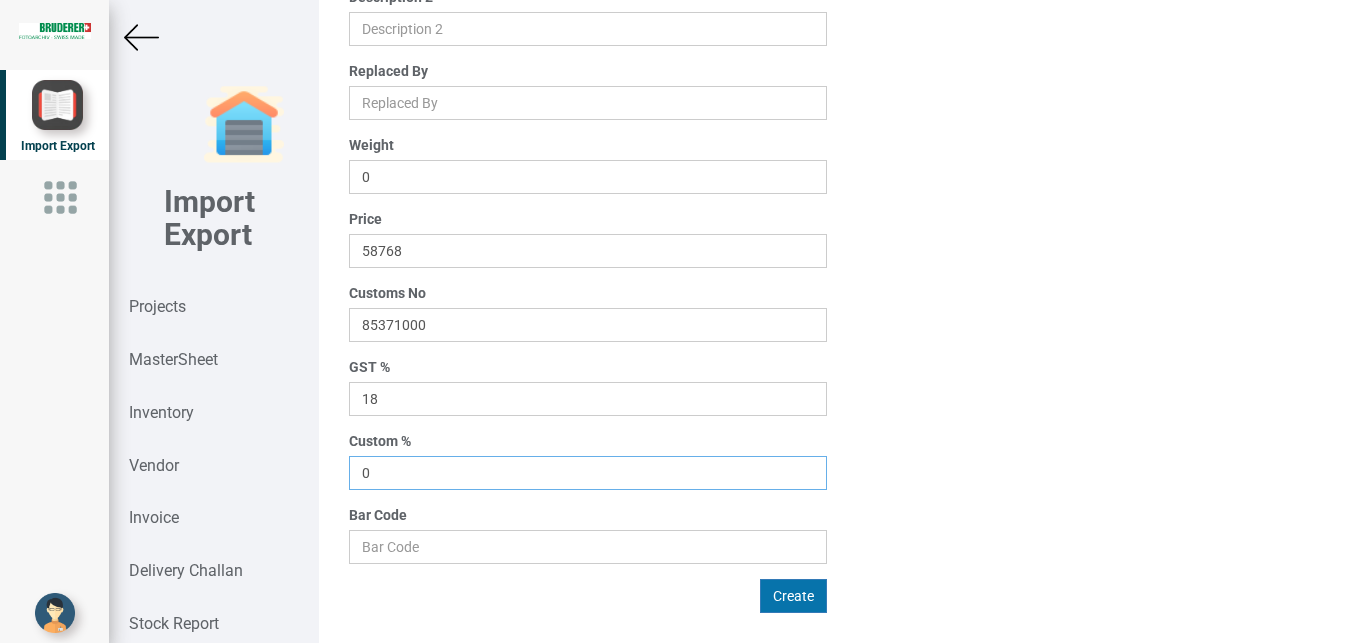type on "0" 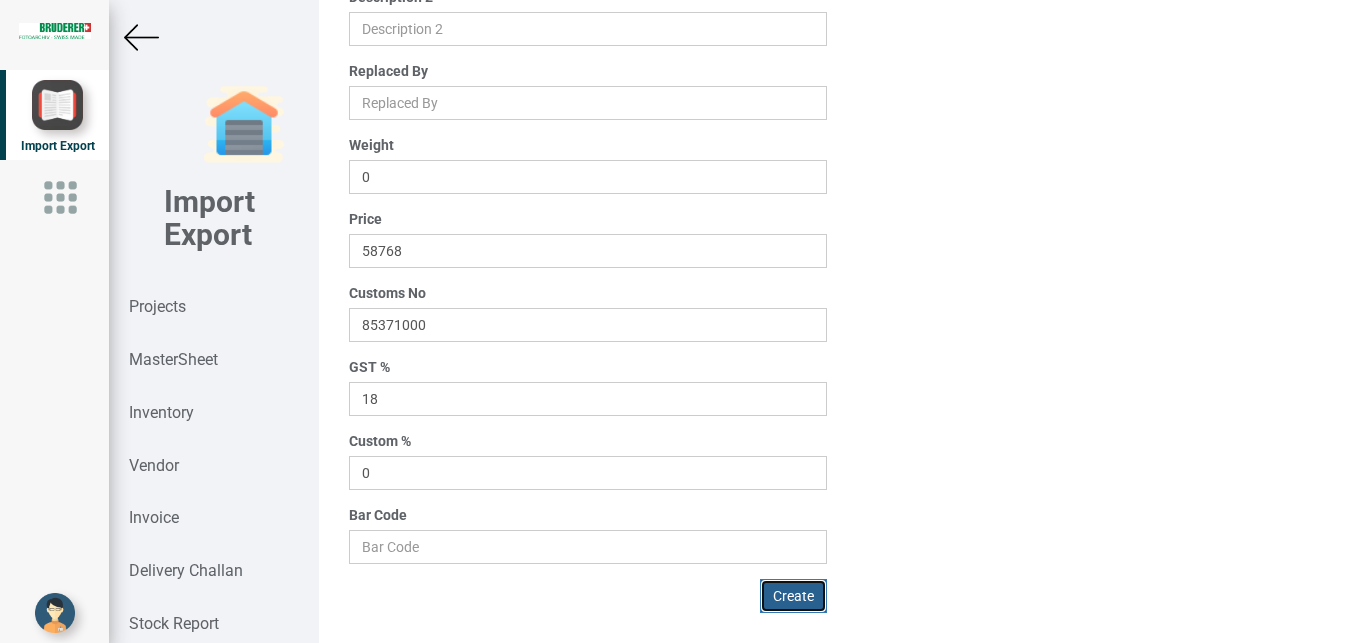 drag, startPoint x: 787, startPoint y: 593, endPoint x: 913, endPoint y: 611, distance: 127.27922 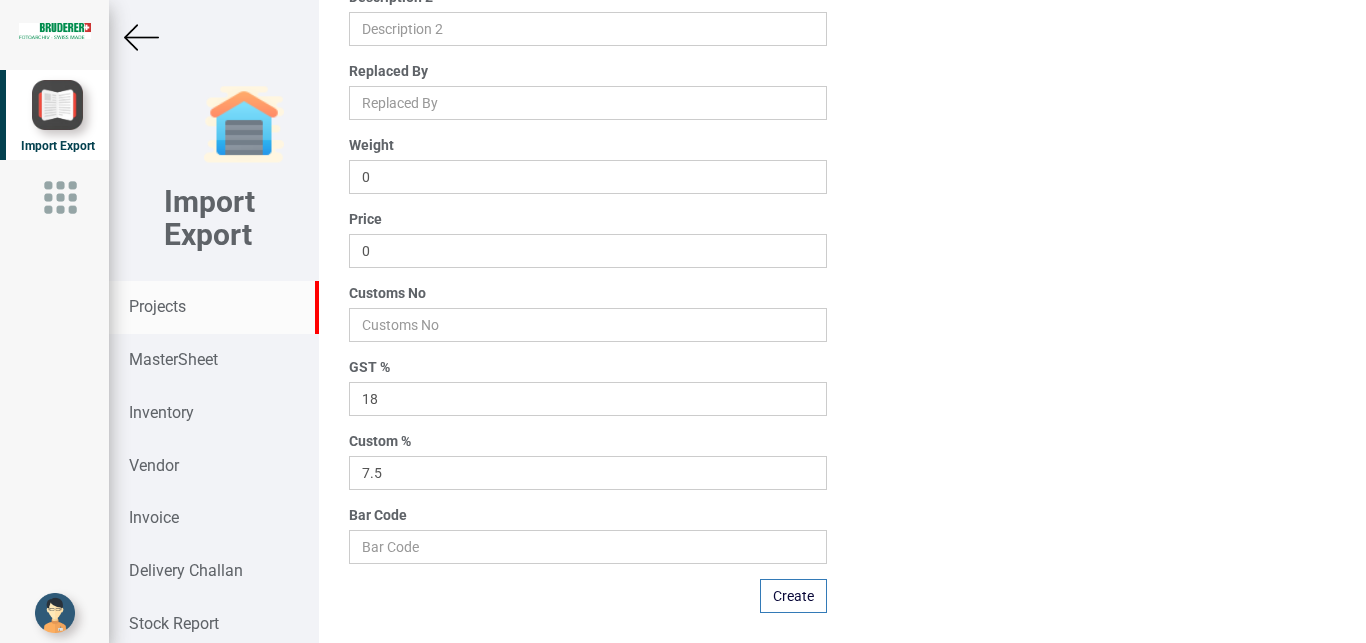 click on "Projects" at bounding box center [157, 306] 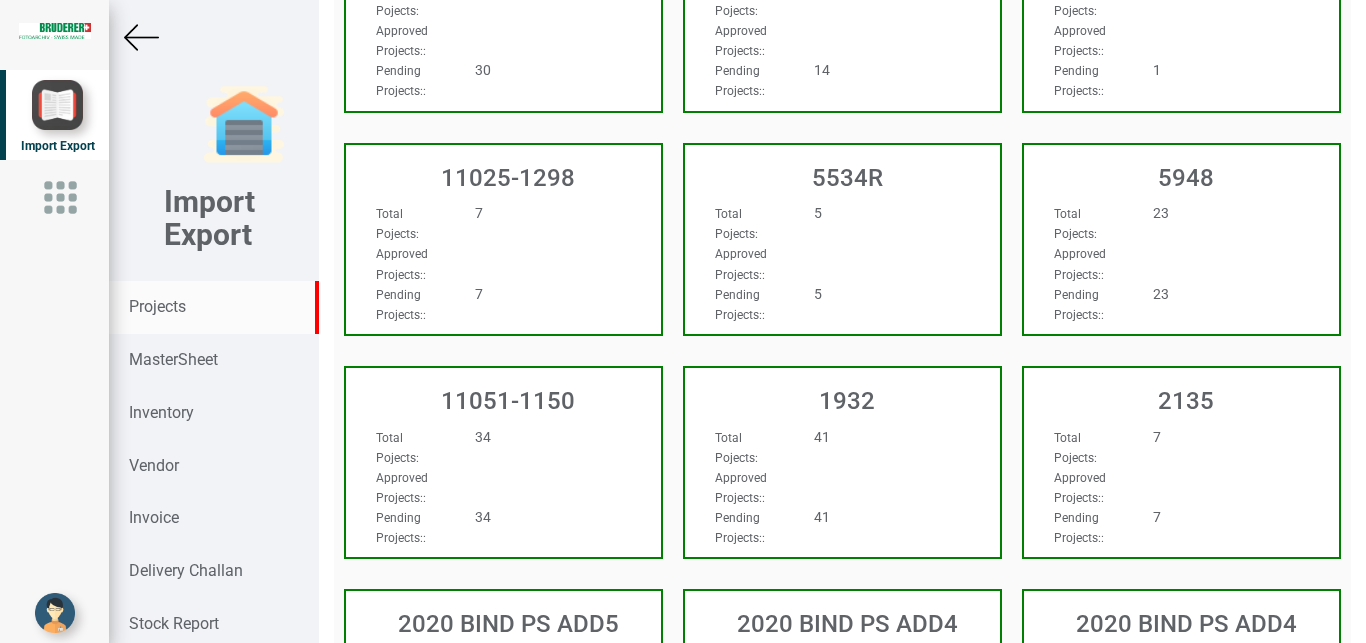 scroll, scrollTop: 319, scrollLeft: 0, axis: vertical 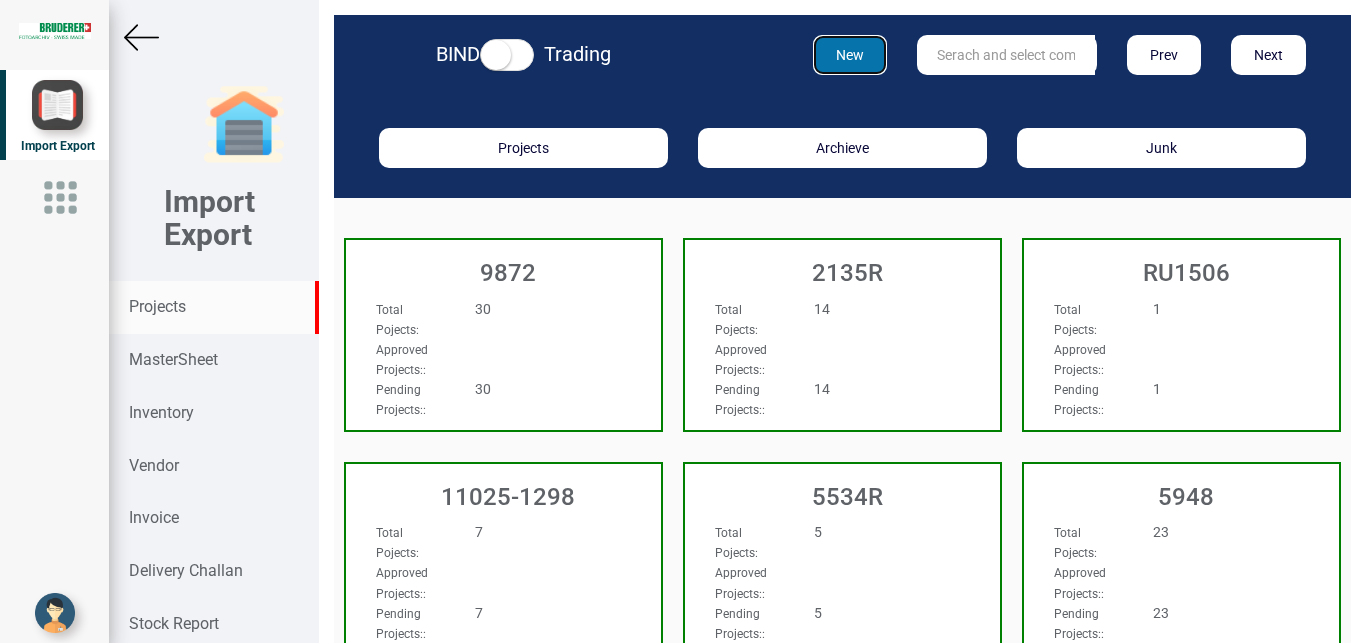 click on "New" at bounding box center (850, 55) 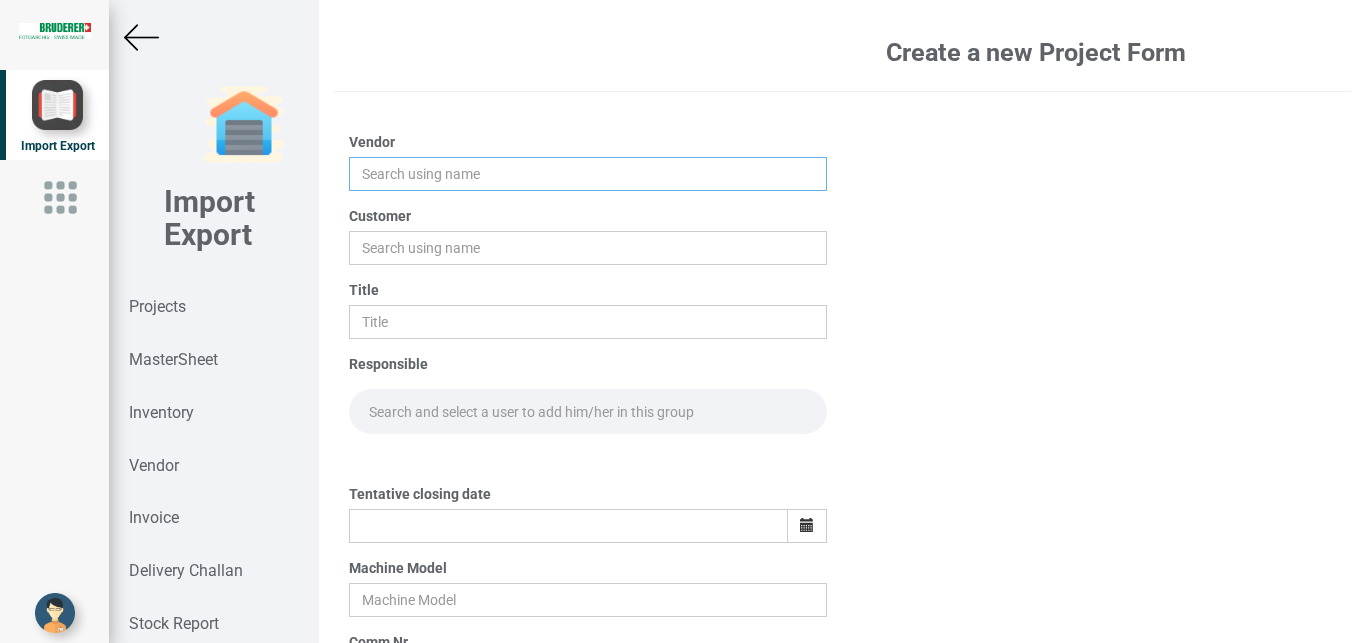click at bounding box center [588, 174] 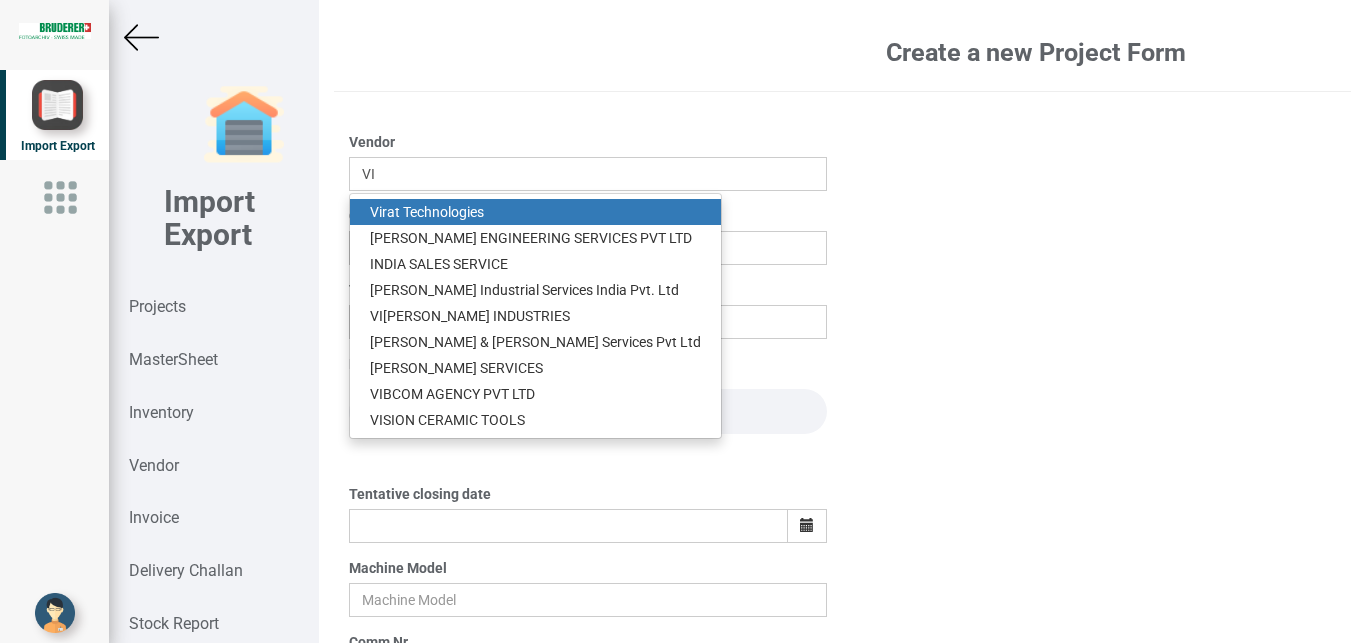 click on "Vi rat Technologies" at bounding box center [535, 212] 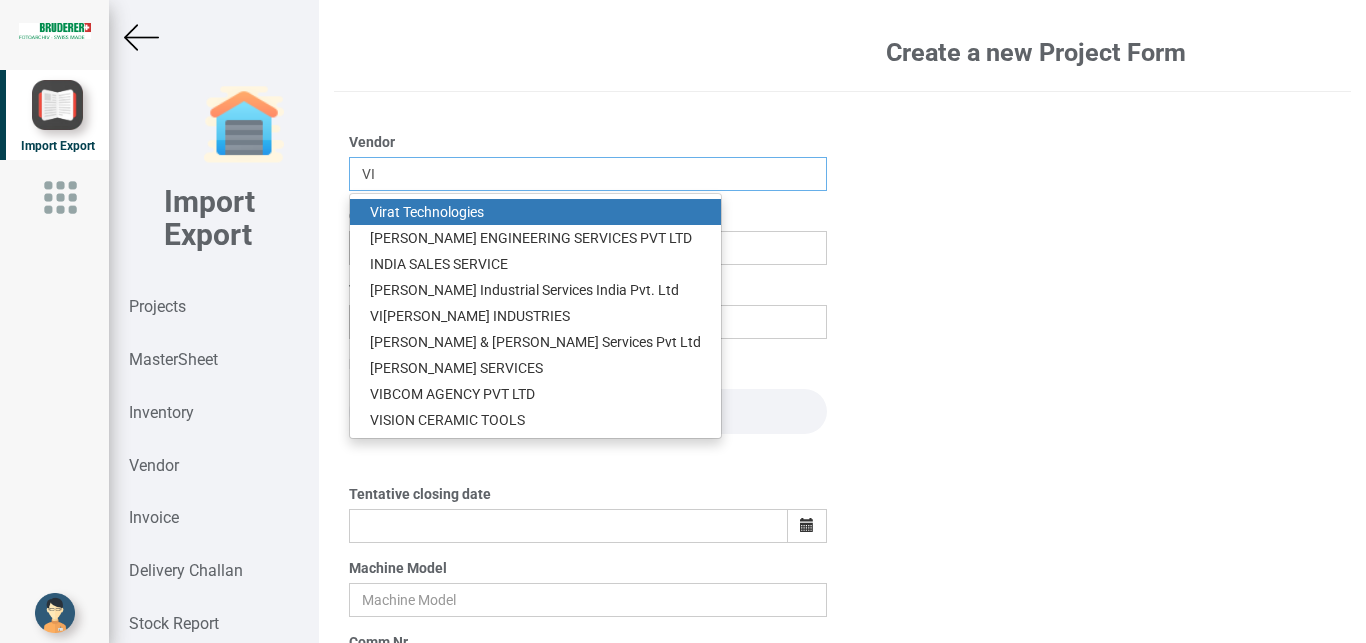 type on "Virat Technologies" 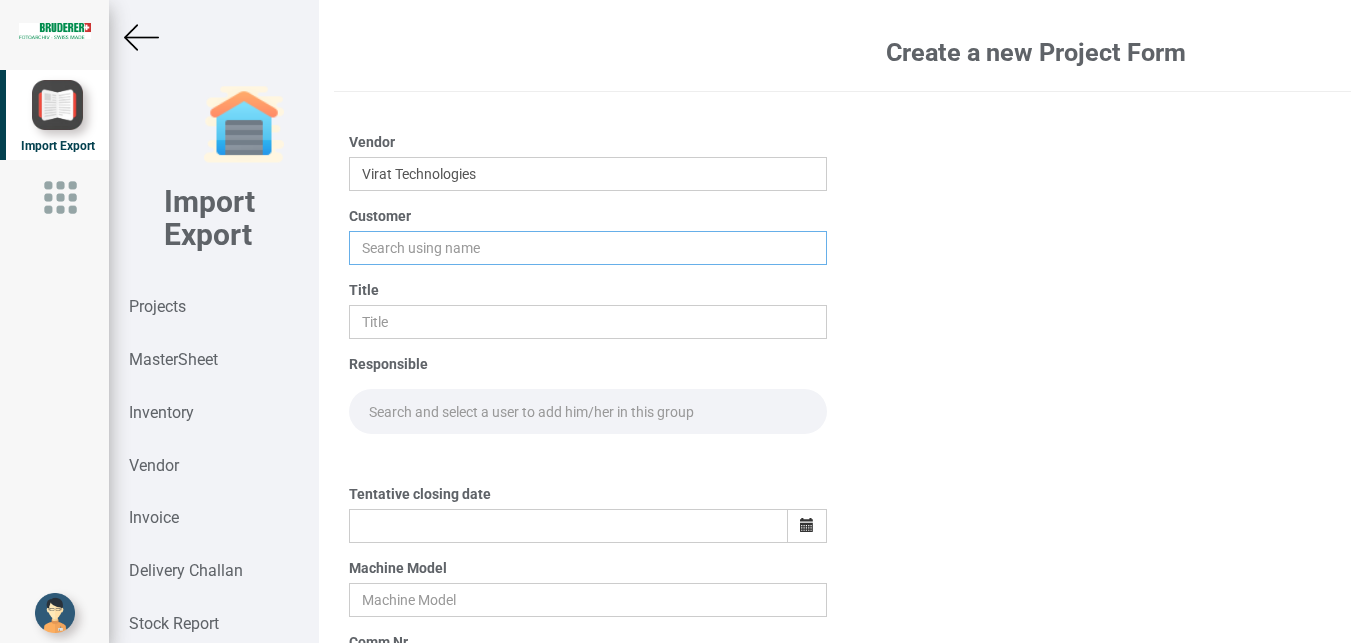click at bounding box center (588, 248) 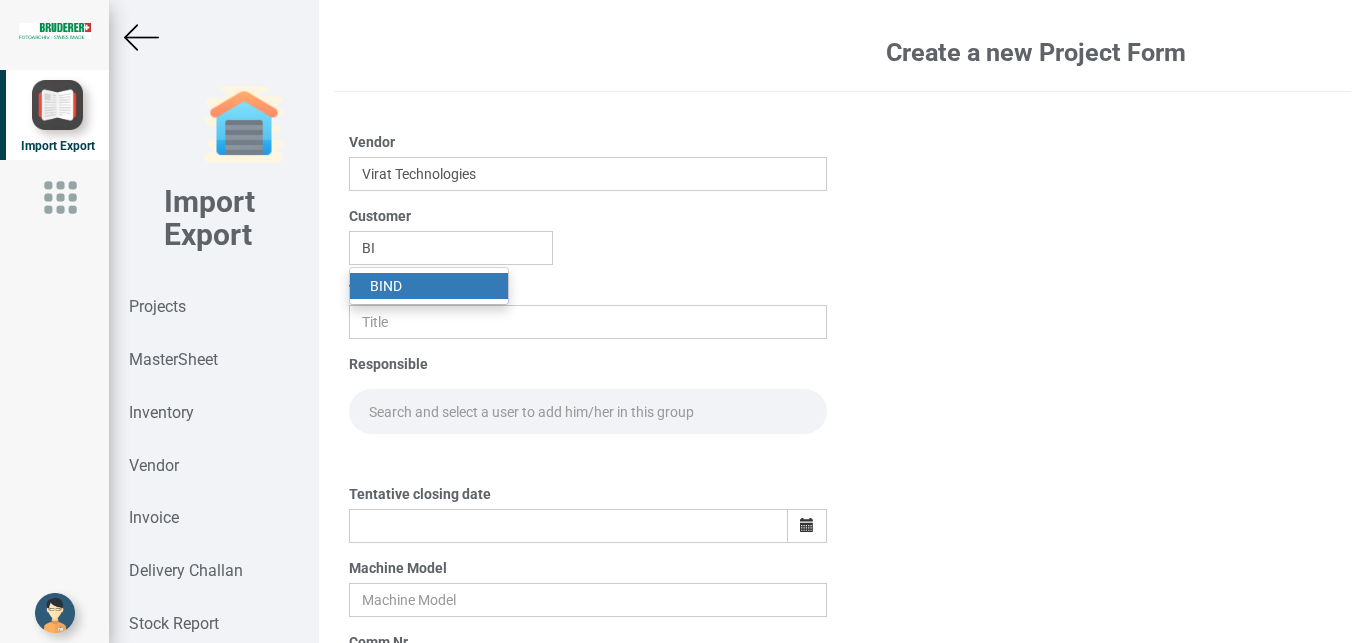 click on "BI ND" at bounding box center (429, 286) 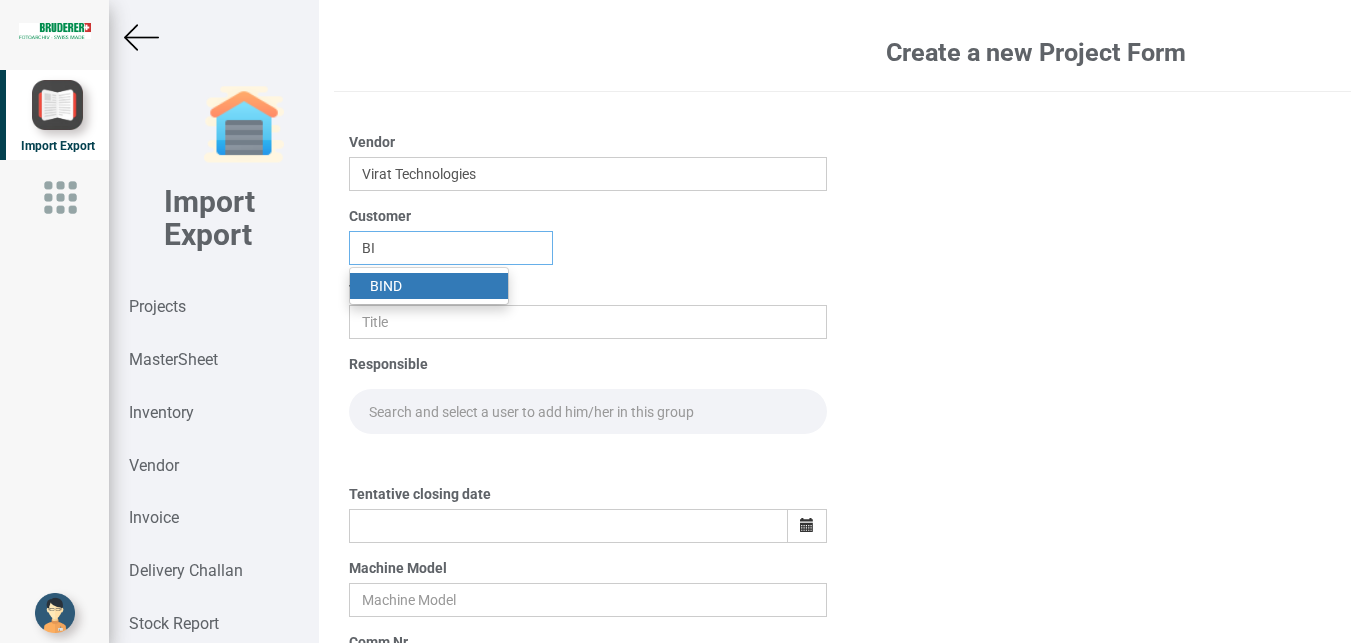 type on "BIND" 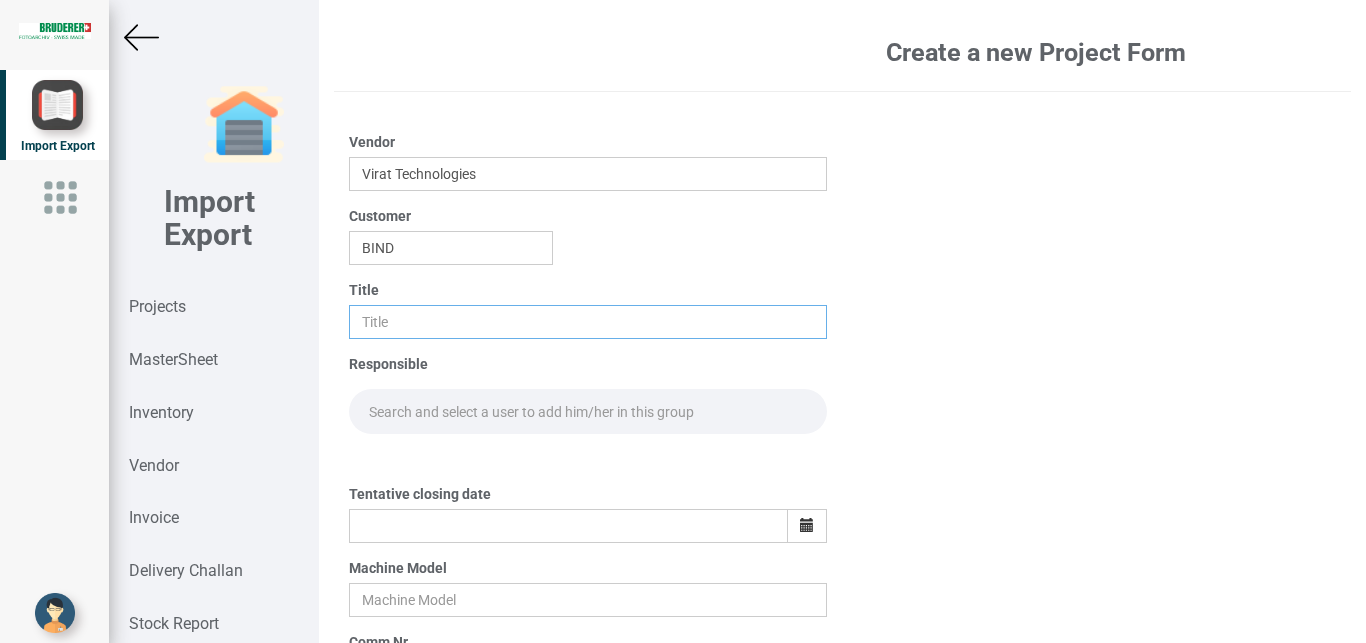 drag, startPoint x: 377, startPoint y: 318, endPoint x: 446, endPoint y: 319, distance: 69.00725 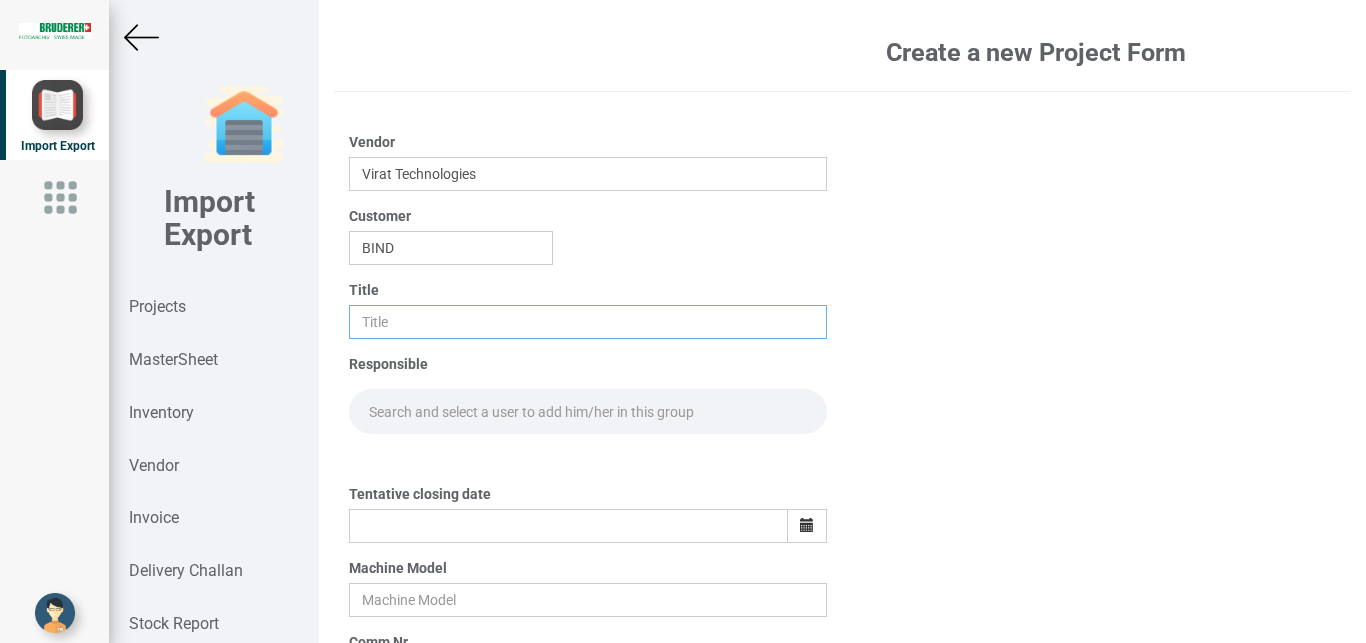 click at bounding box center [588, 322] 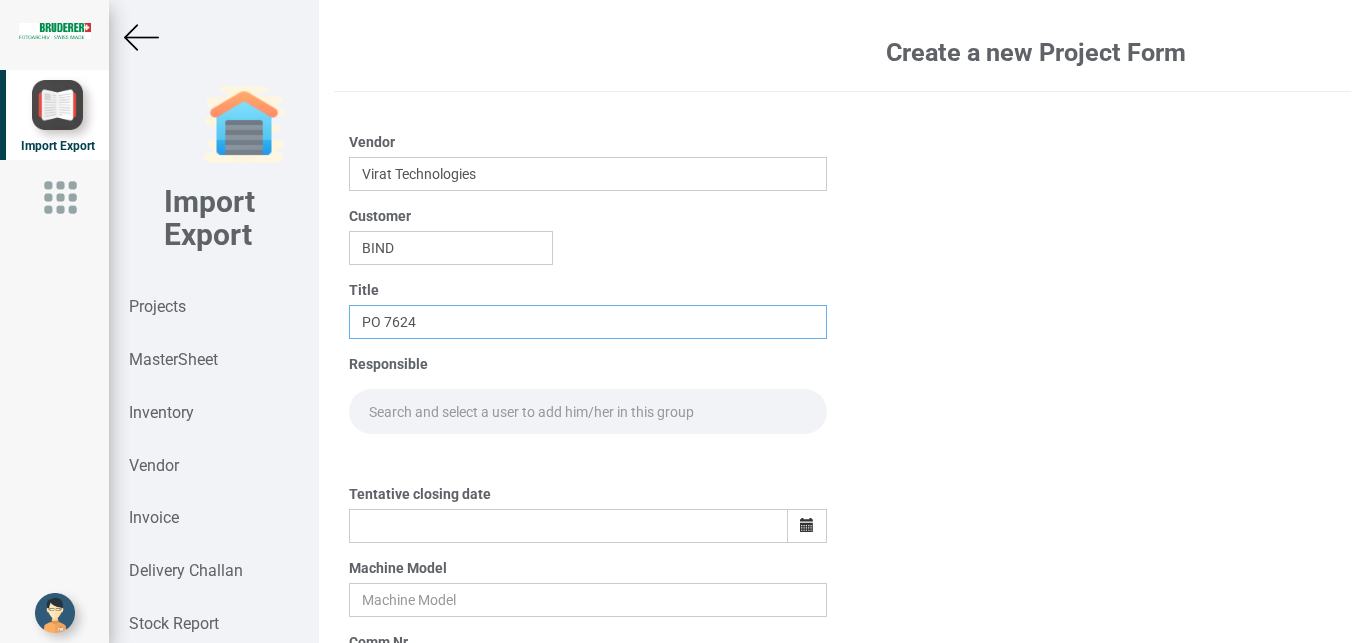 type on "PO 7624" 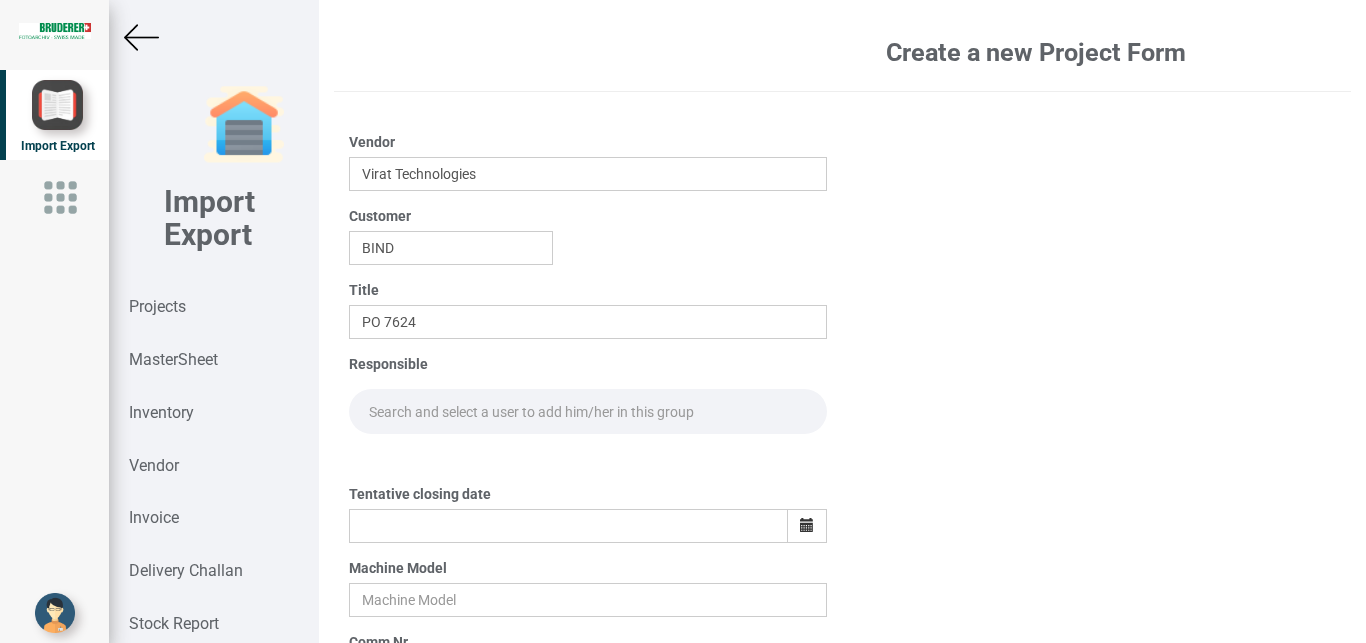 click at bounding box center [588, 411] 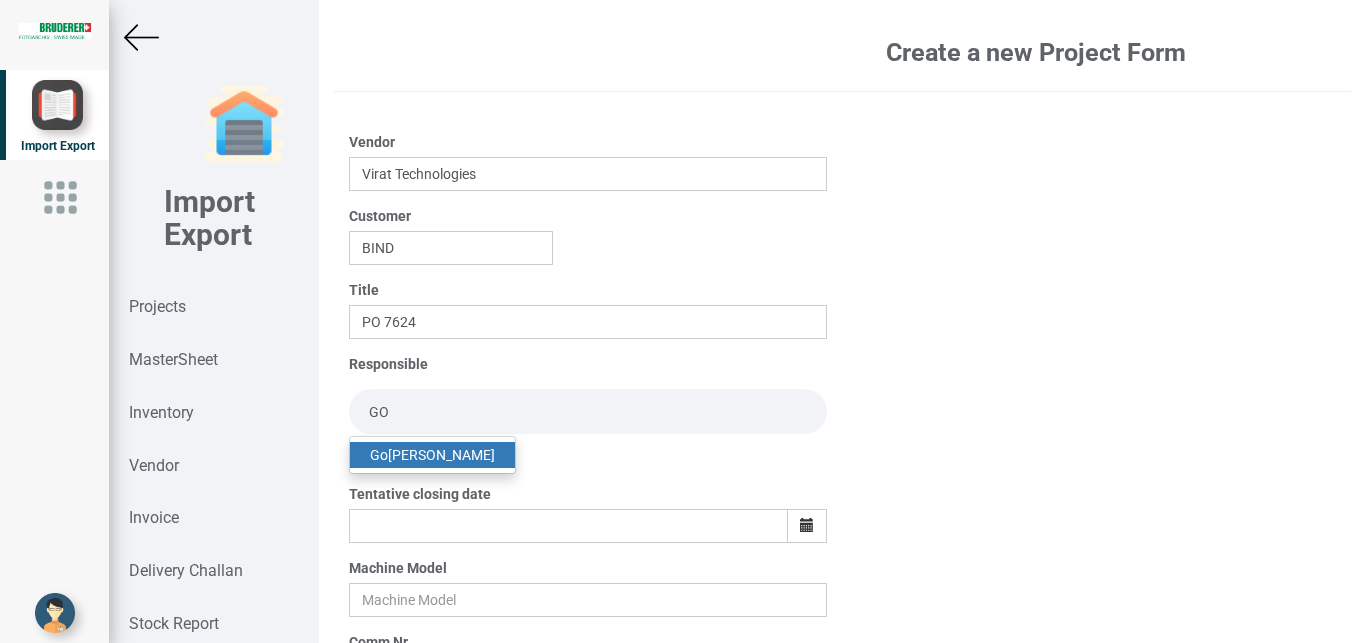 type on "GO" 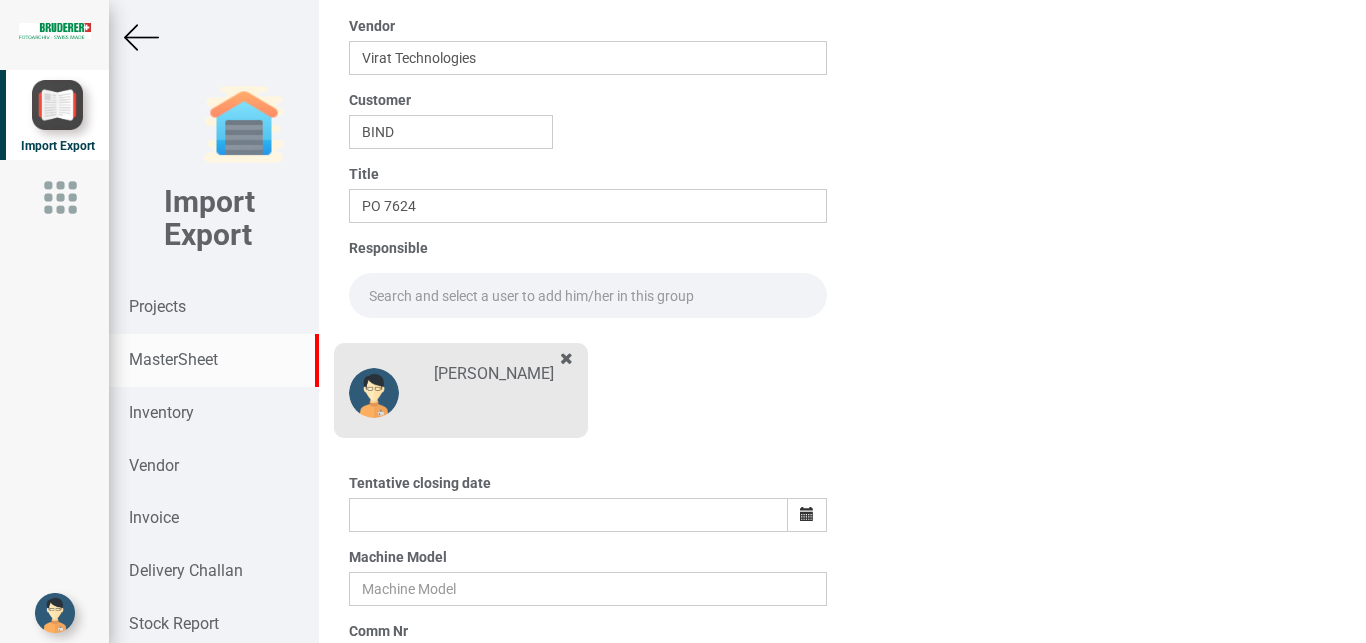 scroll, scrollTop: 110, scrollLeft: 0, axis: vertical 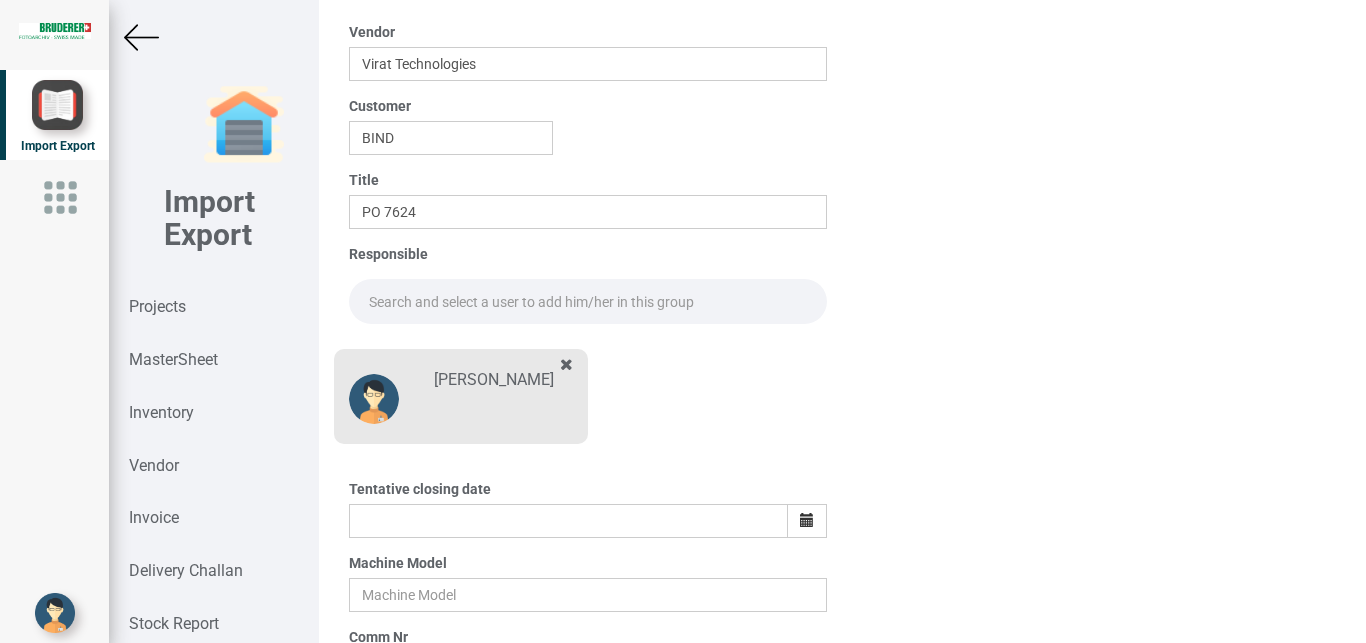click at bounding box center [588, 301] 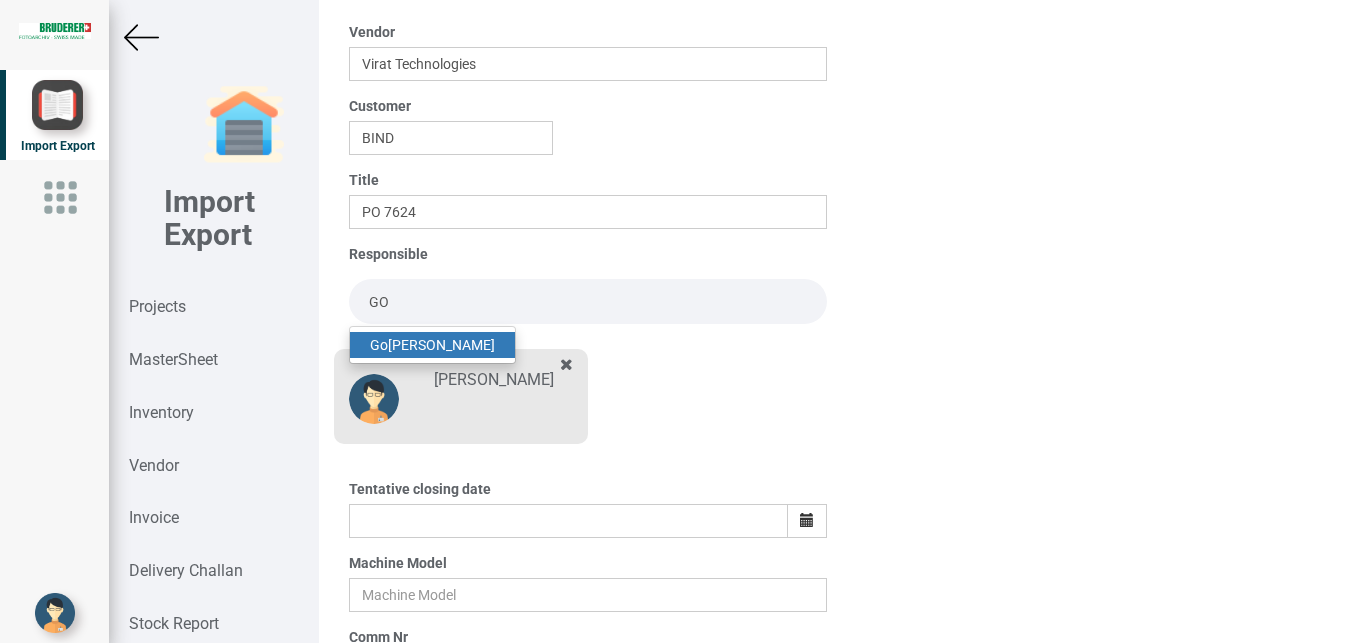 click on "Go [PERSON_NAME]" at bounding box center [432, 345] 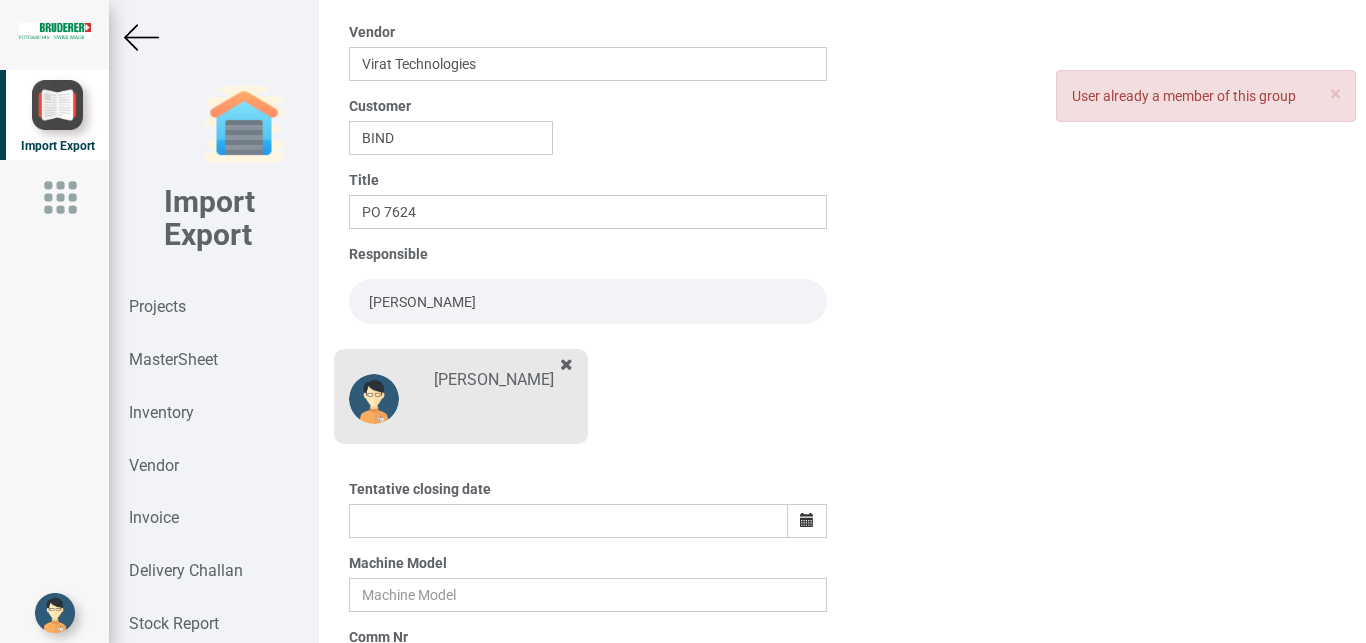 scroll, scrollTop: 324, scrollLeft: 0, axis: vertical 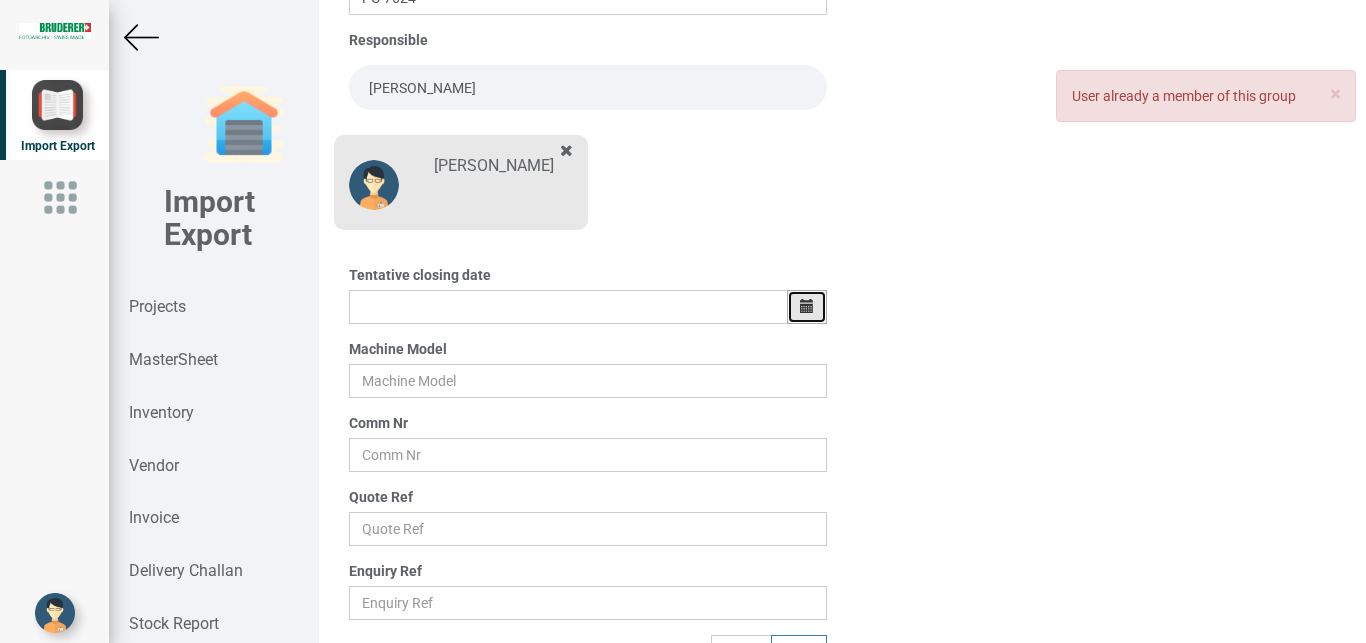 click at bounding box center [807, 306] 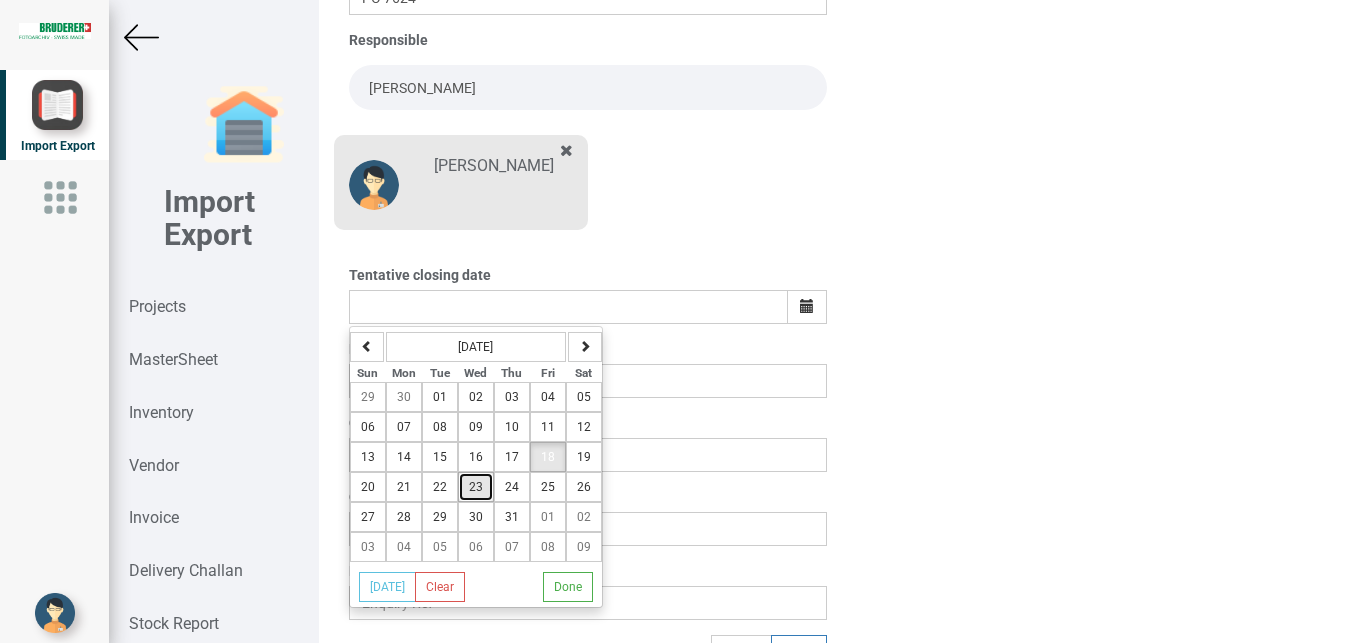 click on "23" at bounding box center [476, 487] 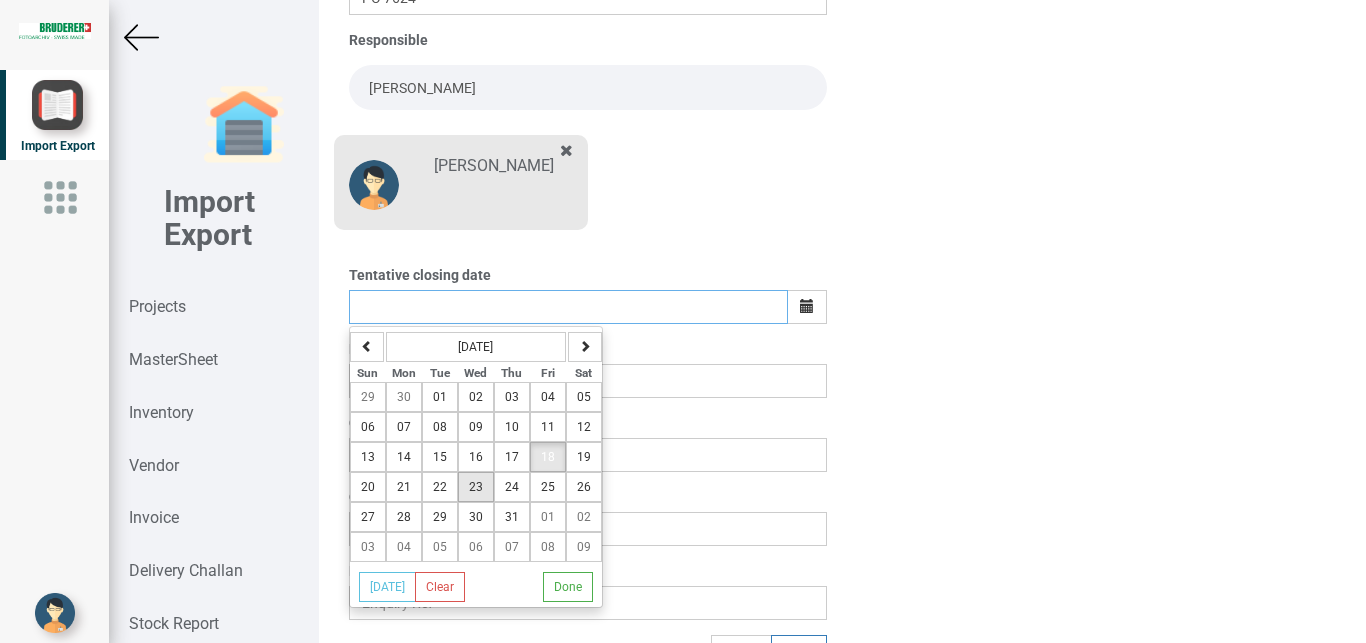 type on "[DATE]" 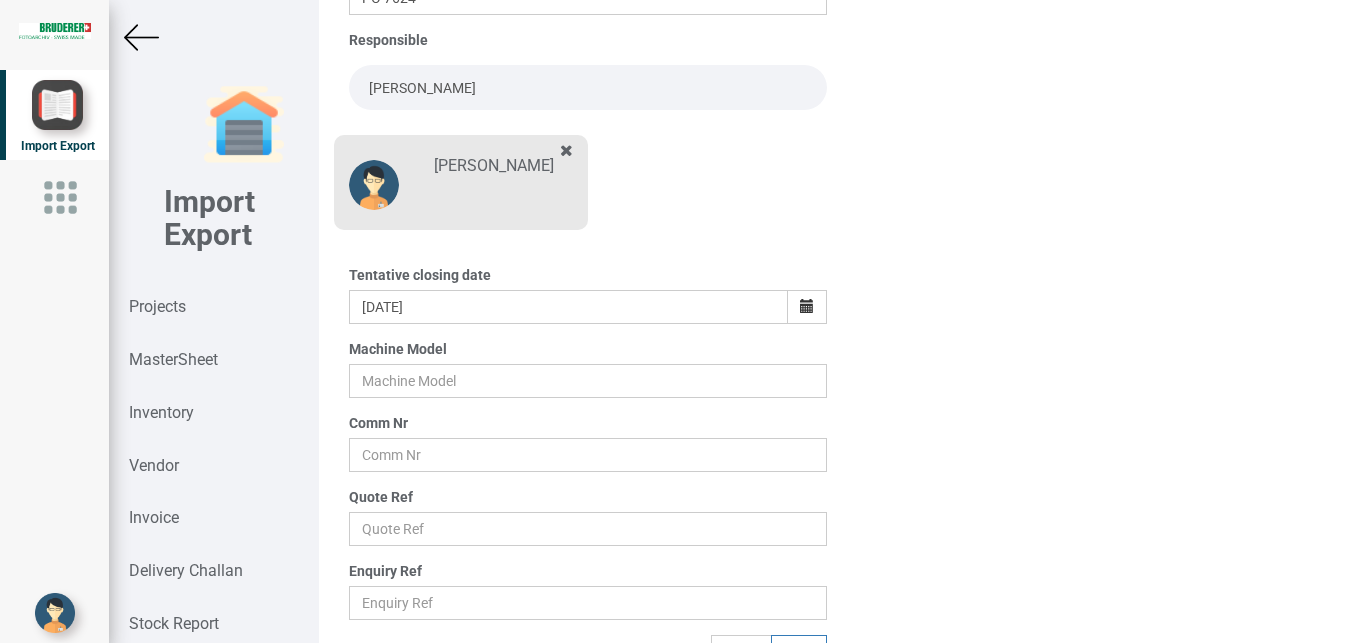 click on "Machine Model" at bounding box center [588, 368] 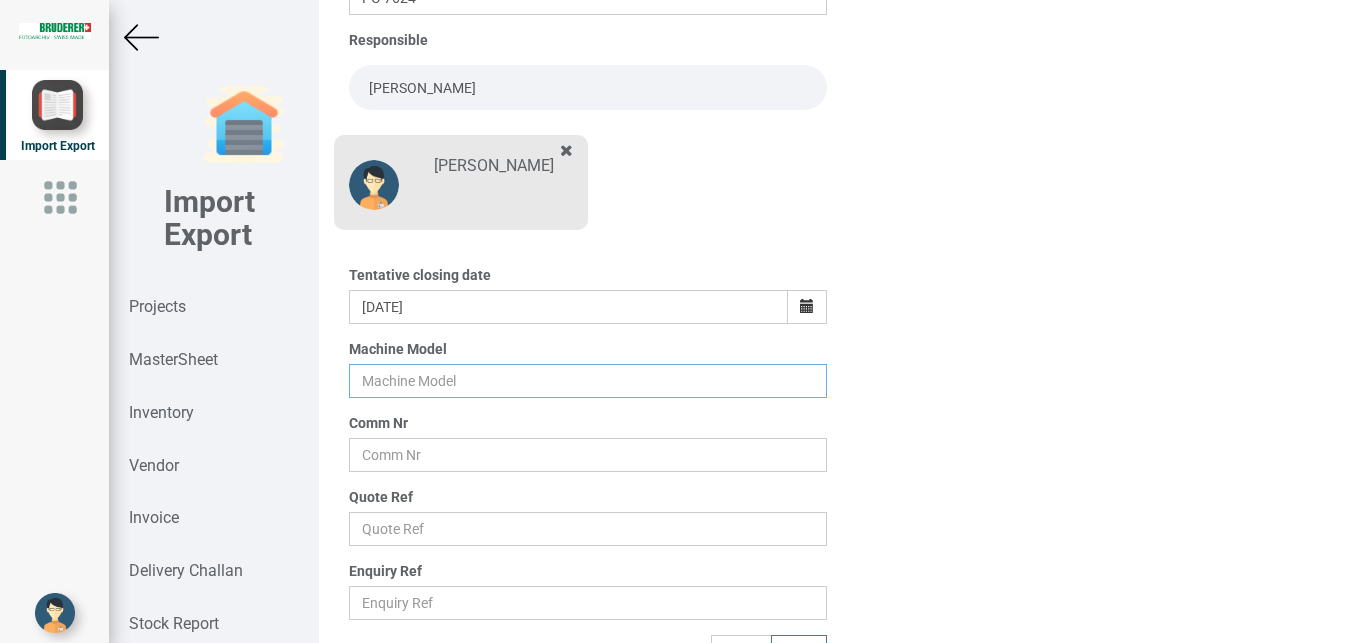 click at bounding box center [588, 381] 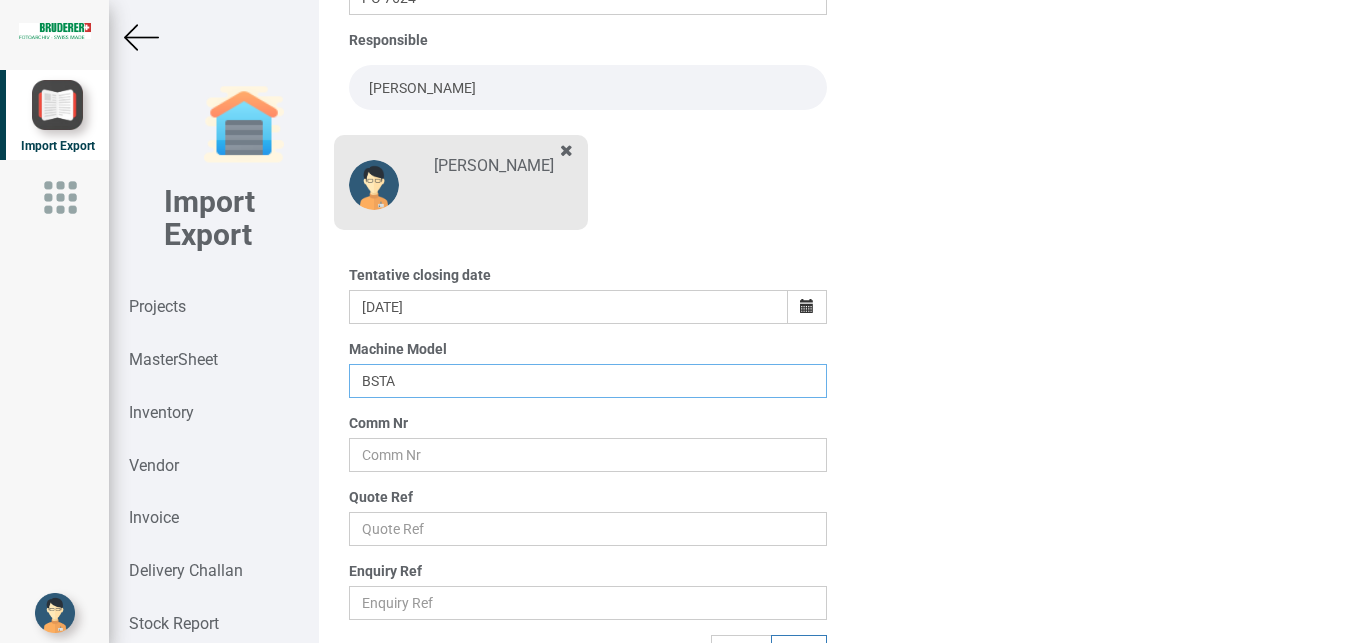 type on "BSTA" 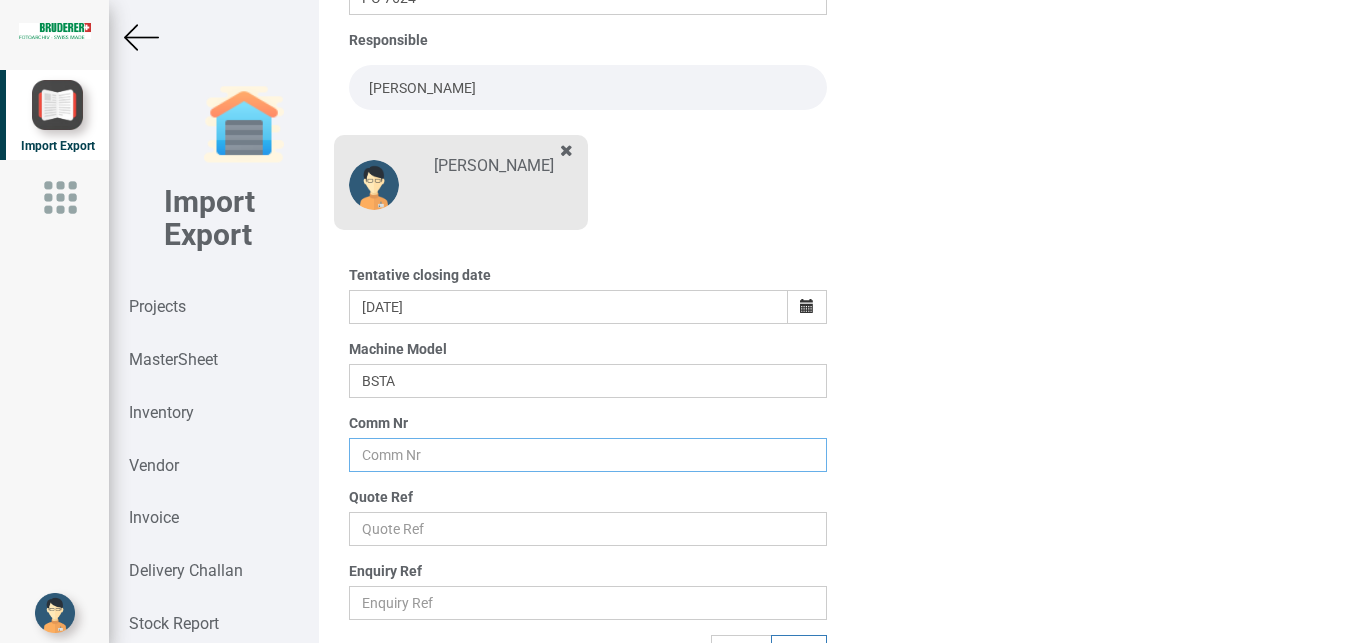 click at bounding box center (588, 455) 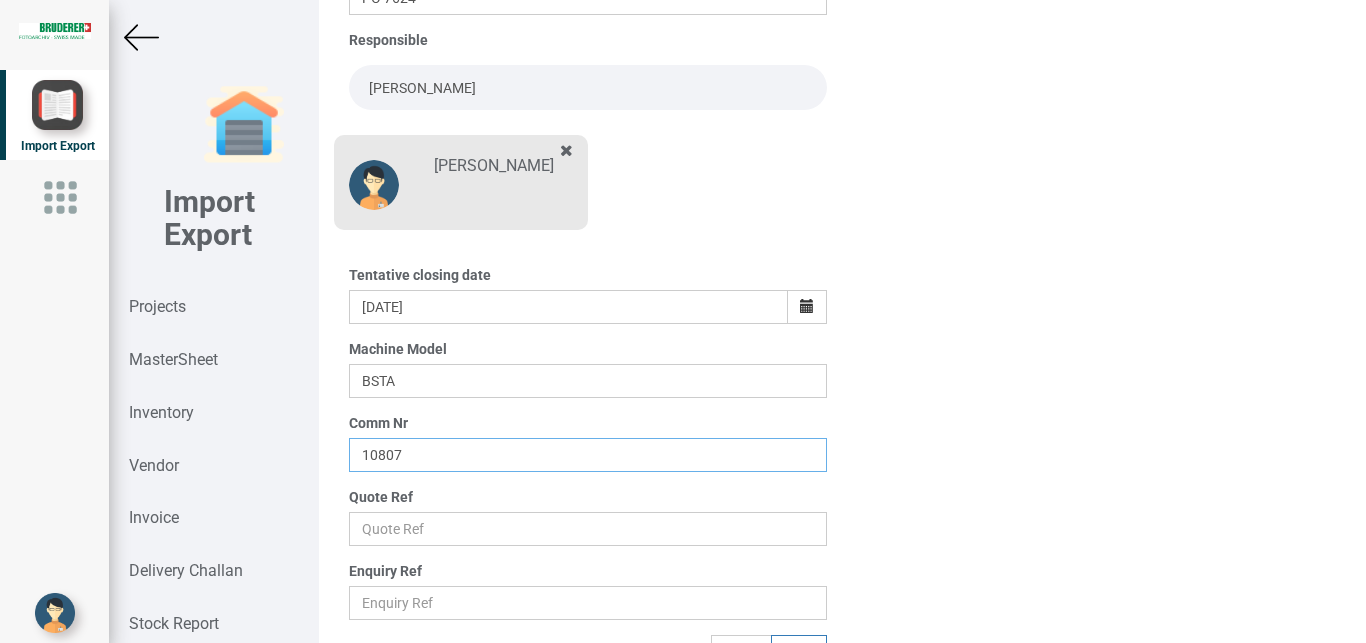 click on "10807" at bounding box center (588, 455) 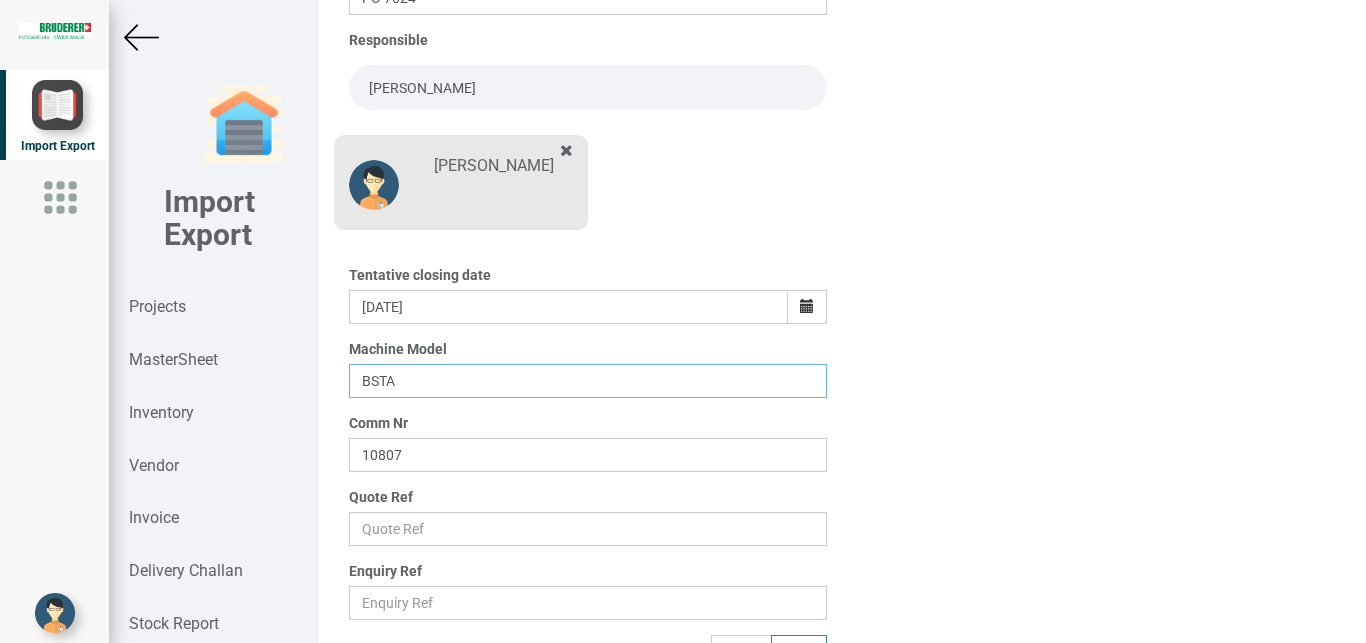 click on "BSTA" at bounding box center (588, 381) 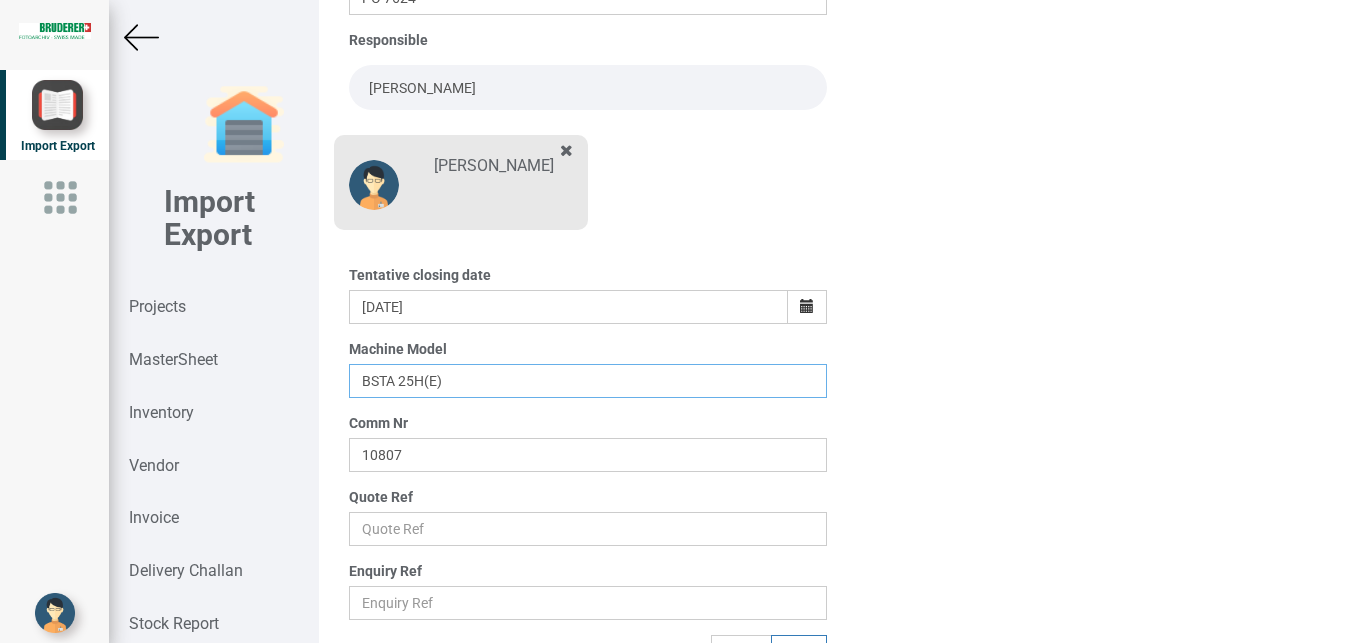 type on "BSTA 25H(E)" 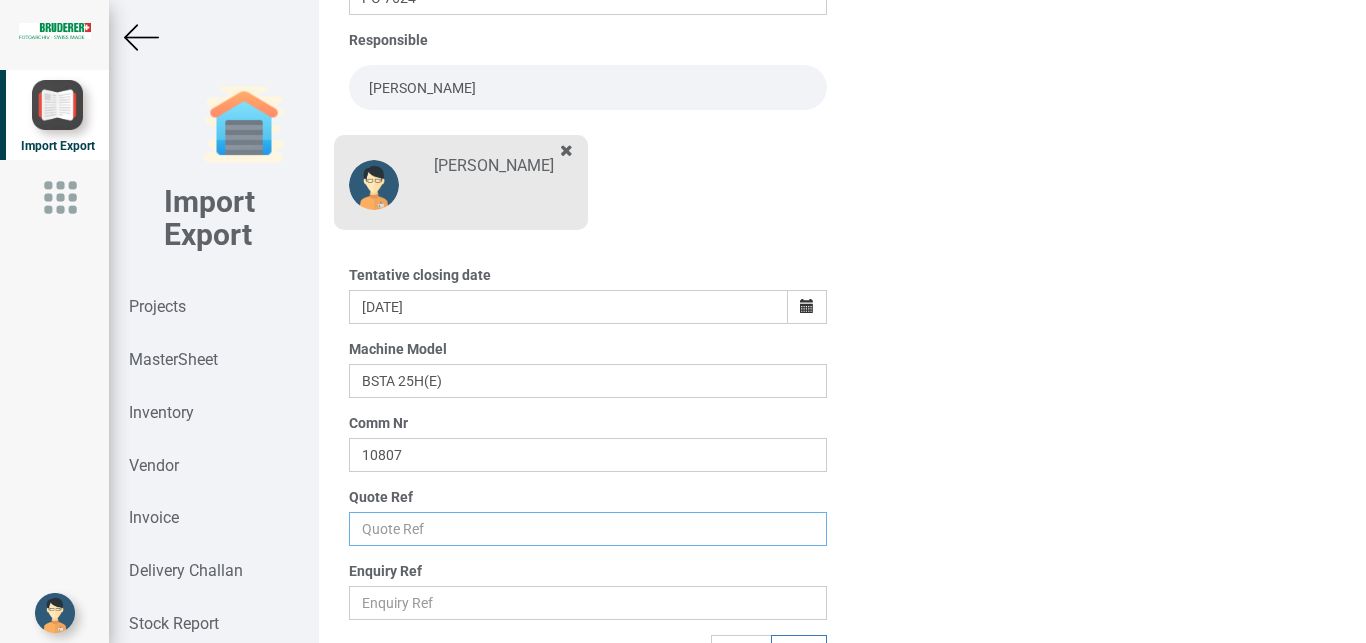 click at bounding box center (588, 529) 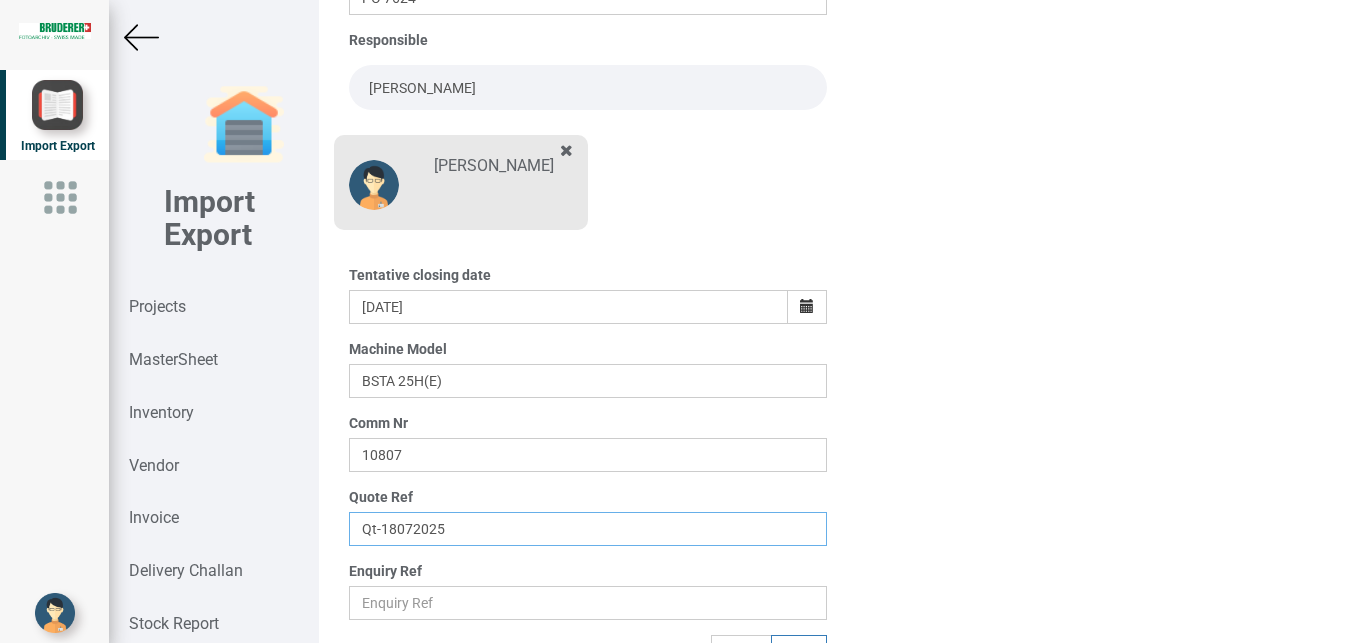 scroll, scrollTop: 350, scrollLeft: 0, axis: vertical 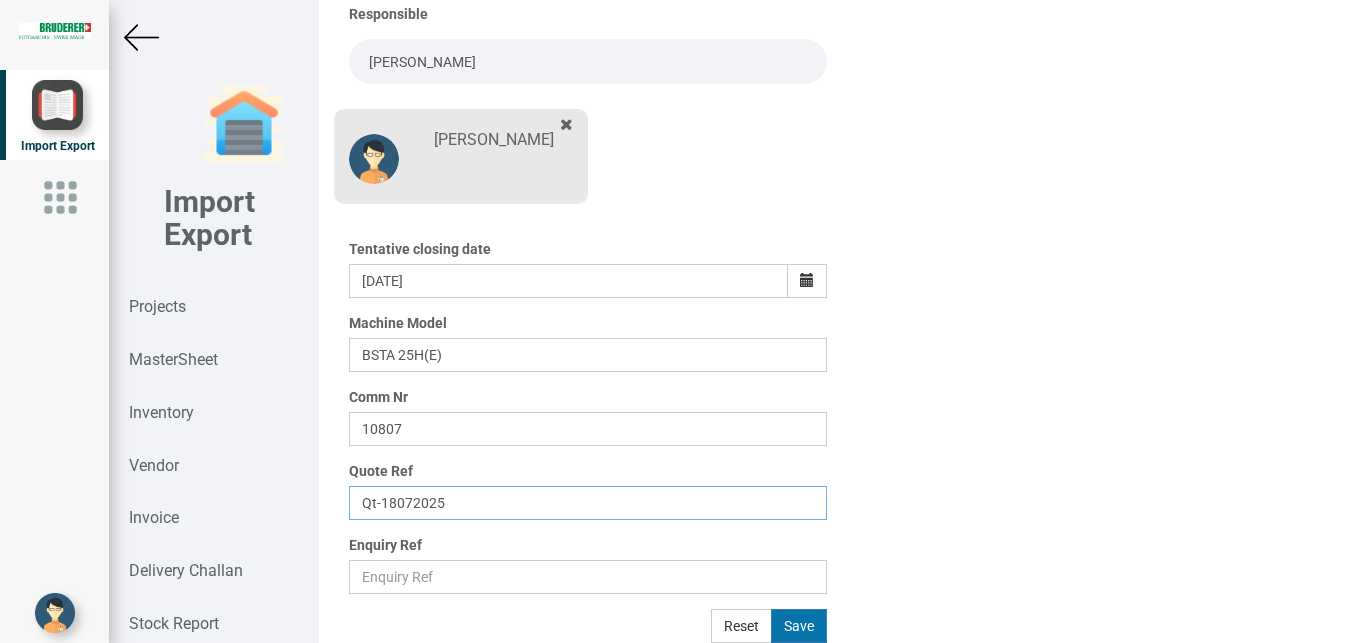 type on "Qt-18072025" 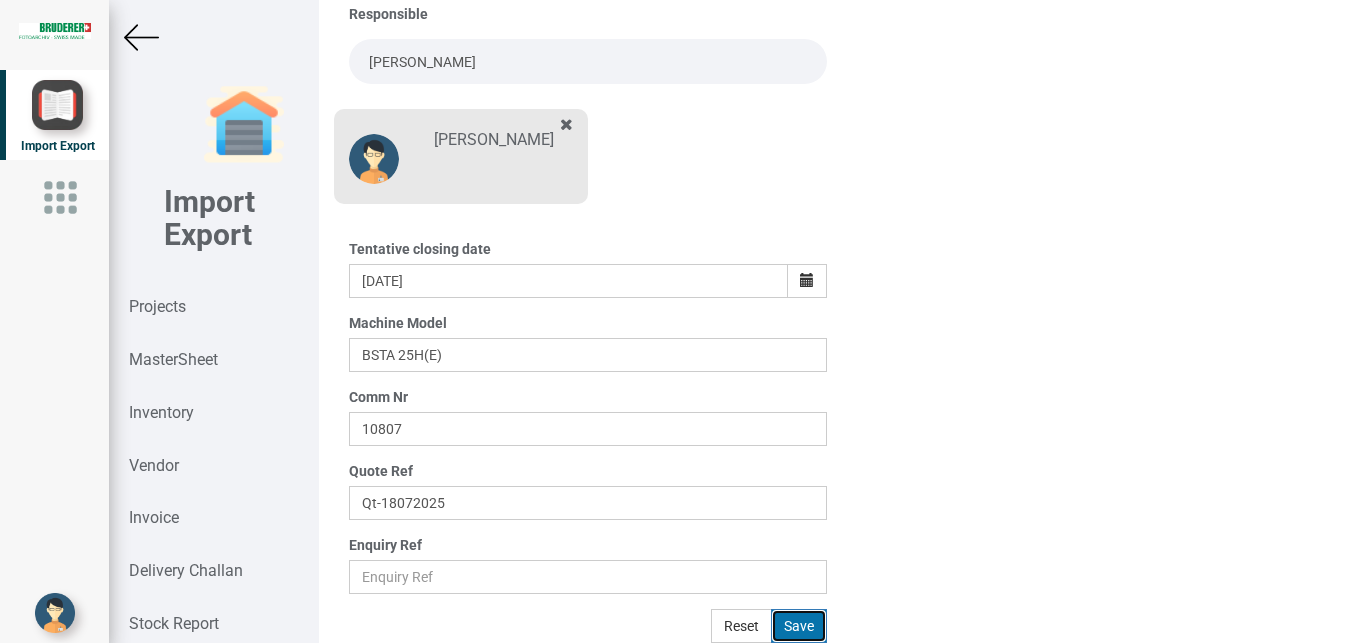 click on "Save" at bounding box center [799, 626] 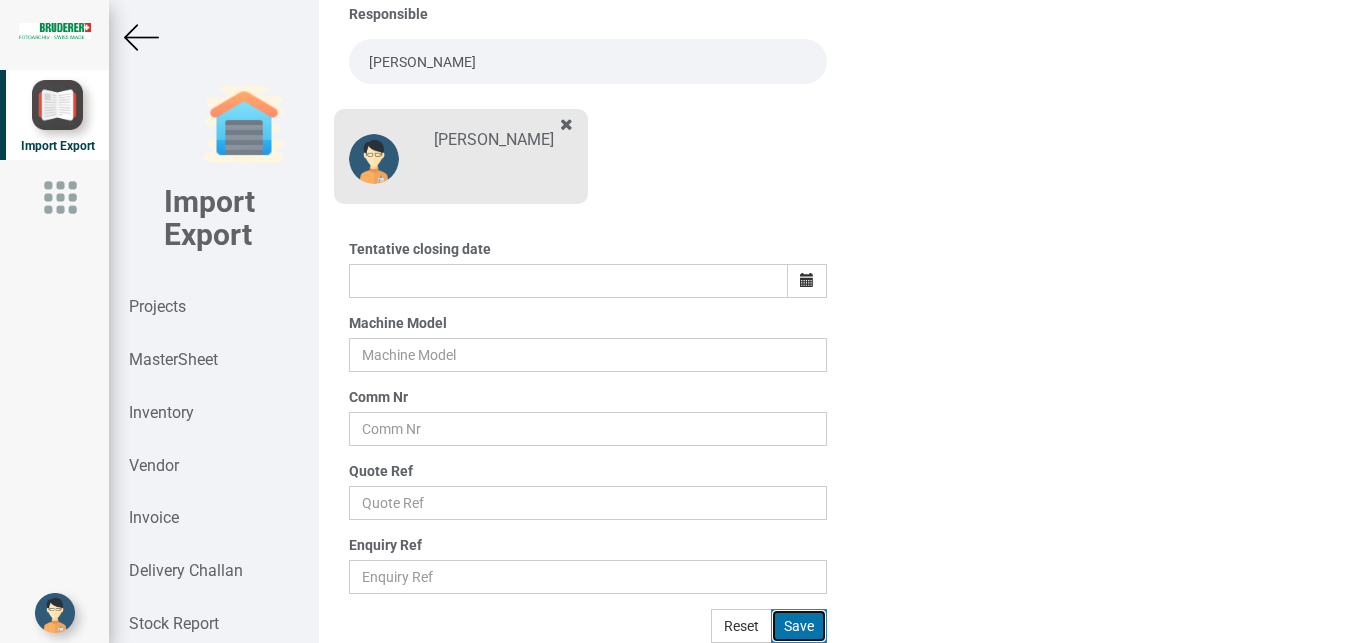 scroll, scrollTop: 245, scrollLeft: 0, axis: vertical 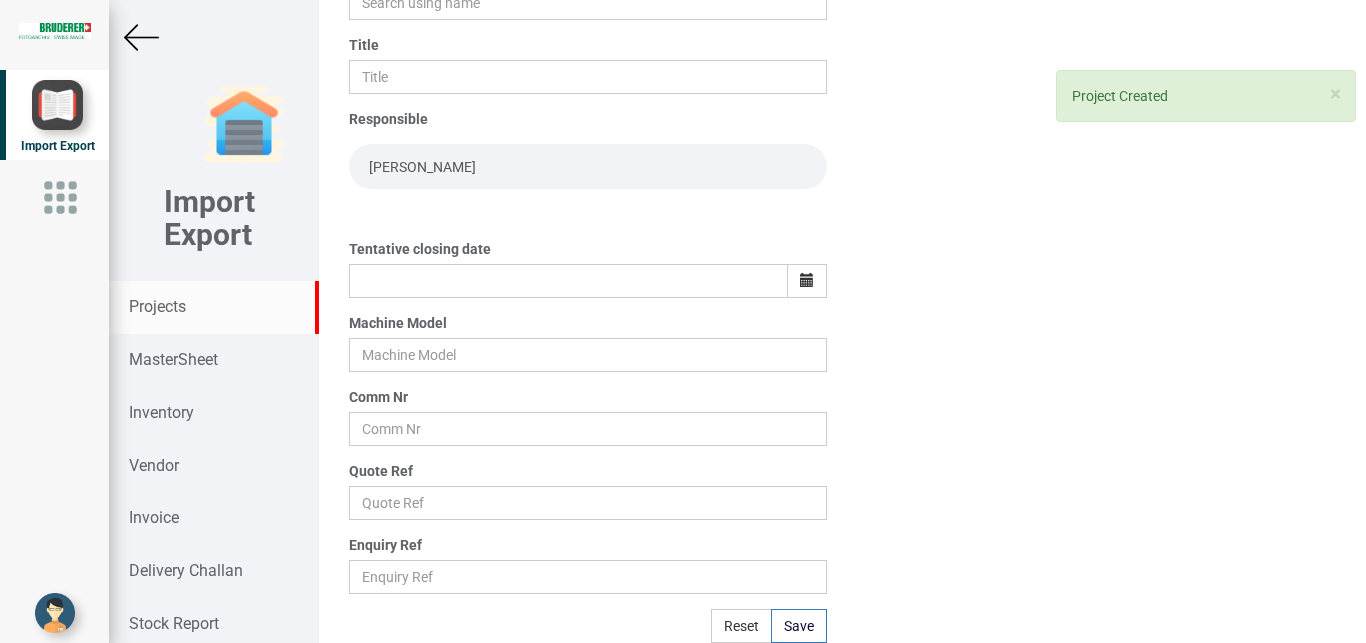 click on "Projects" at bounding box center [157, 306] 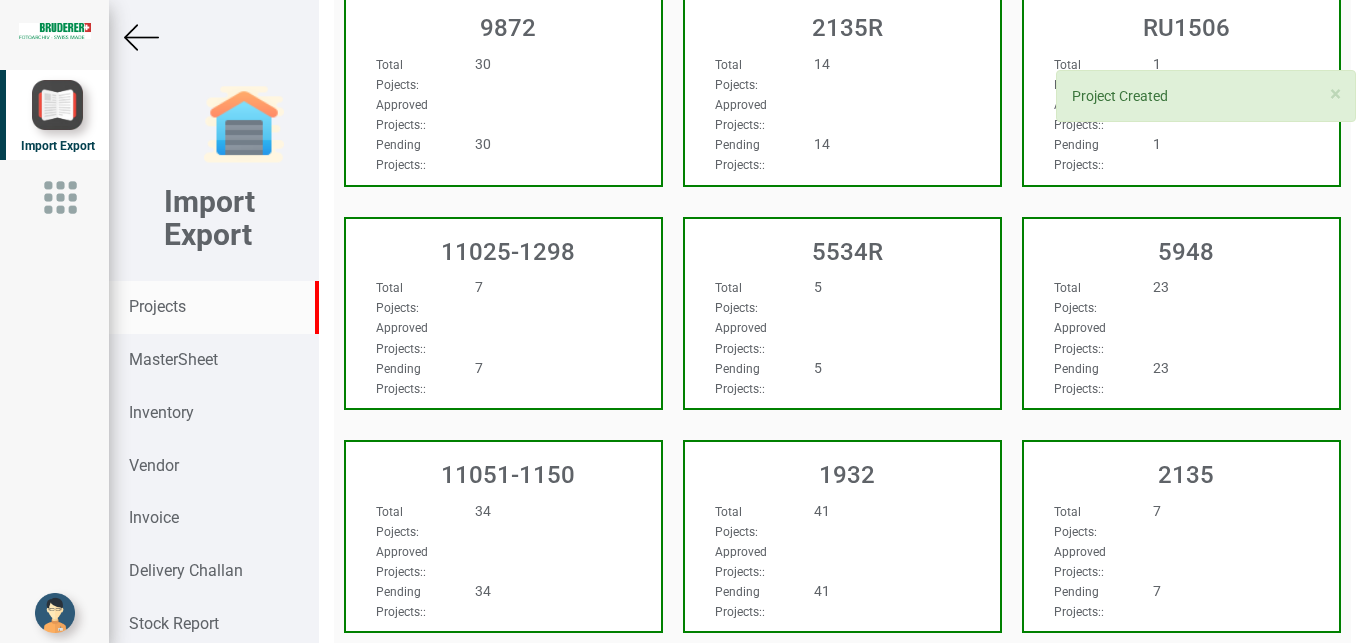 scroll, scrollTop: 0, scrollLeft: 0, axis: both 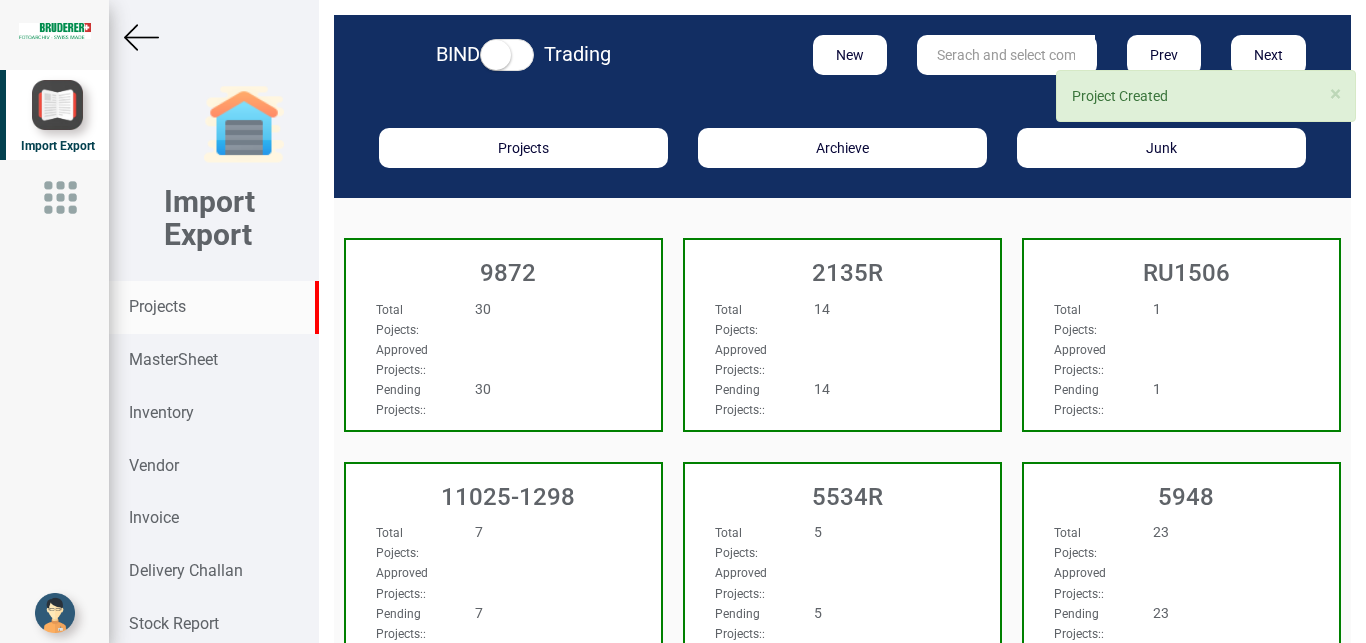 drag, startPoint x: 950, startPoint y: 49, endPoint x: 972, endPoint y: 57, distance: 23.409399 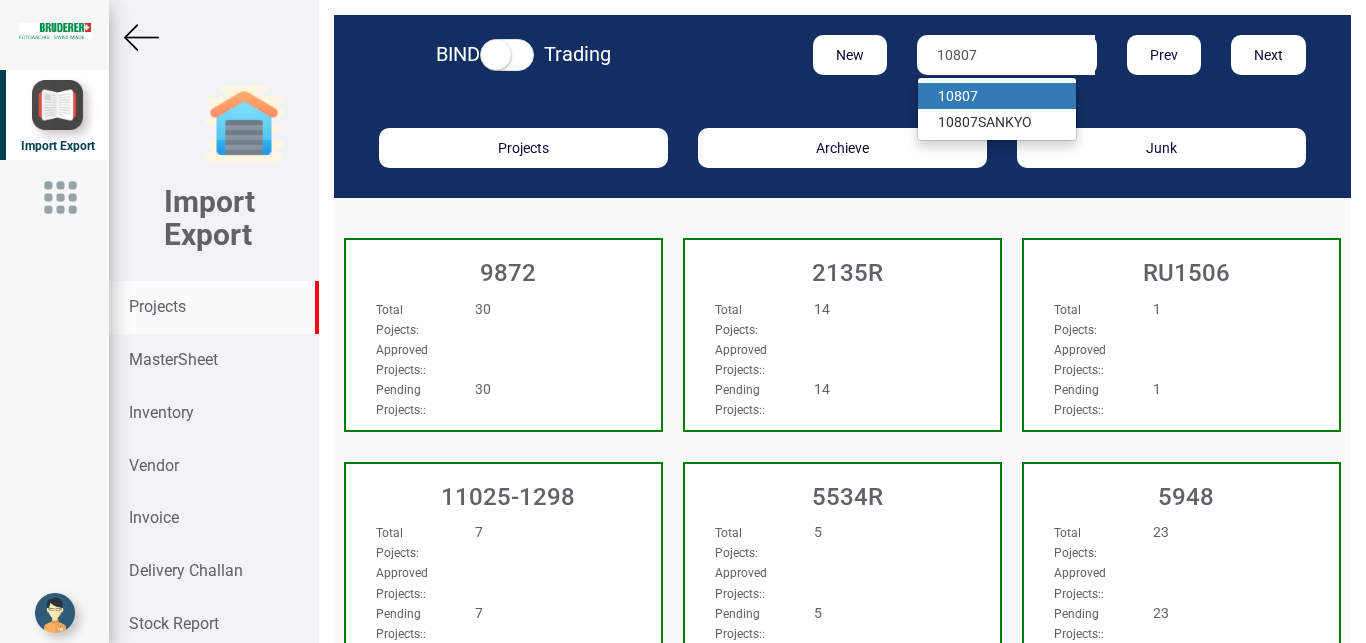 type on "10807" 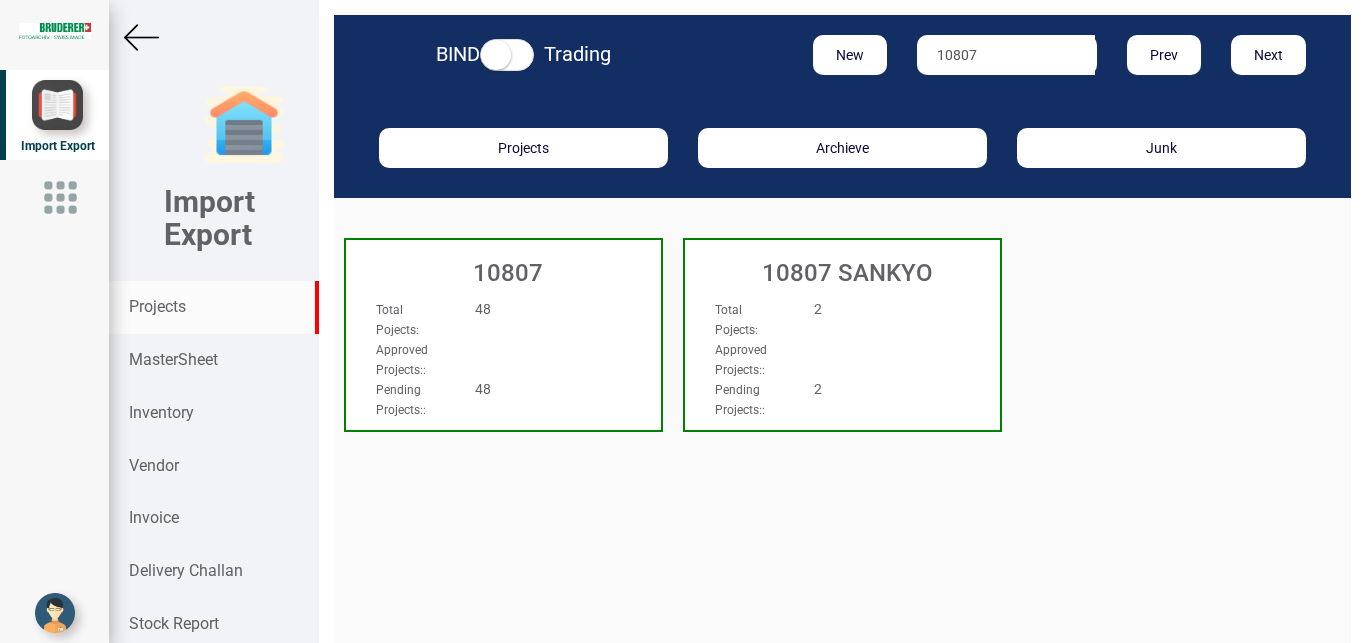 click on "Total Pojects  :
48" at bounding box center (480, 319) 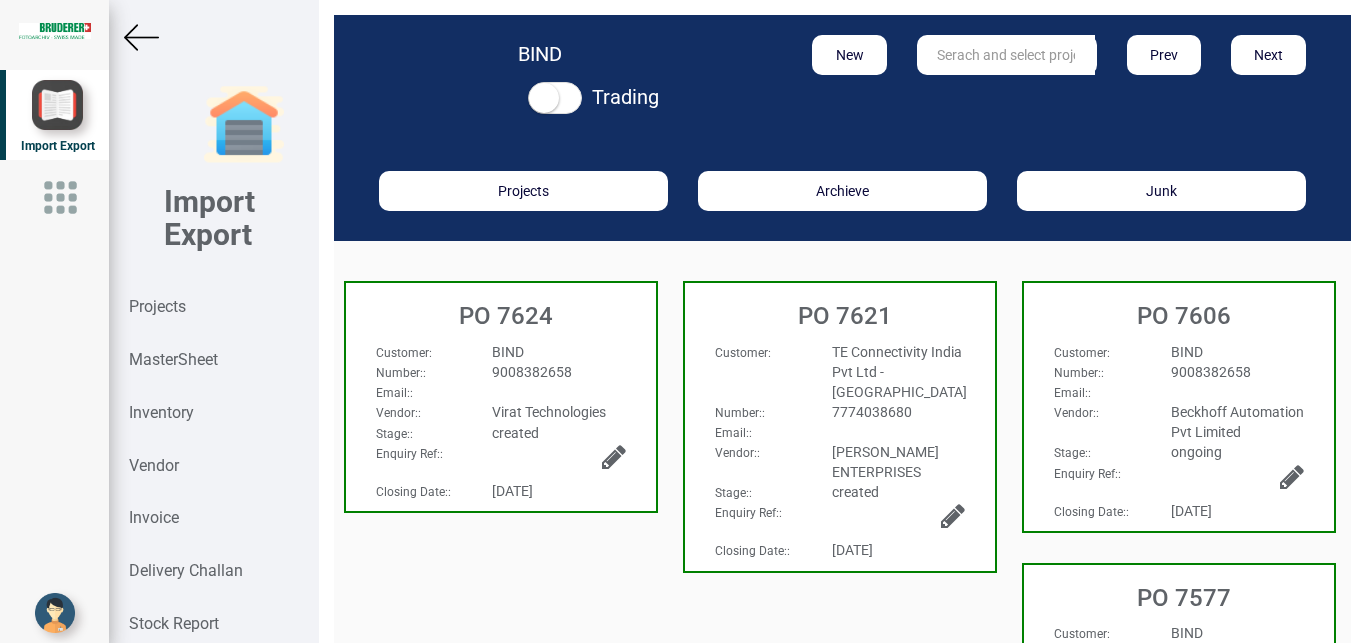 click on "Customer  :
TE Connectivity India Pvt Ltd - [GEOGRAPHIC_DATA]" at bounding box center [840, 372] 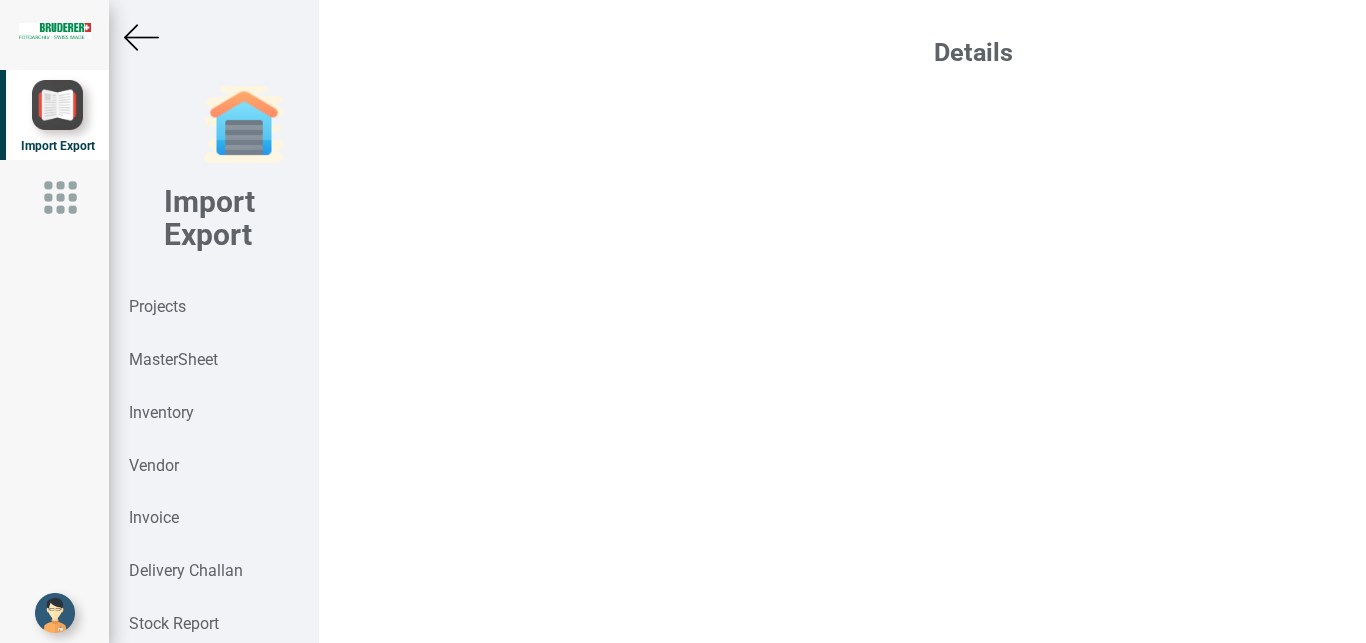 select on "INR" 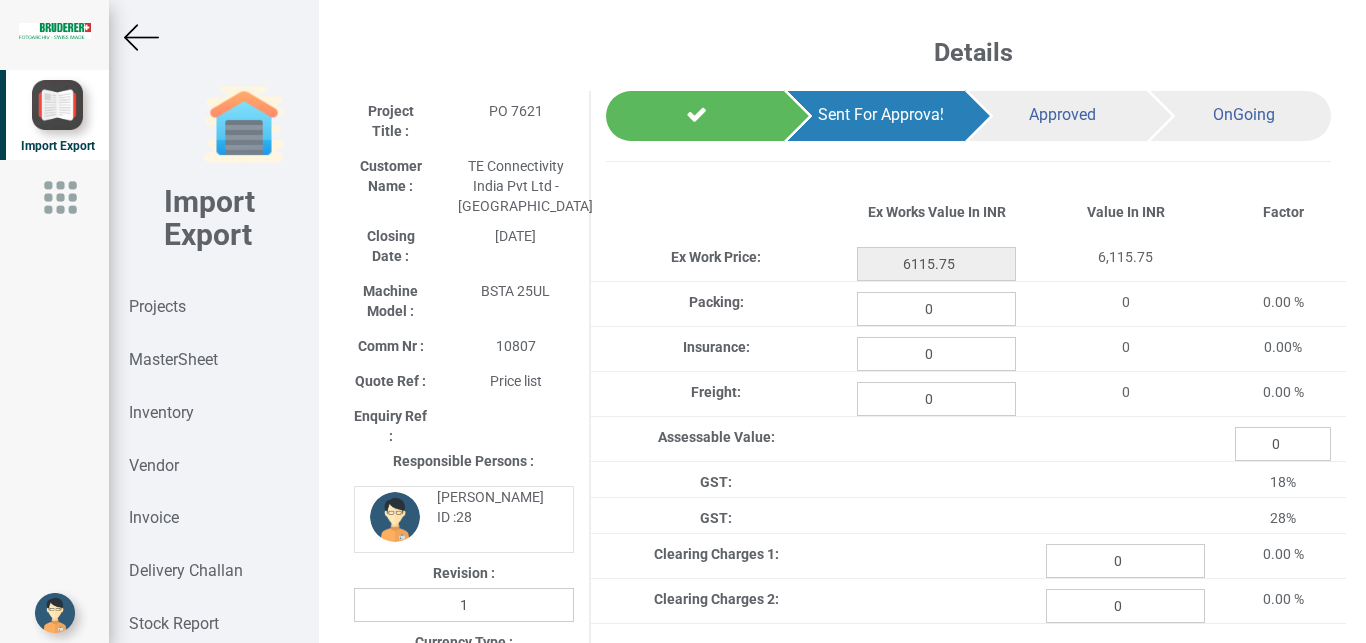 click at bounding box center (141, 37) 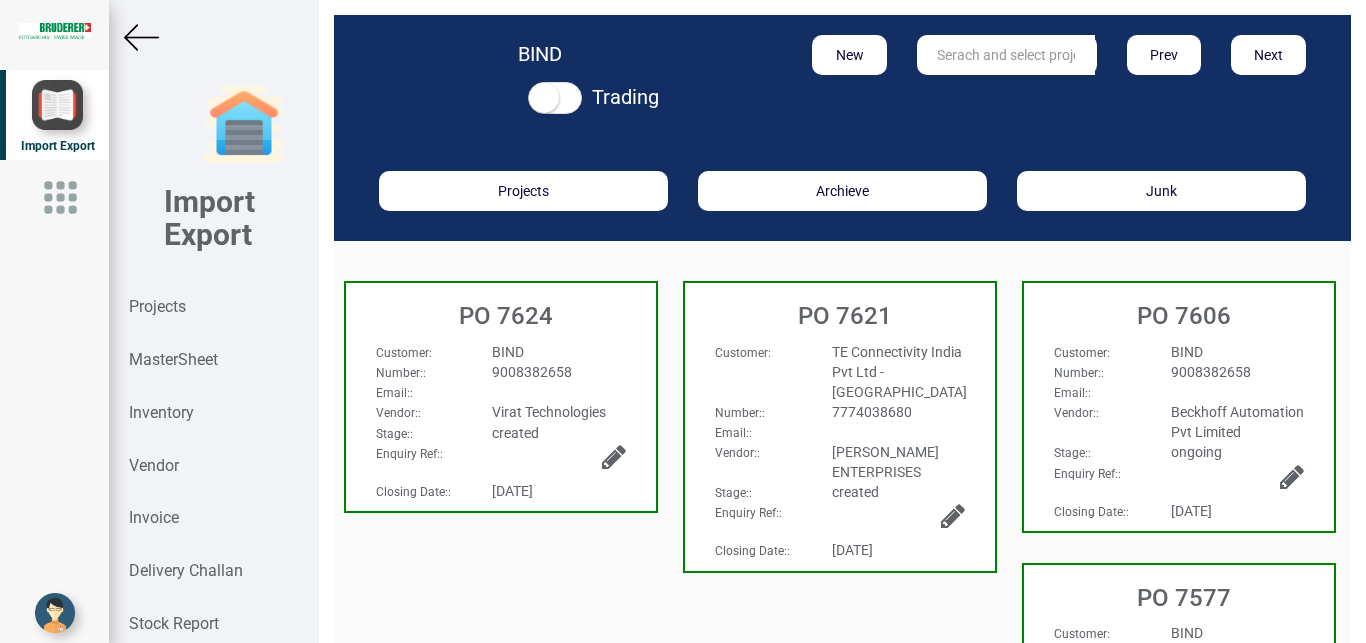 click on "9008382658" at bounding box center [558, 372] 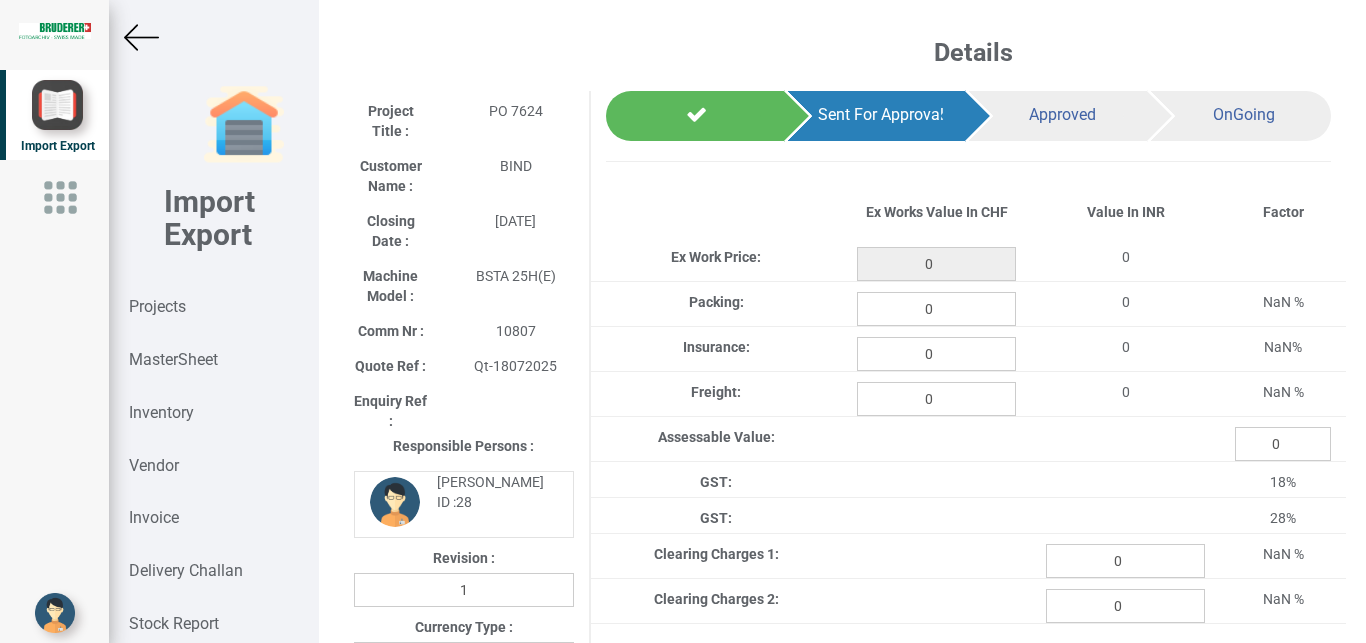 click at bounding box center (141, 37) 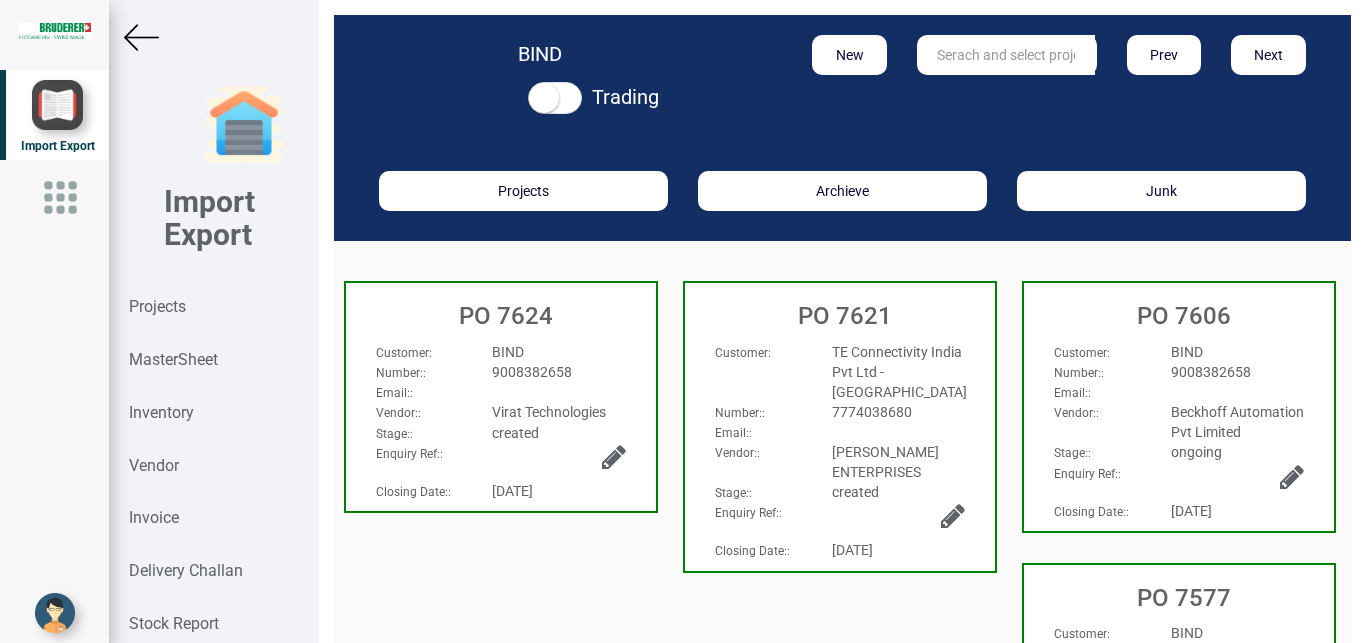 click at bounding box center (614, 457) 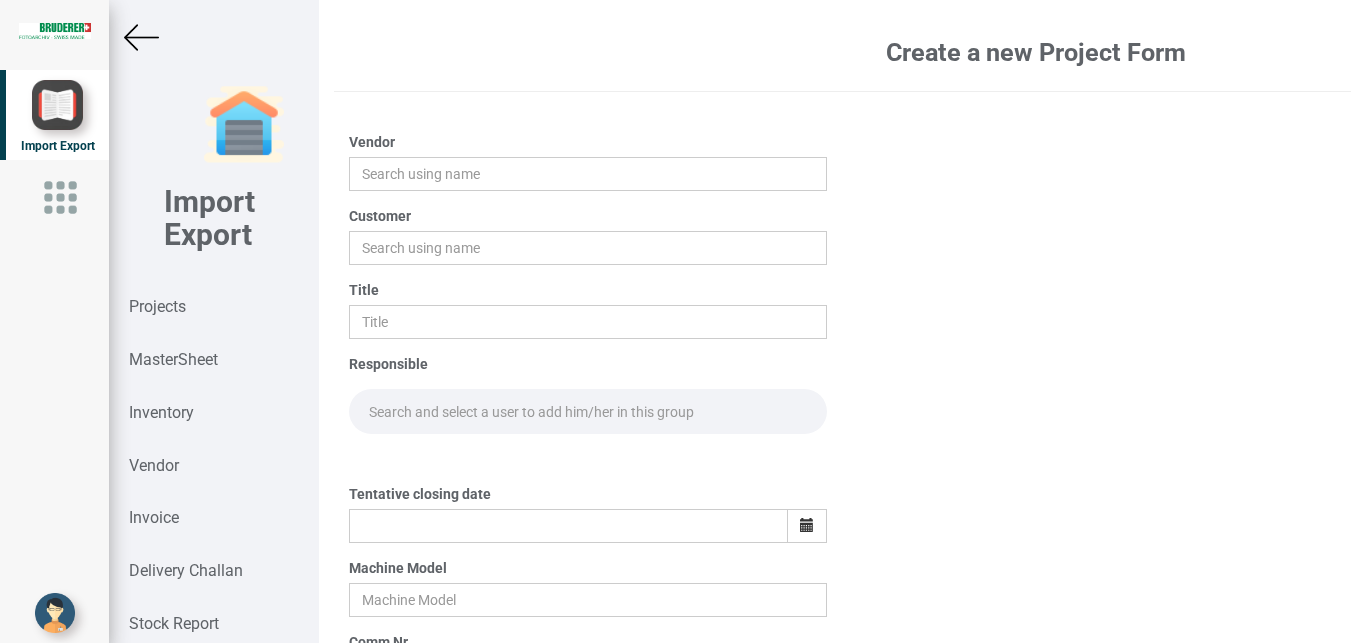 type on "Virat Technologies" 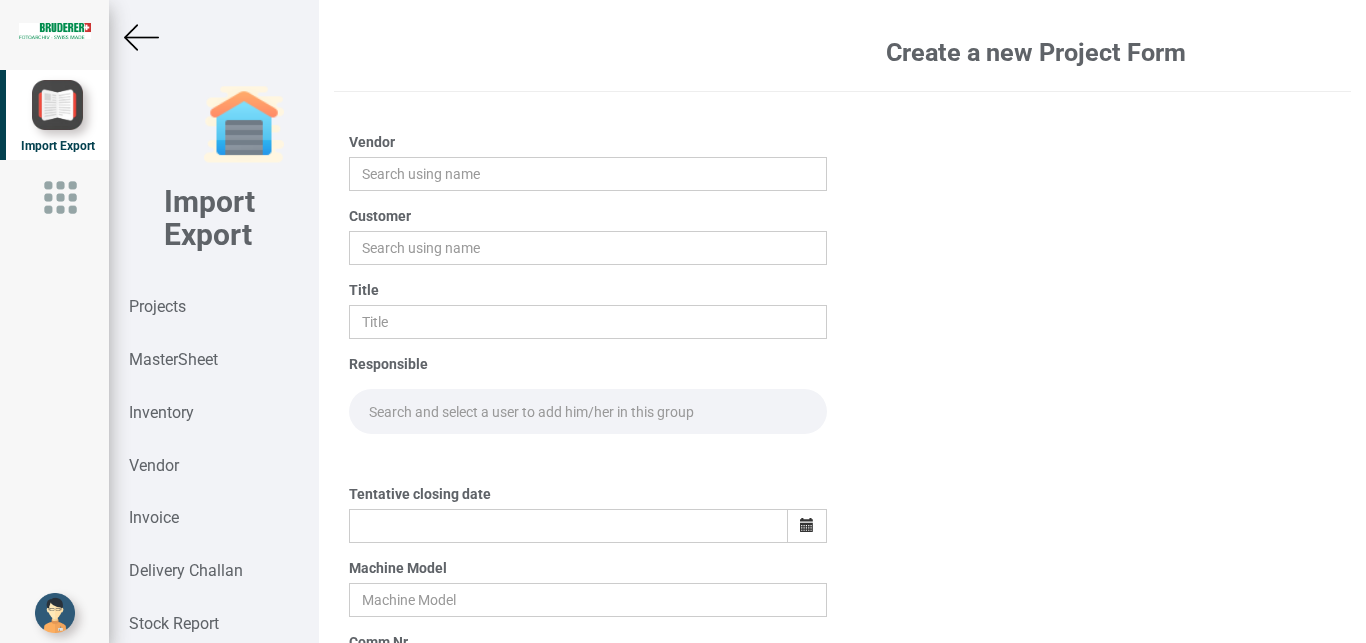 type on "BIND" 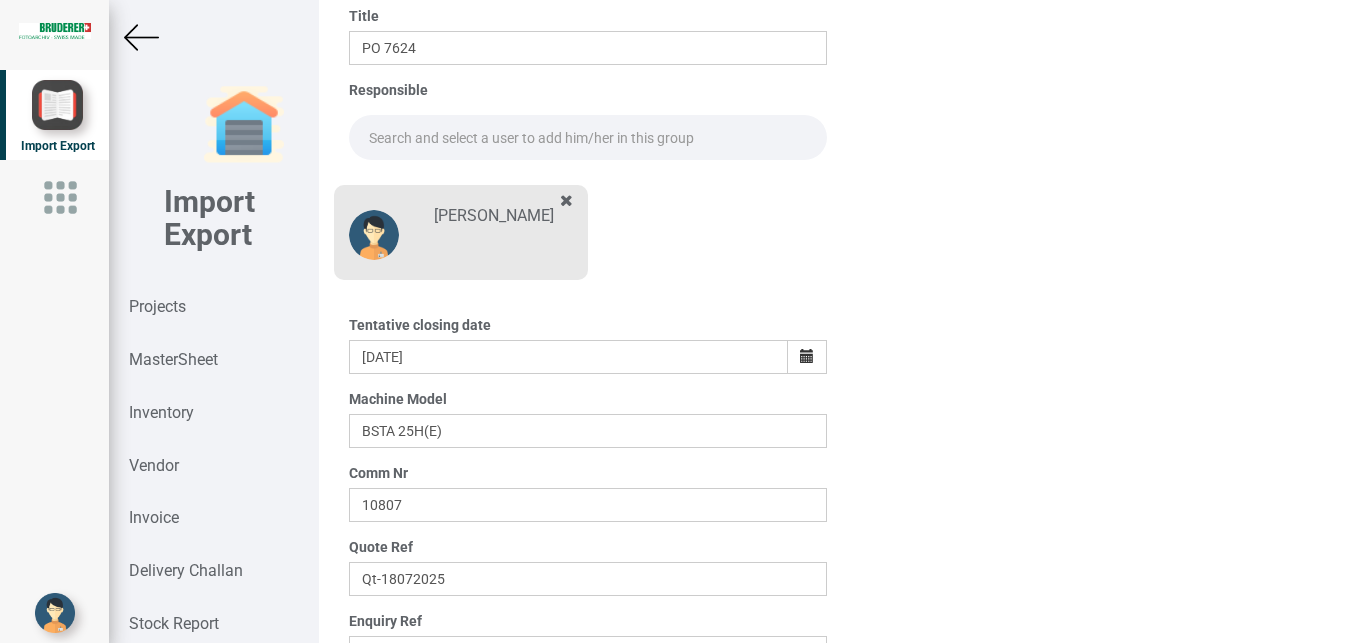 scroll, scrollTop: 277, scrollLeft: 0, axis: vertical 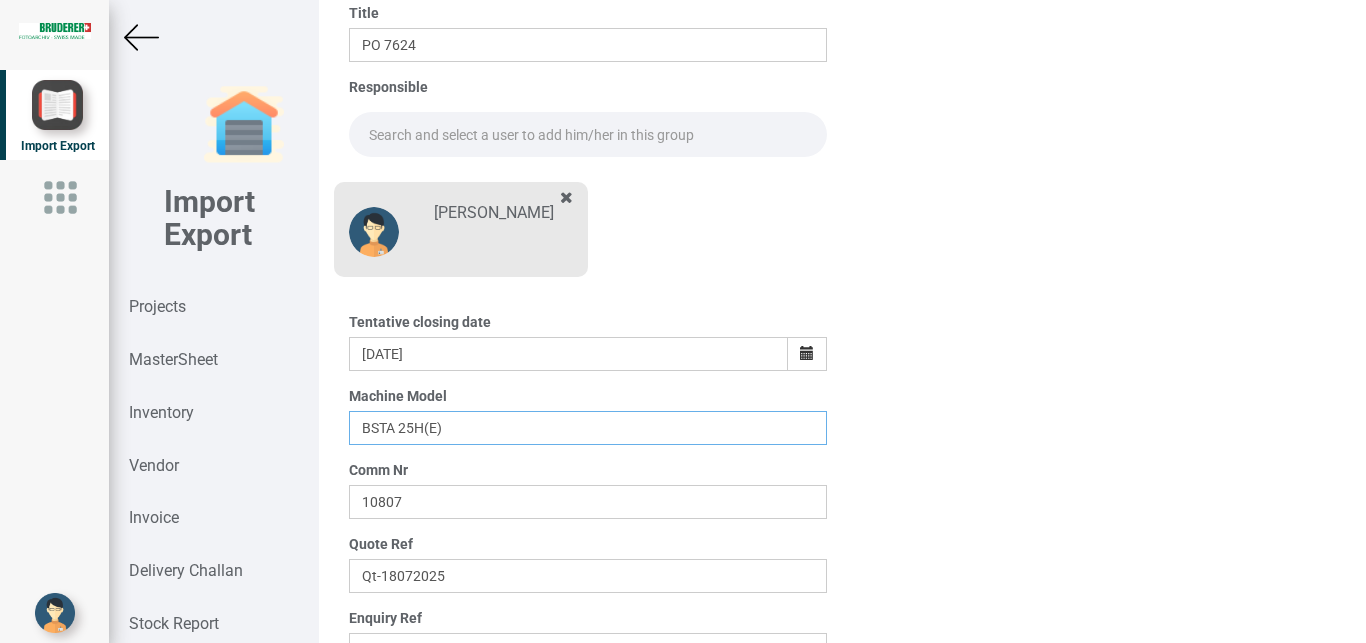 click on "BSTA 25H(E)" at bounding box center [588, 428] 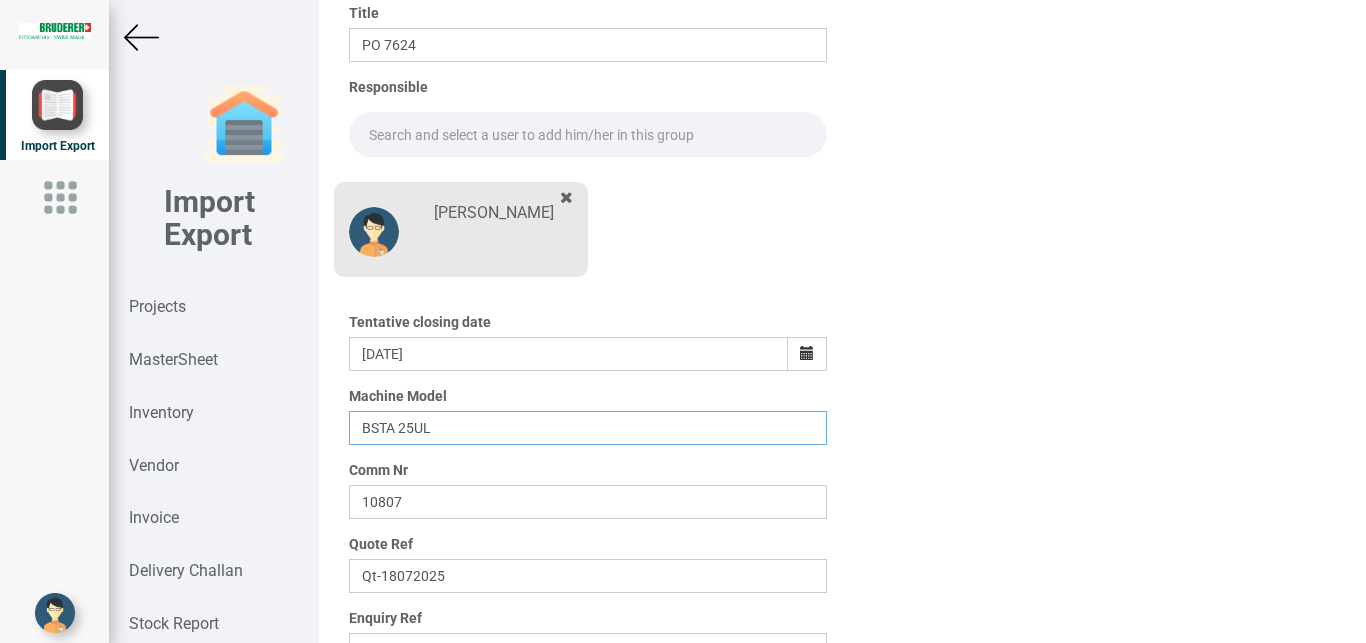 scroll, scrollTop: 350, scrollLeft: 0, axis: vertical 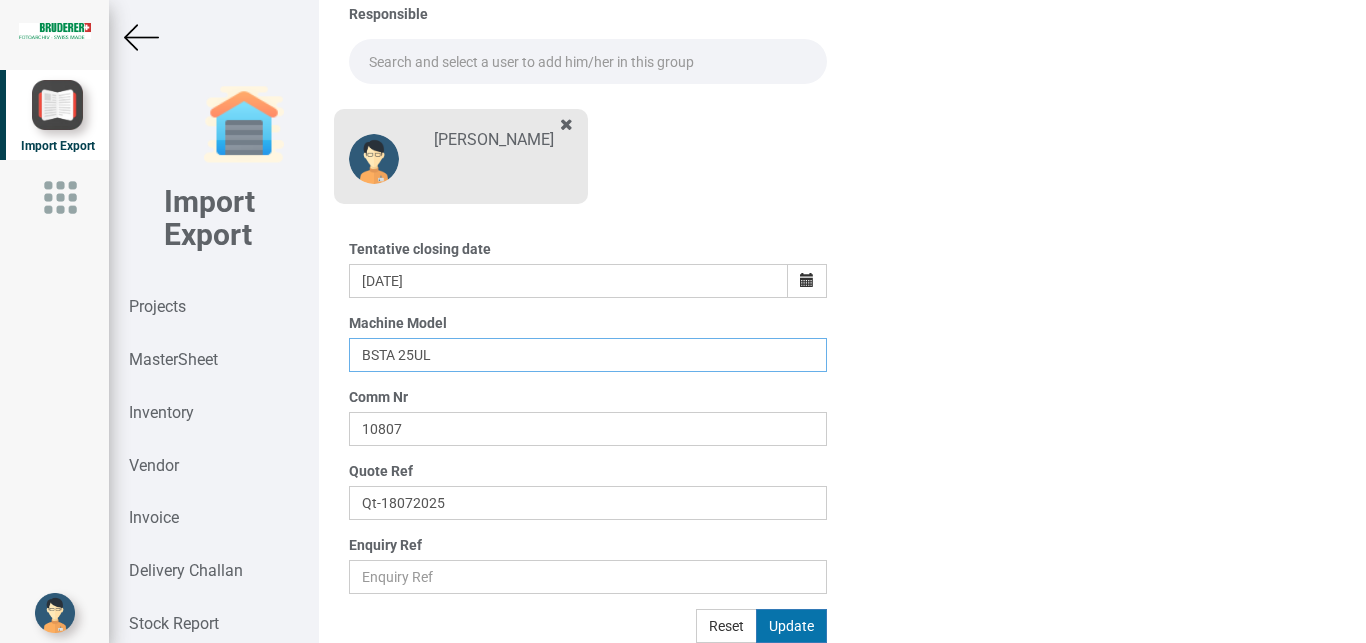 type on "BSTA 25UL" 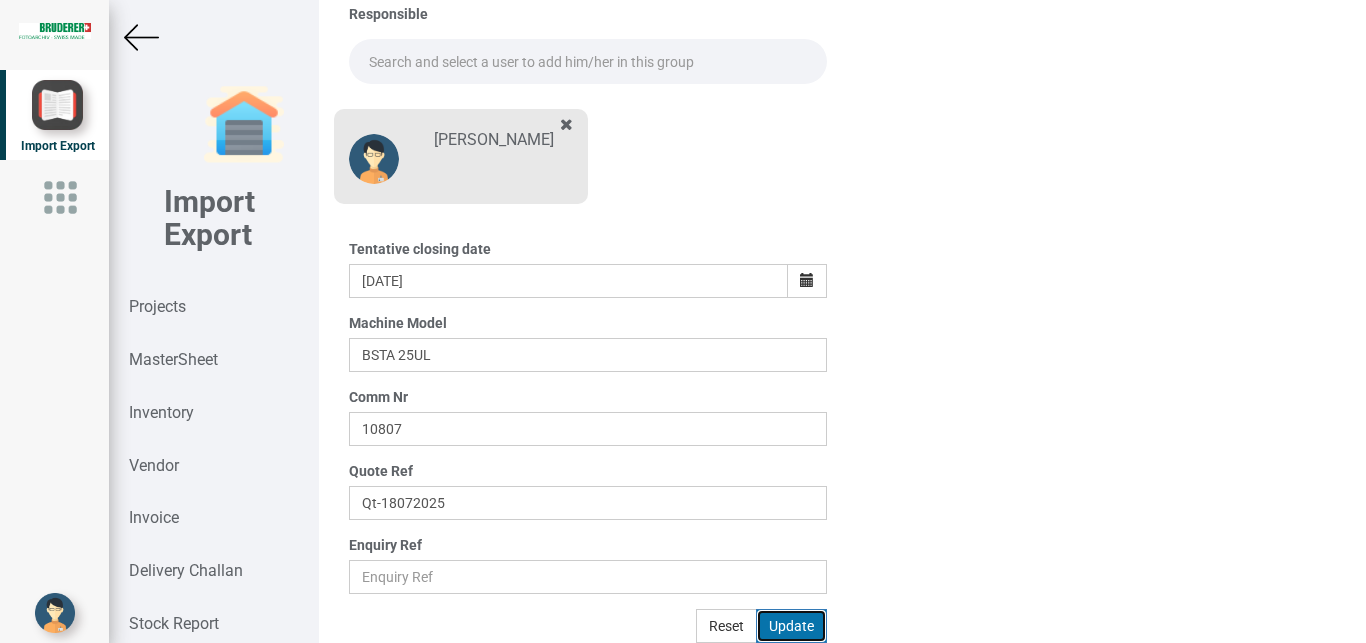 click on "Update" at bounding box center [791, 626] 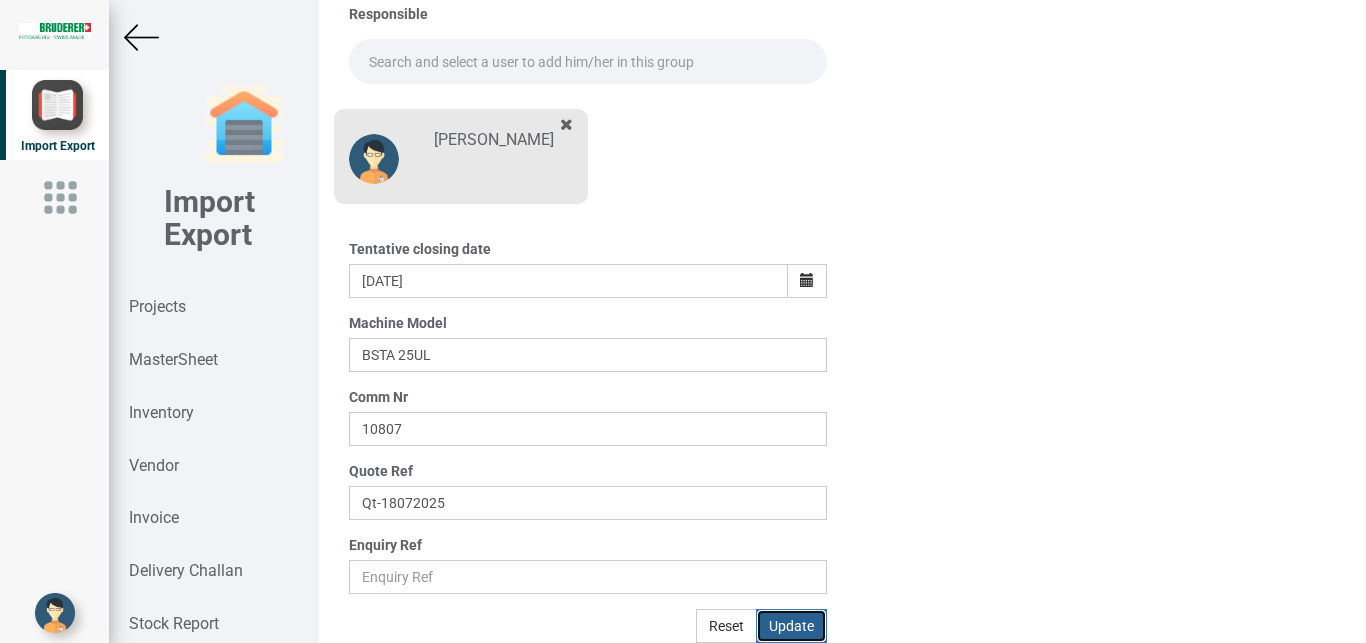type 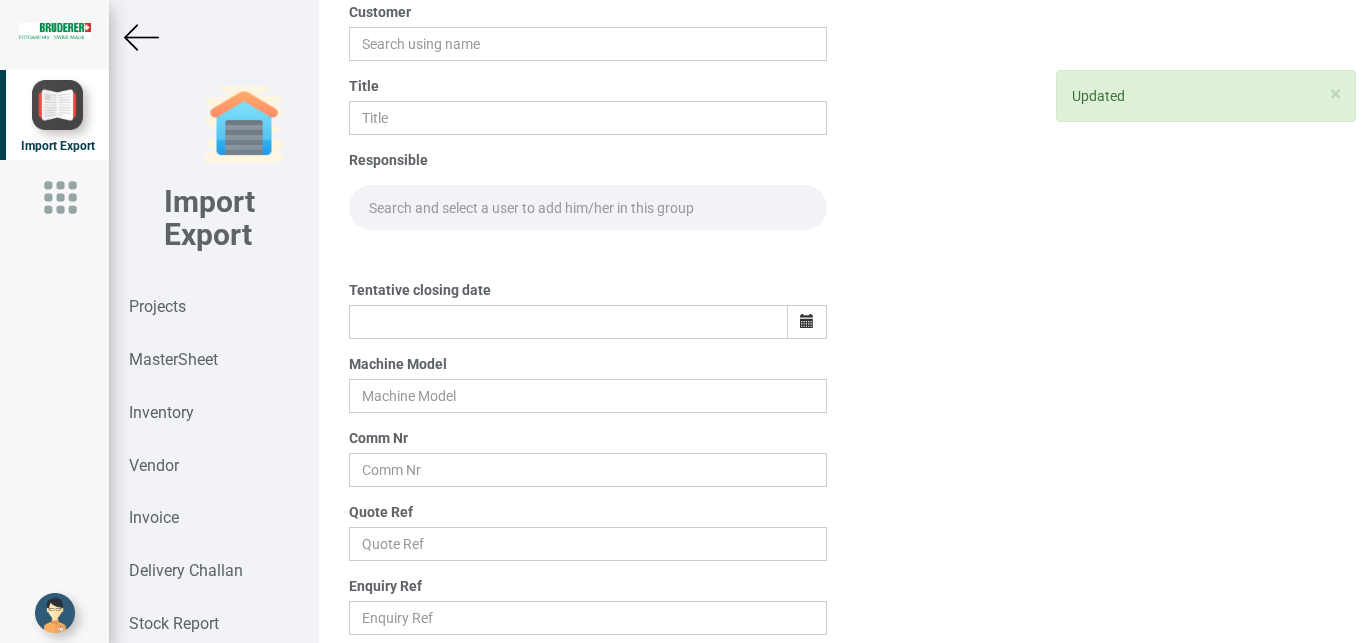 scroll, scrollTop: 200, scrollLeft: 0, axis: vertical 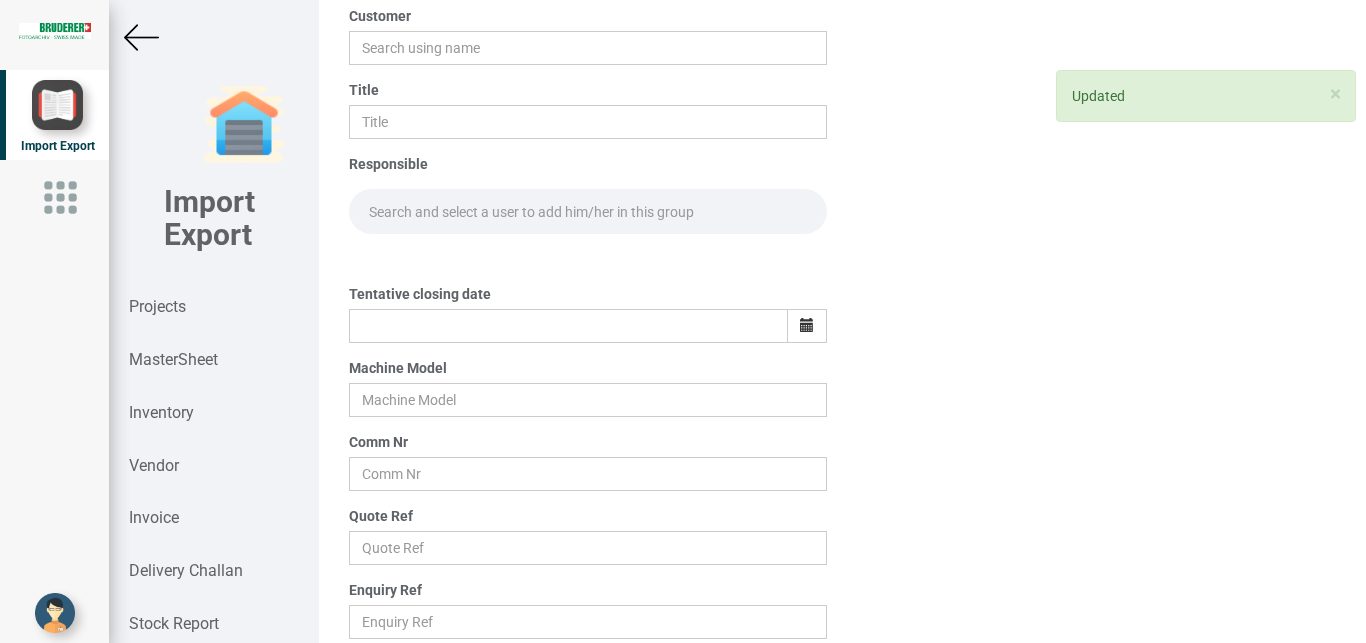click at bounding box center (141, 37) 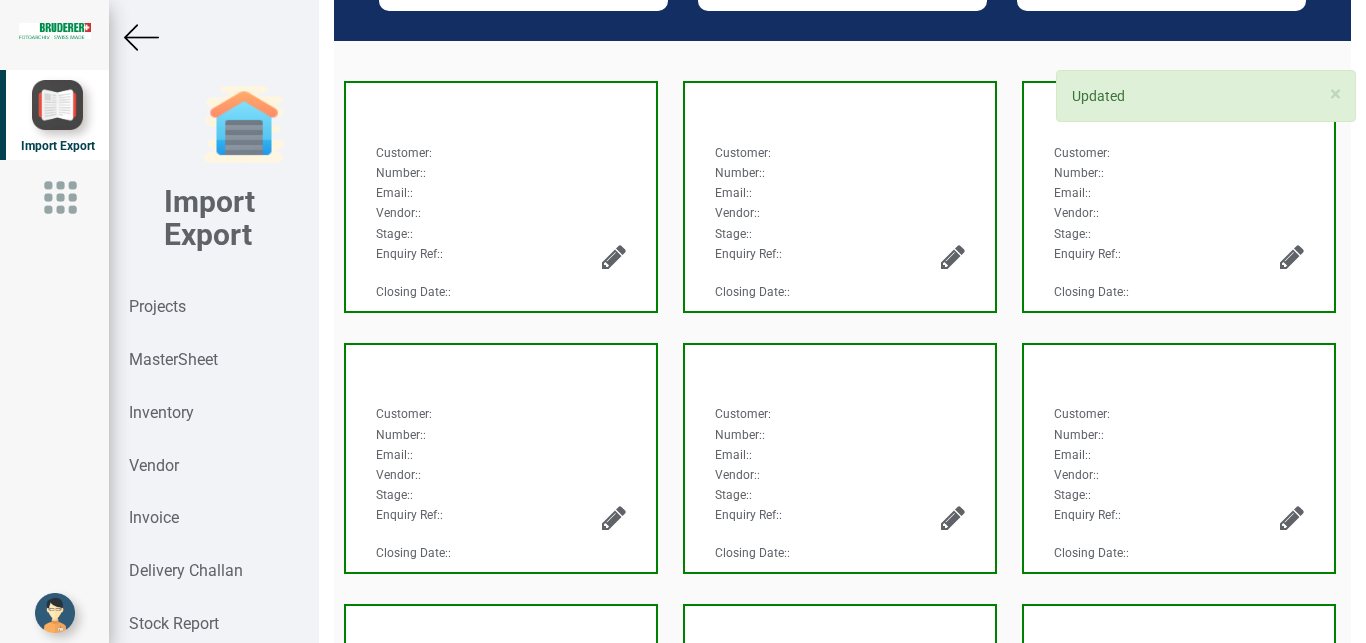 scroll, scrollTop: 200, scrollLeft: 0, axis: vertical 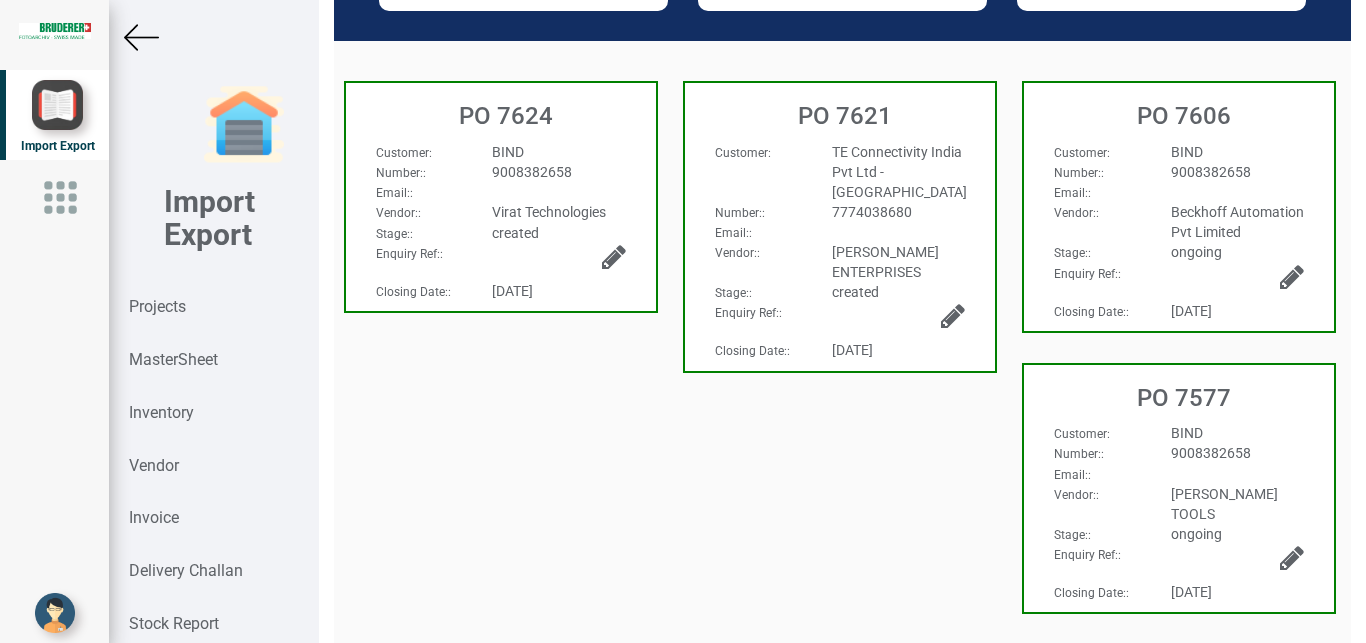 click on "BIND" at bounding box center [558, 152] 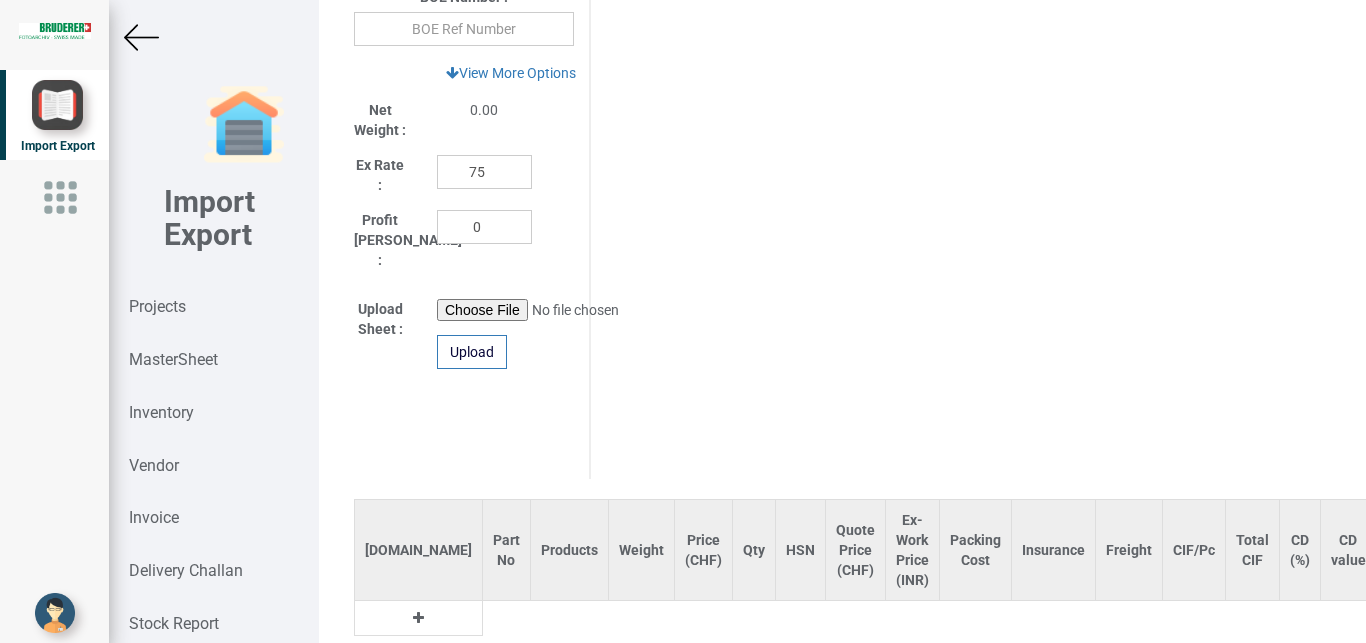 scroll, scrollTop: 1124, scrollLeft: 0, axis: vertical 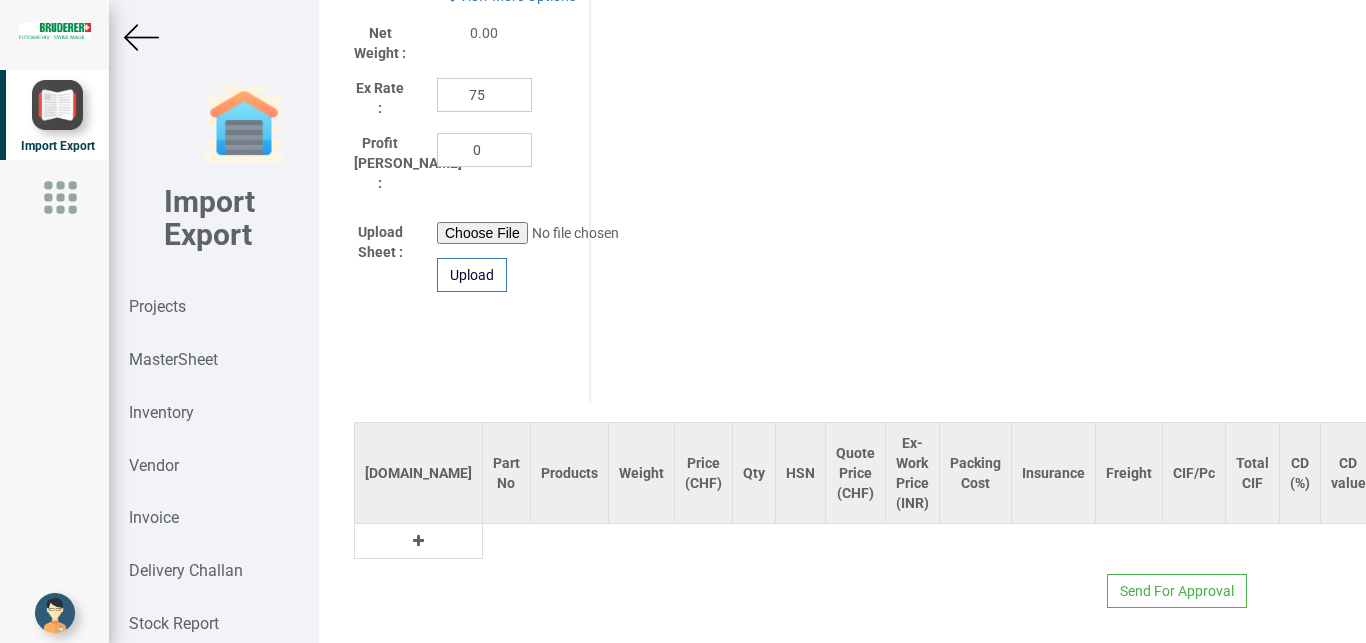click at bounding box center (418, 541) 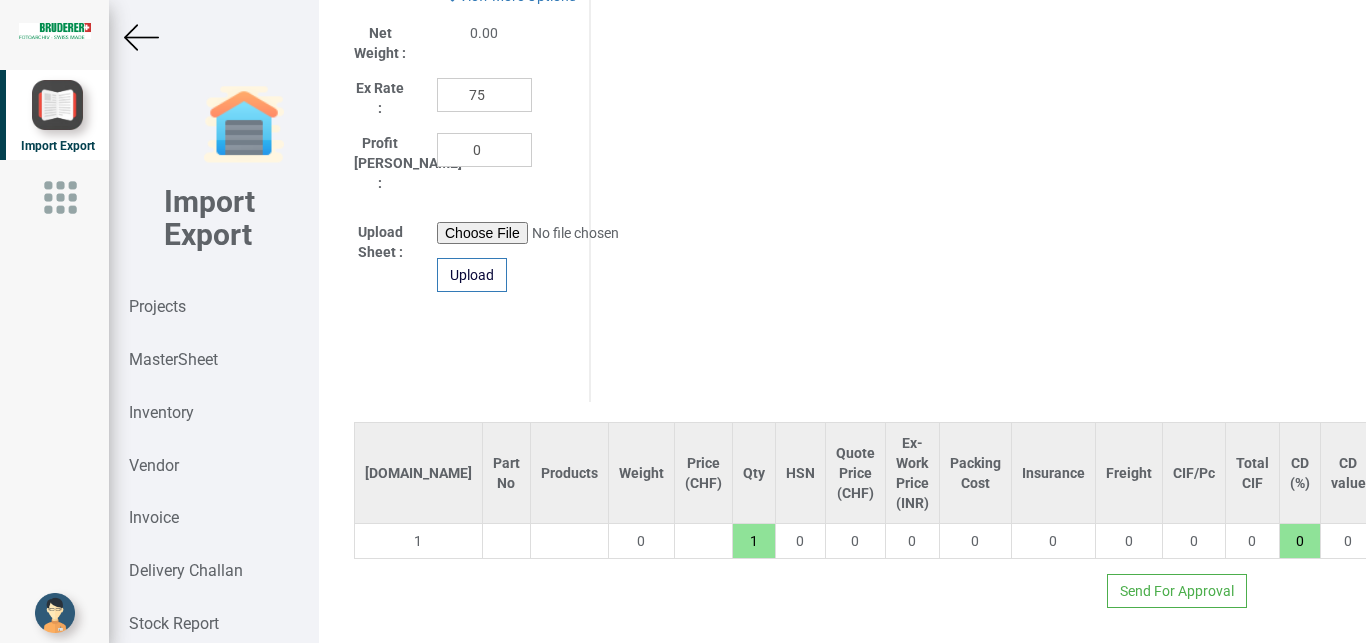 click at bounding box center (506, 541) 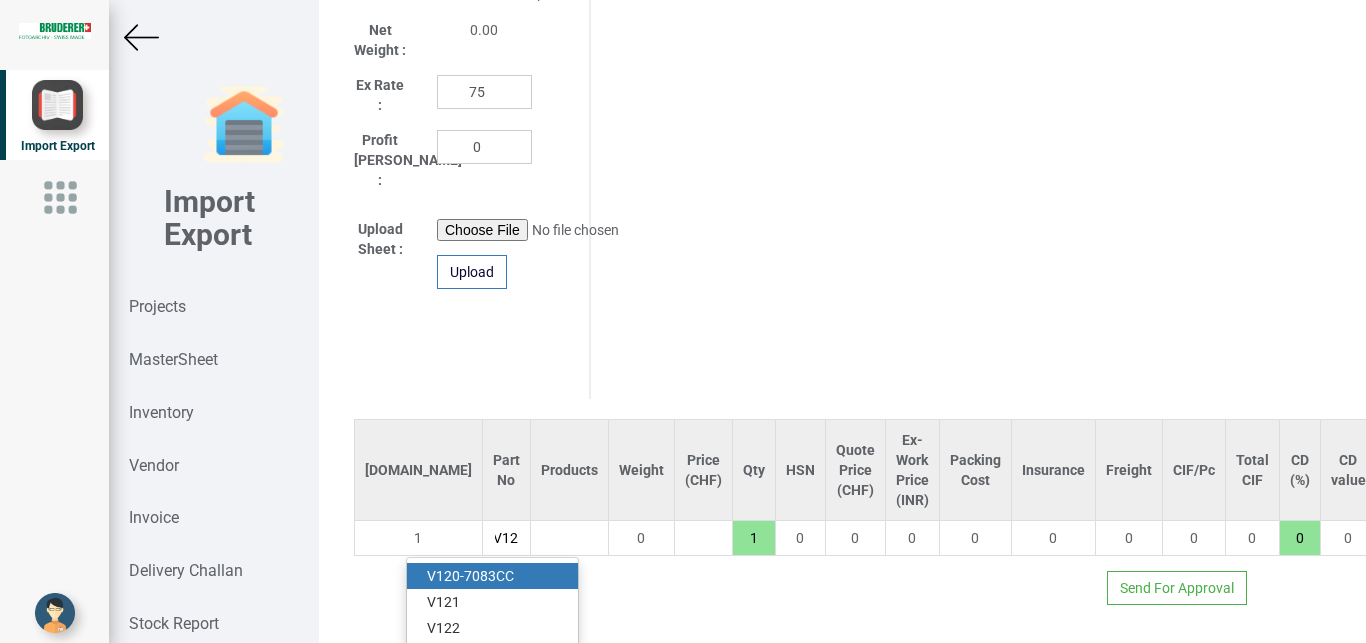 scroll, scrollTop: 0, scrollLeft: 10, axis: horizontal 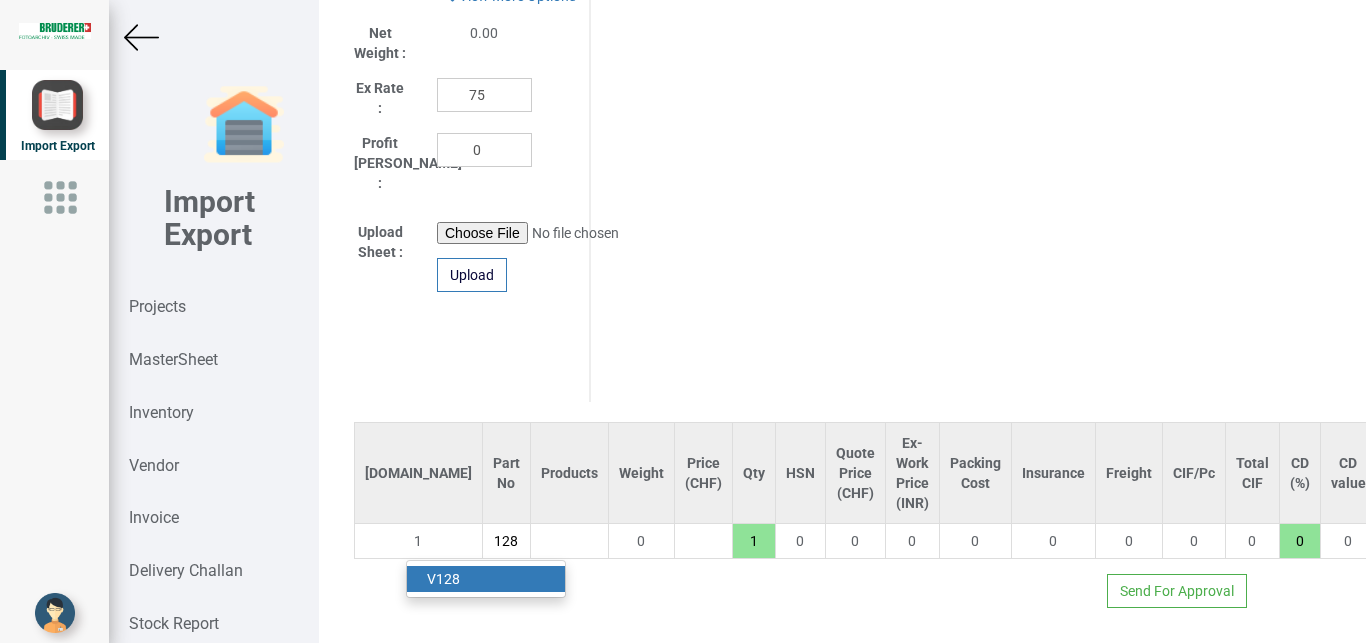 type on "V128" 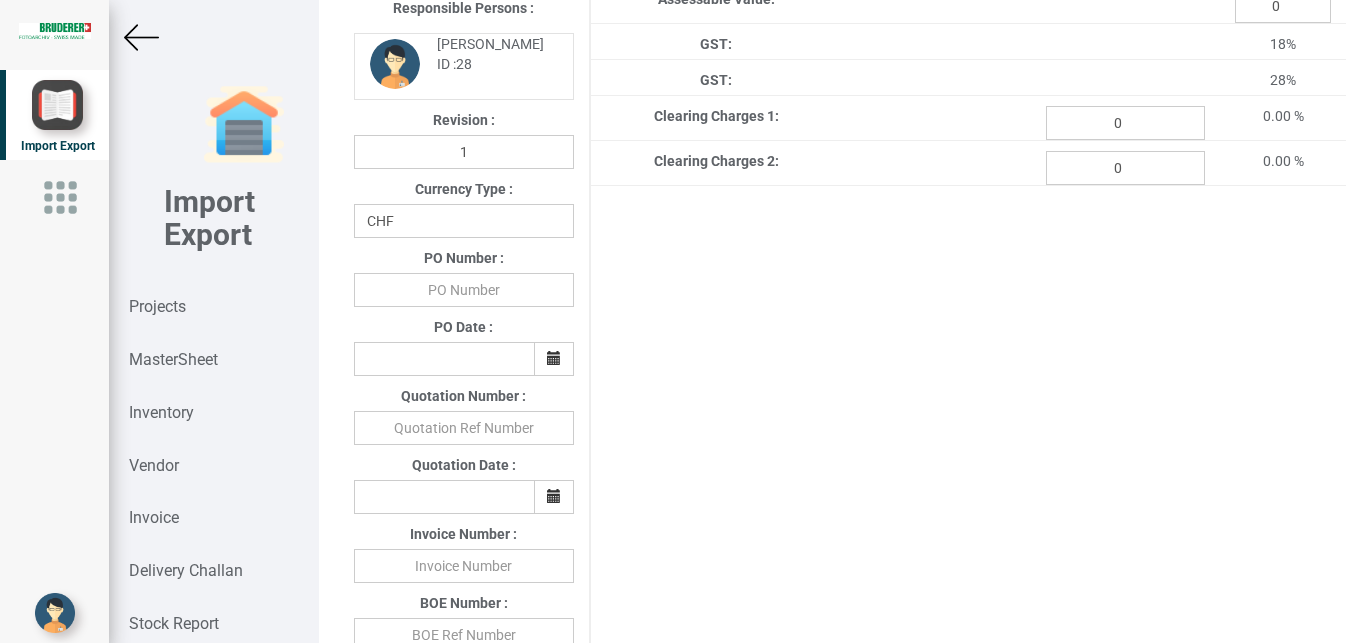 scroll, scrollTop: 441, scrollLeft: 0, axis: vertical 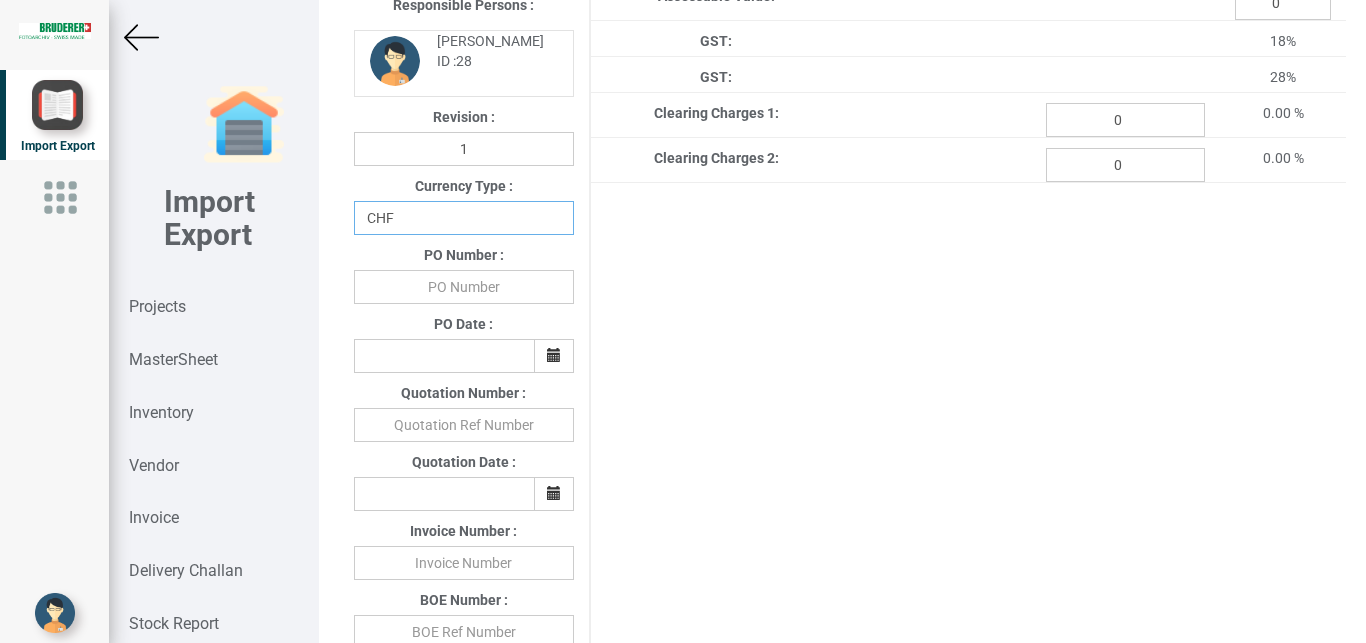 select on "INR" 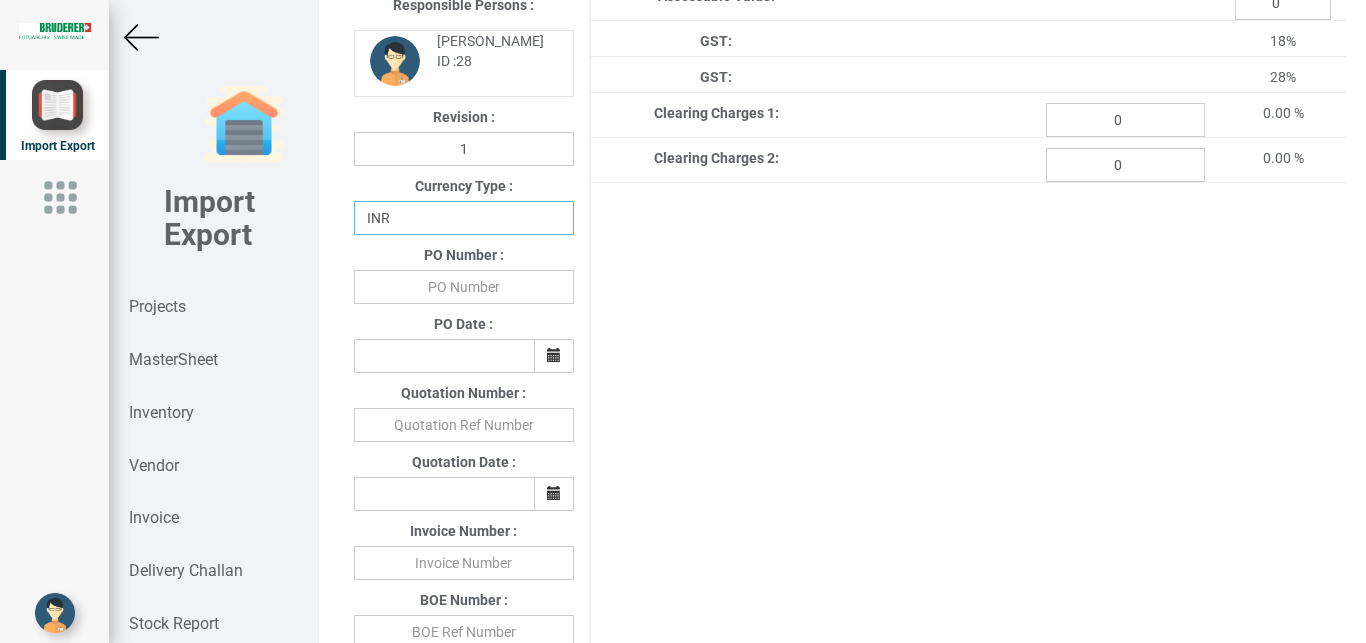 click on "INR" at bounding box center [0, 0] 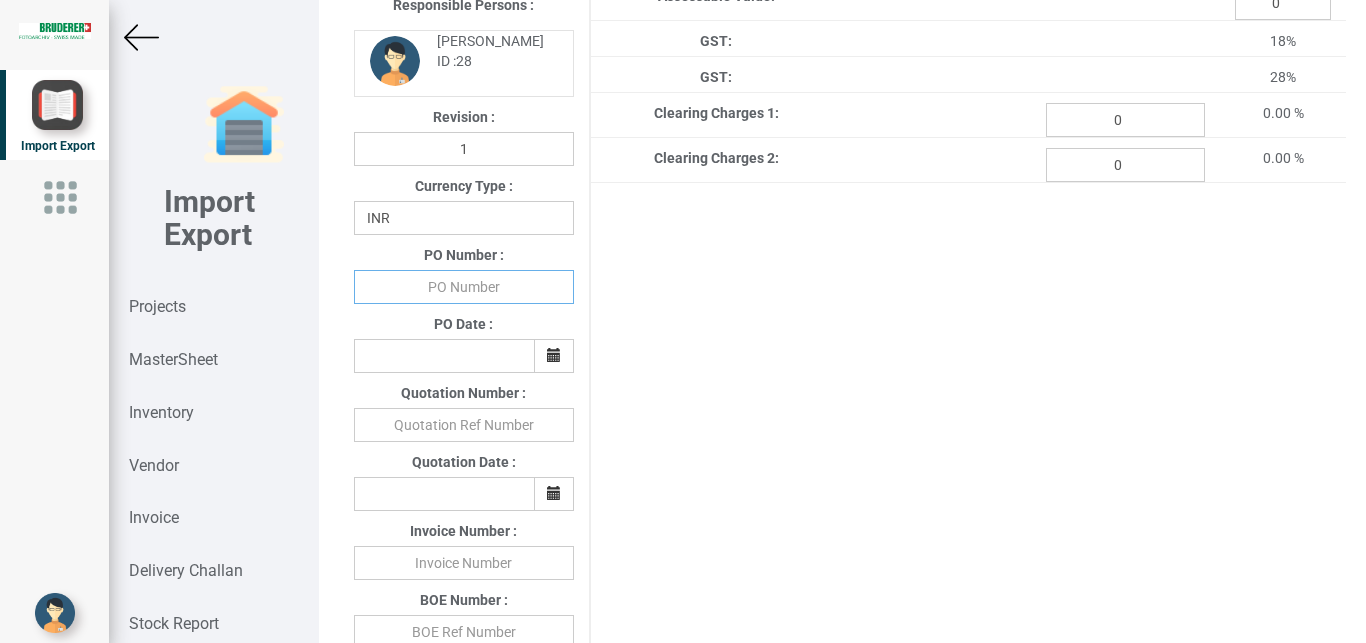 click at bounding box center (464, 287) 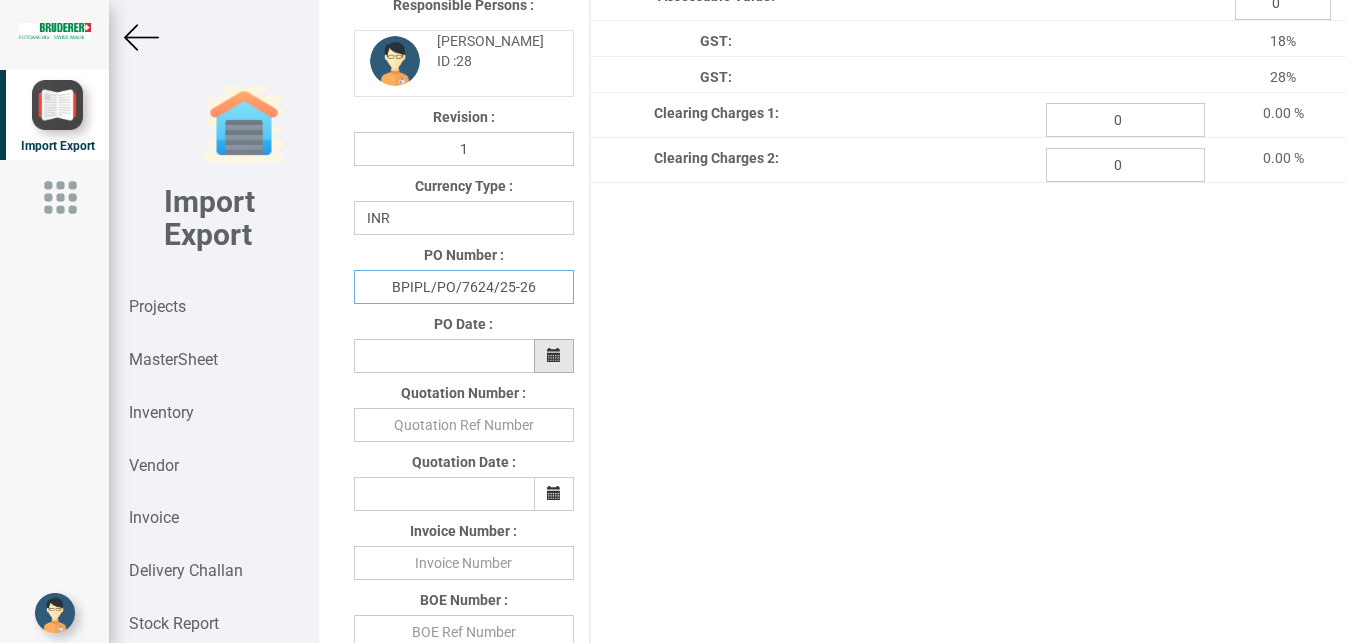 type on "BPIPL/PO/7624/25-26" 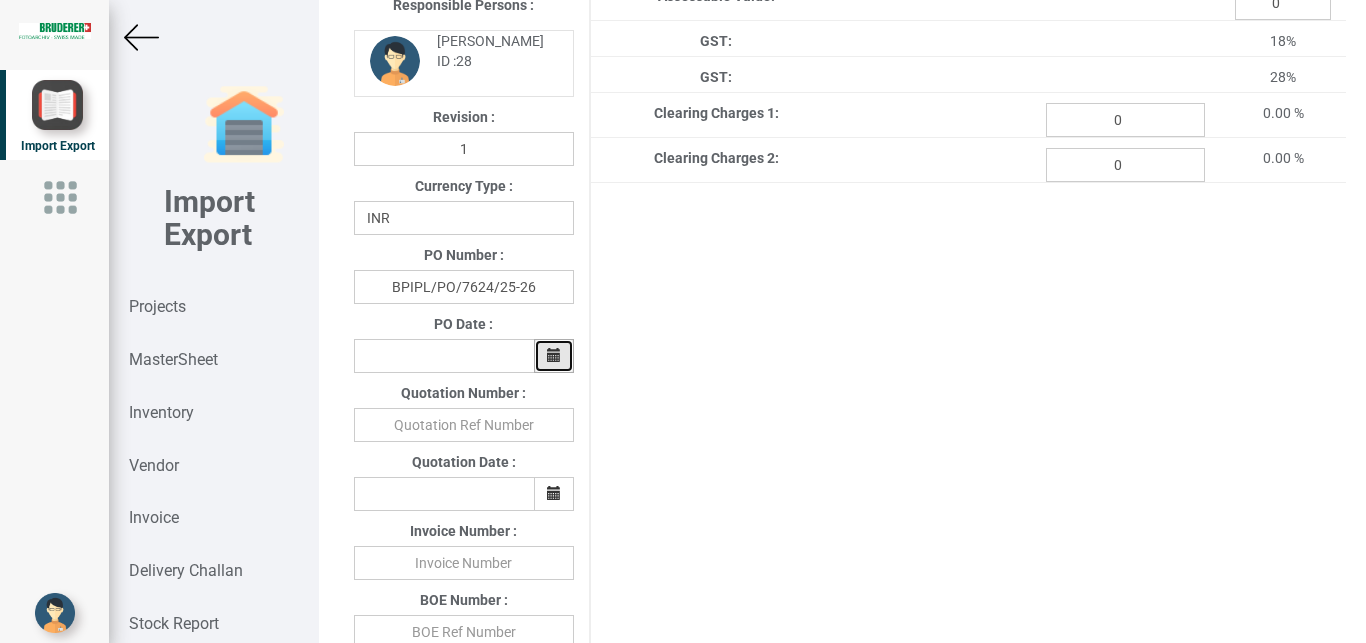 click at bounding box center (554, 356) 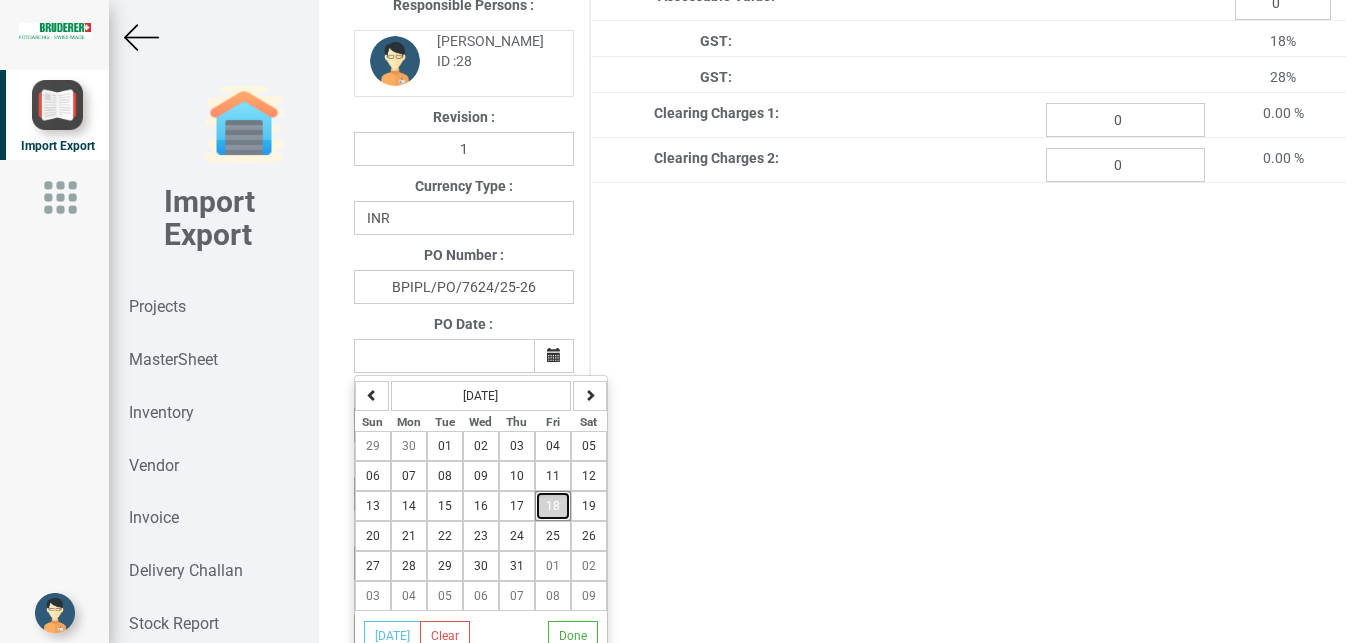 click on "18" at bounding box center (553, 506) 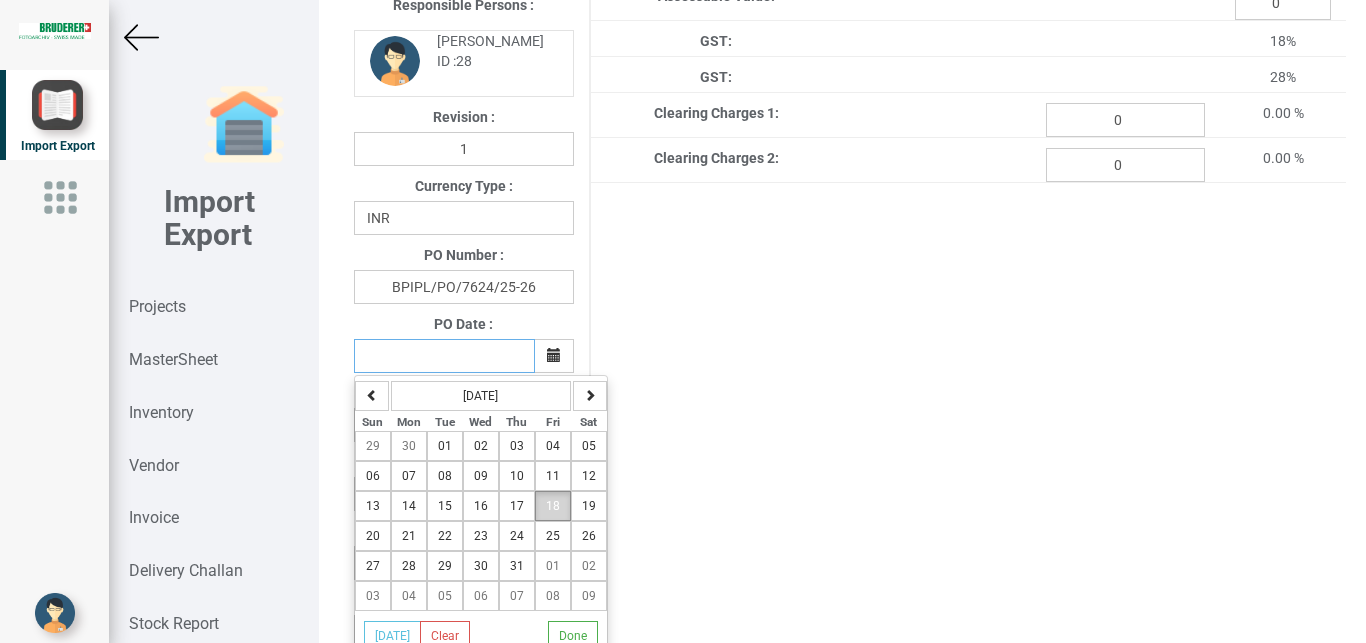 type on "[DATE]" 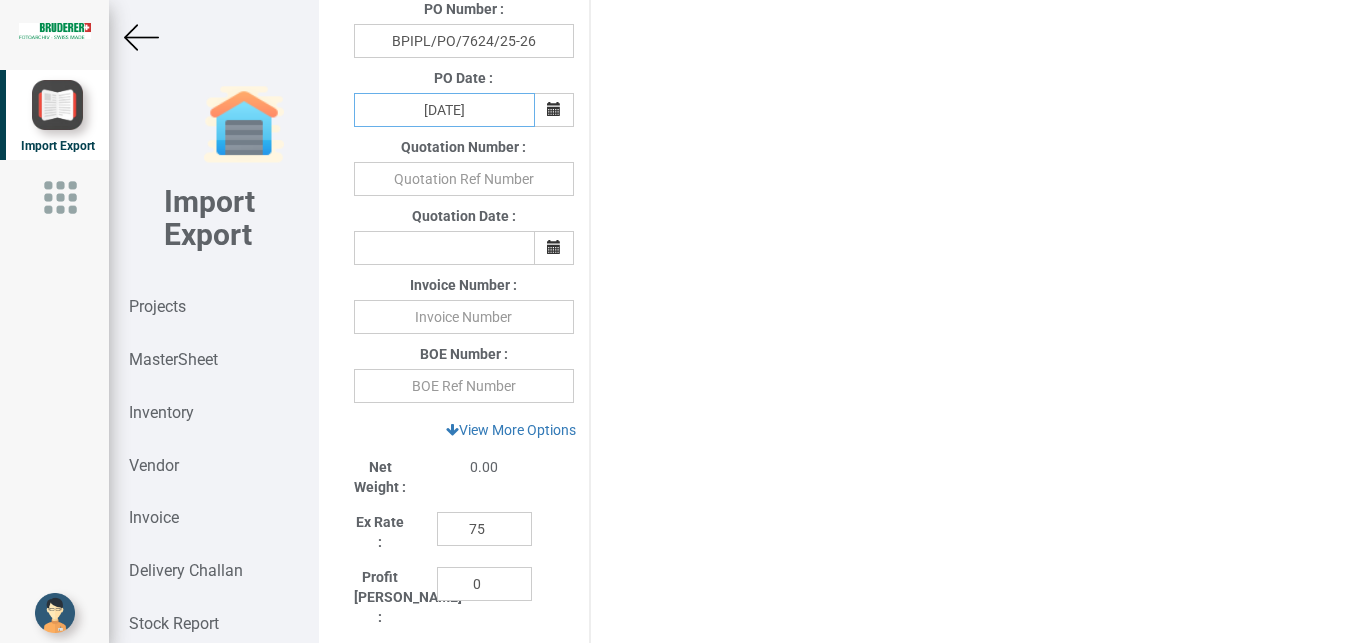 scroll, scrollTop: 720, scrollLeft: 0, axis: vertical 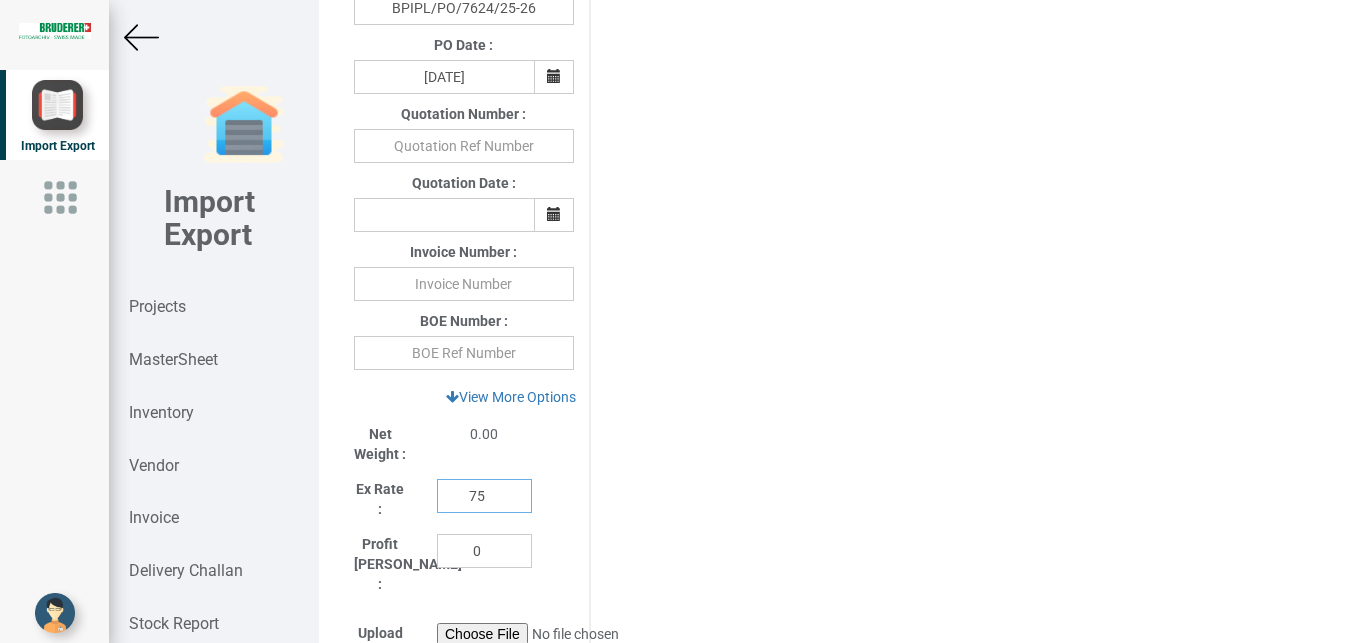 drag, startPoint x: 486, startPoint y: 499, endPoint x: 383, endPoint y: 498, distance: 103.00485 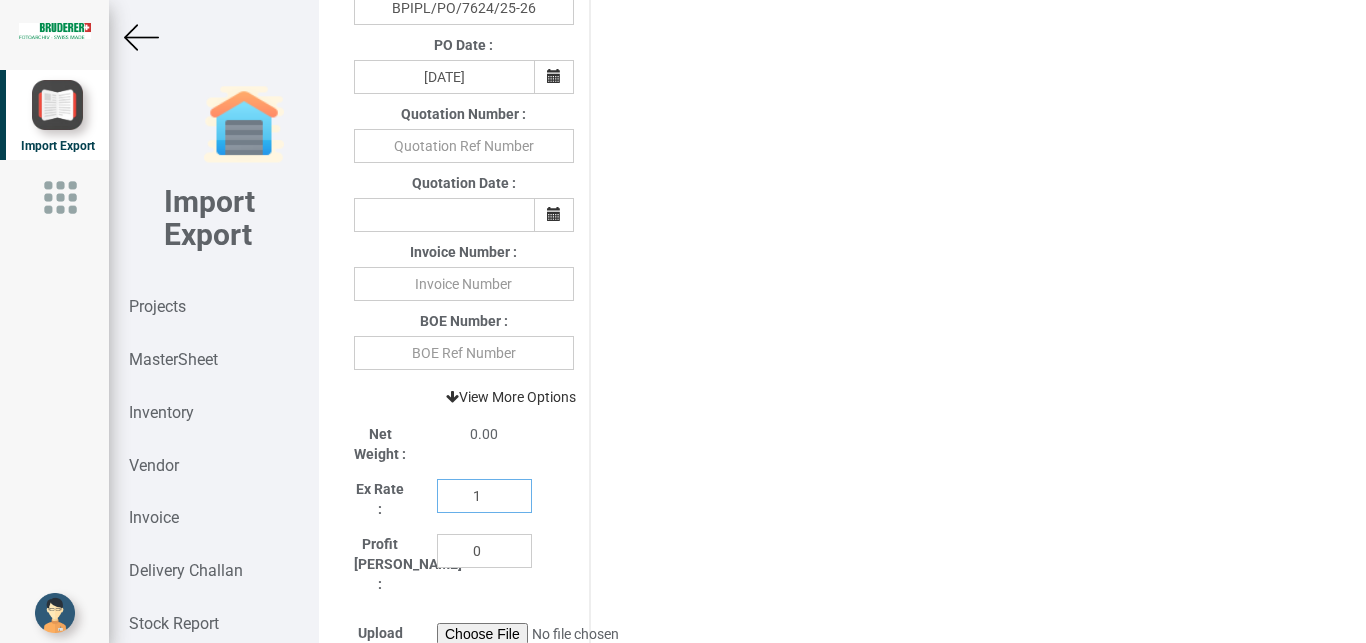 type on "1" 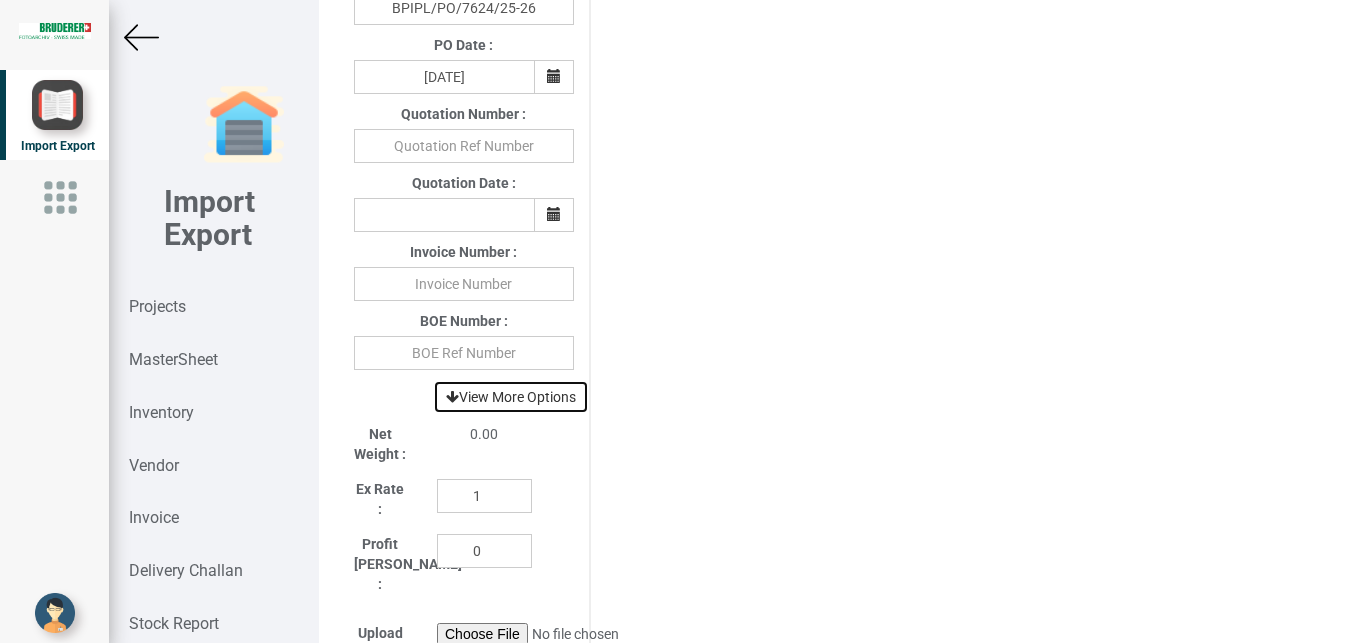 click on "View More Options" at bounding box center (511, 397) 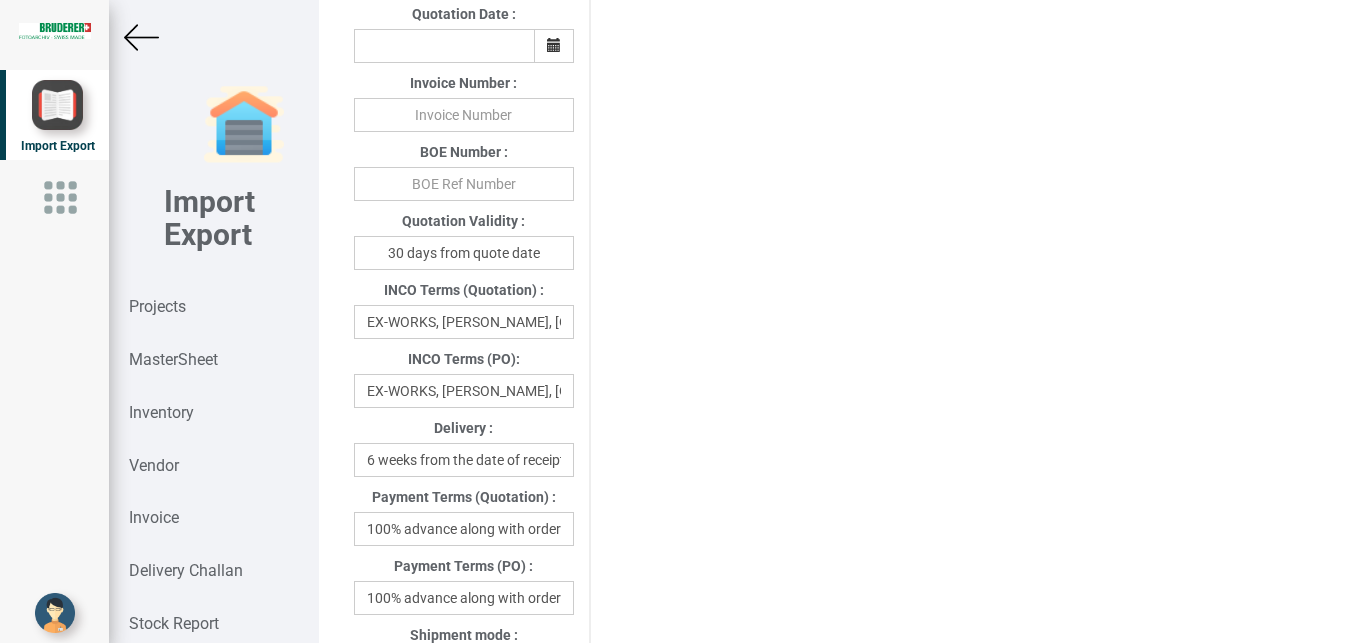 scroll, scrollTop: 894, scrollLeft: 0, axis: vertical 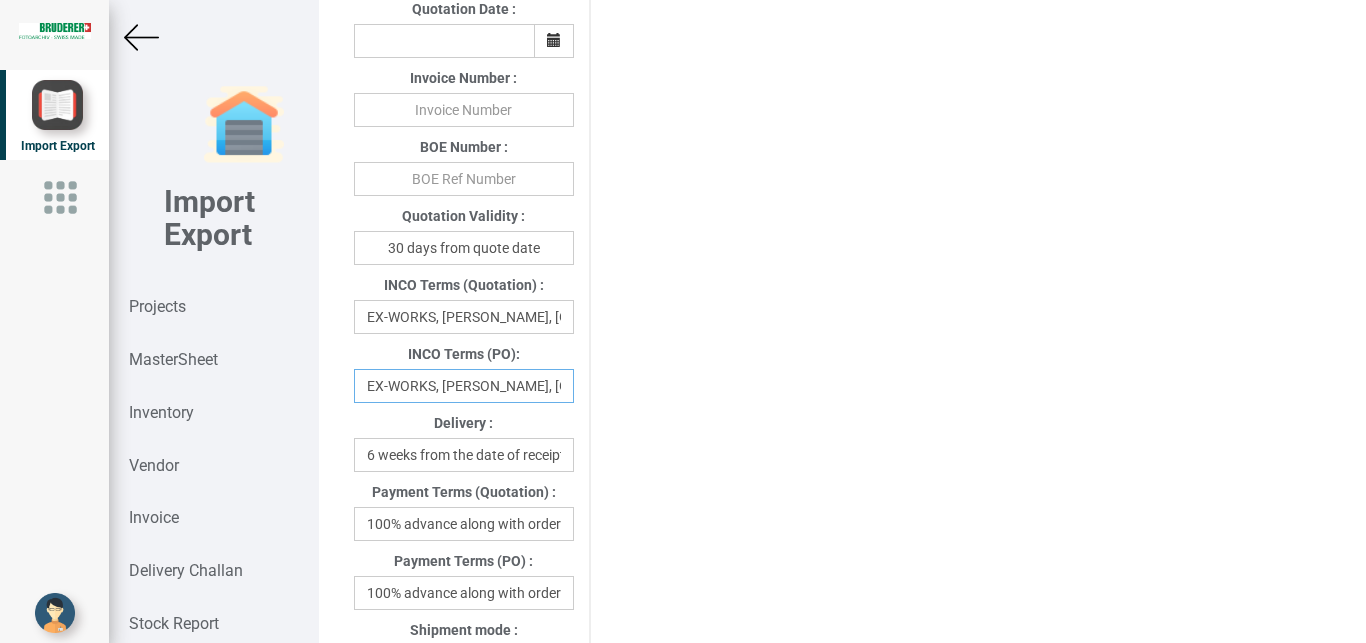 drag, startPoint x: 365, startPoint y: 391, endPoint x: 571, endPoint y: 390, distance: 206.00243 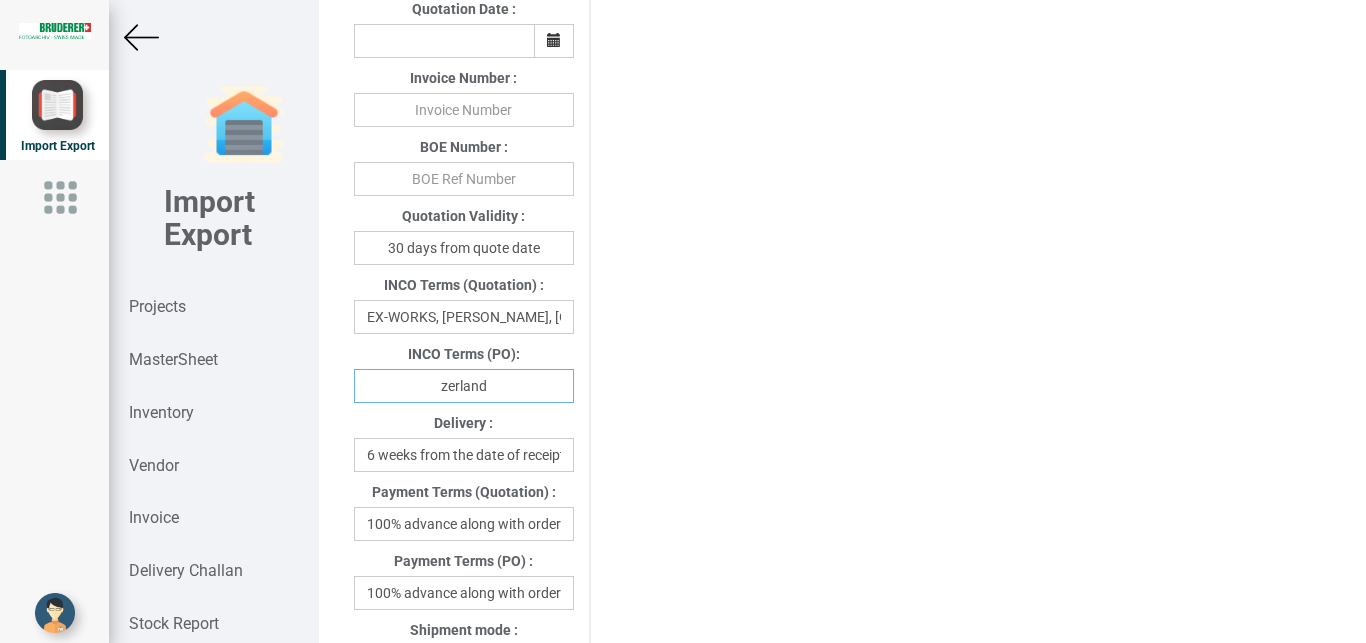 drag, startPoint x: 513, startPoint y: 390, endPoint x: 329, endPoint y: 389, distance: 184.00272 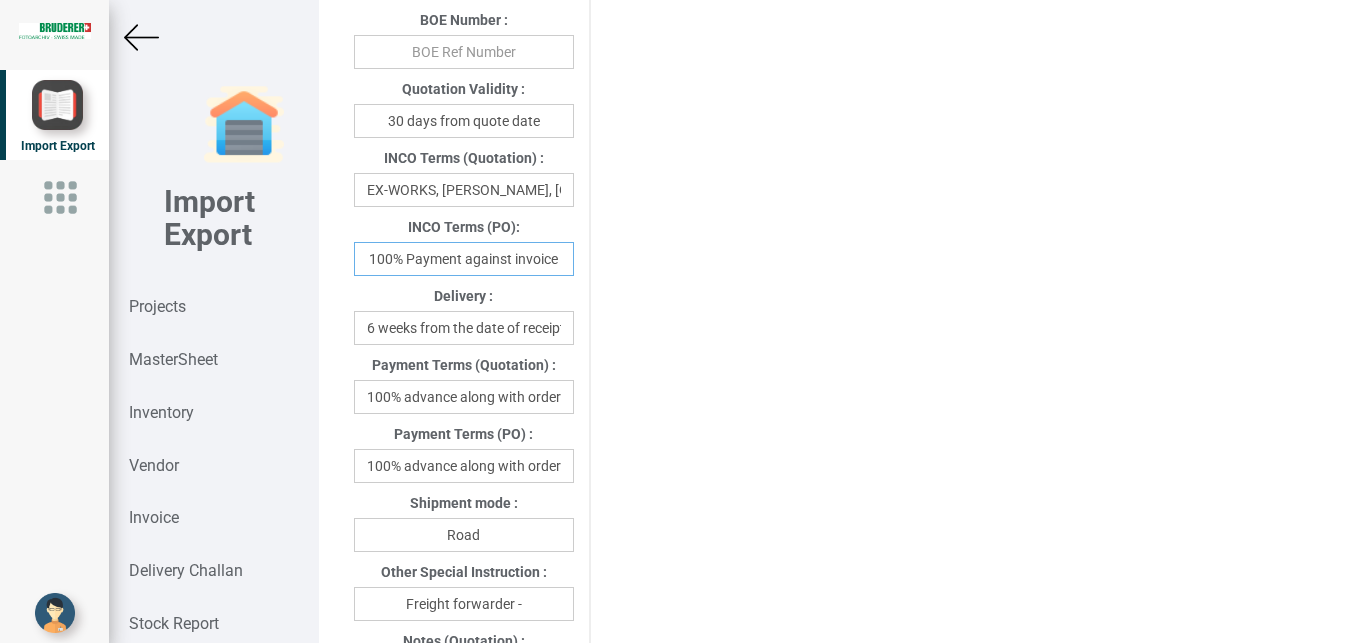 scroll, scrollTop: 1087, scrollLeft: 0, axis: vertical 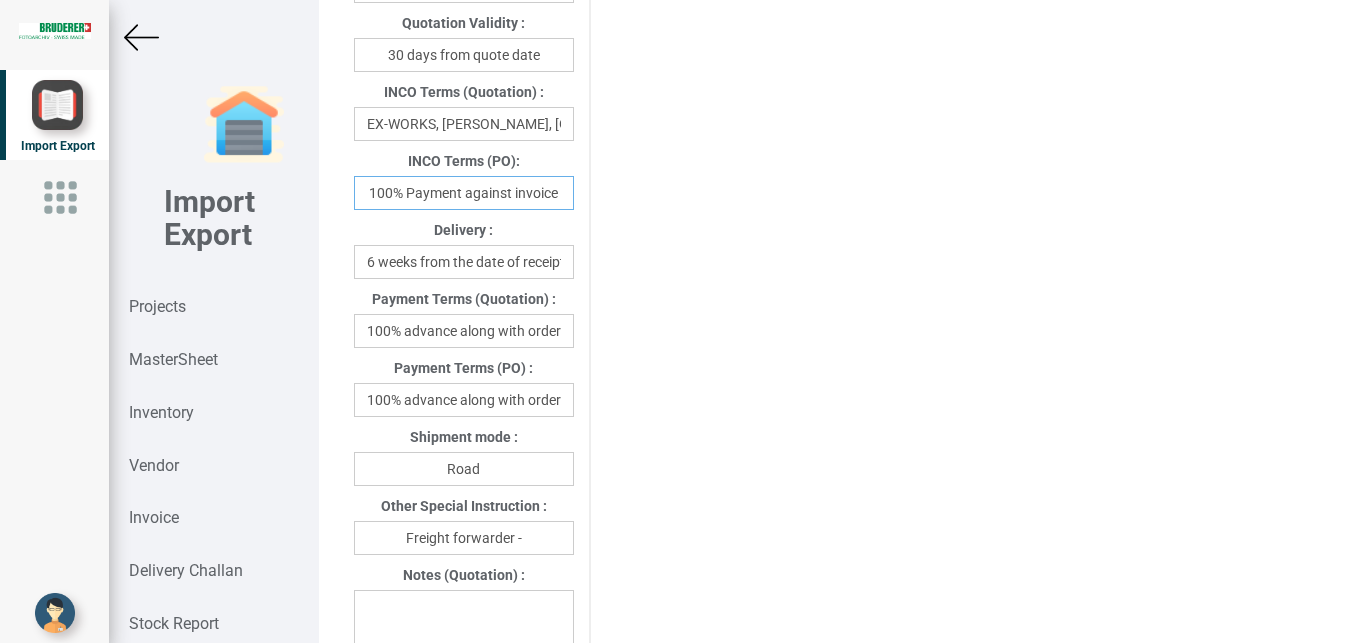drag, startPoint x: 364, startPoint y: 200, endPoint x: 569, endPoint y: 200, distance: 205 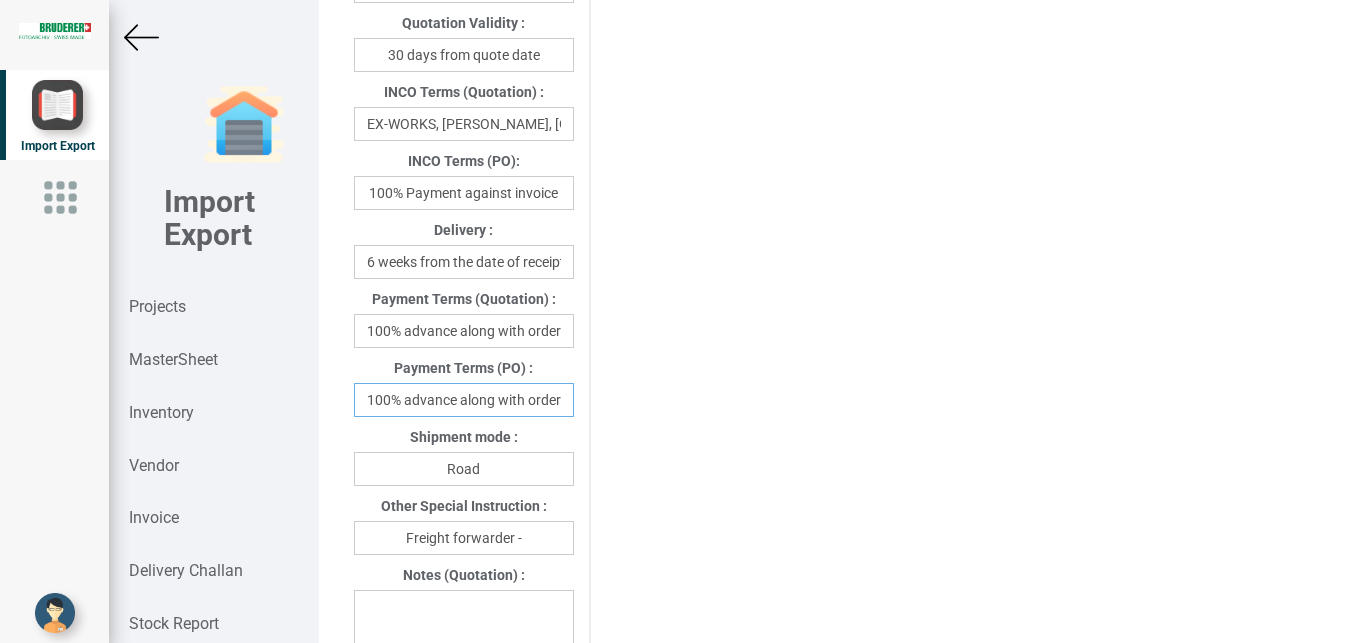 drag, startPoint x: 365, startPoint y: 409, endPoint x: 663, endPoint y: 405, distance: 298.02686 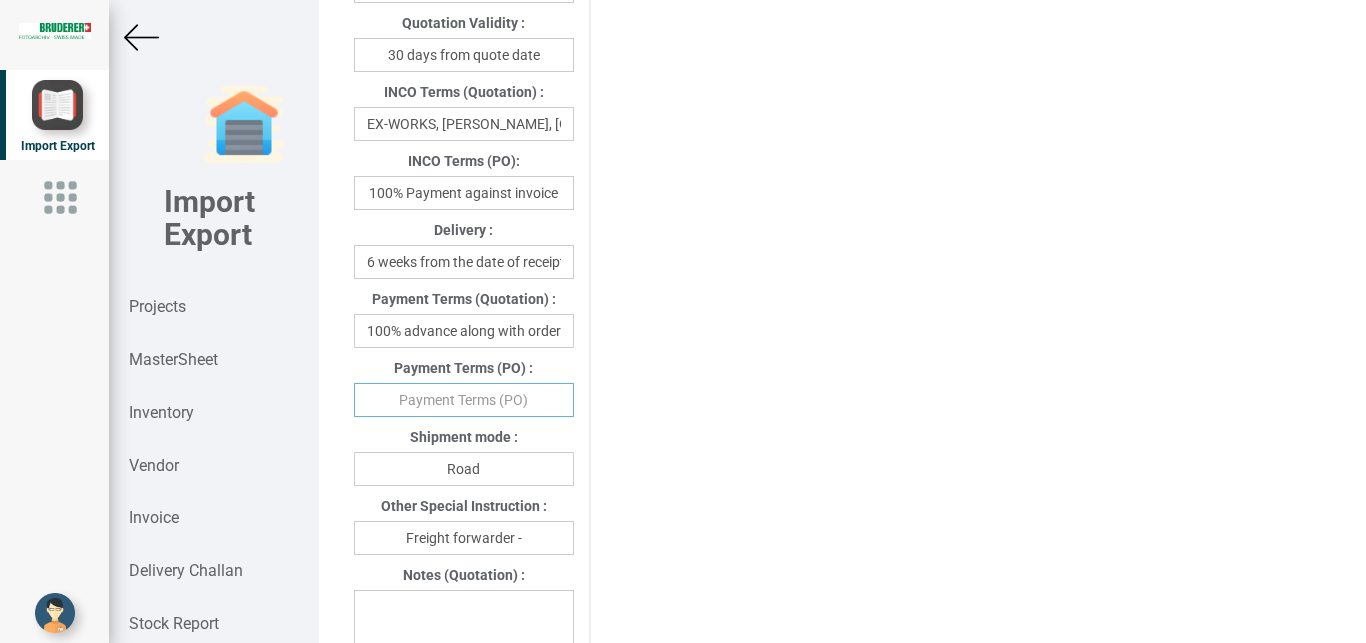 paste on "100% Payment against invoice" 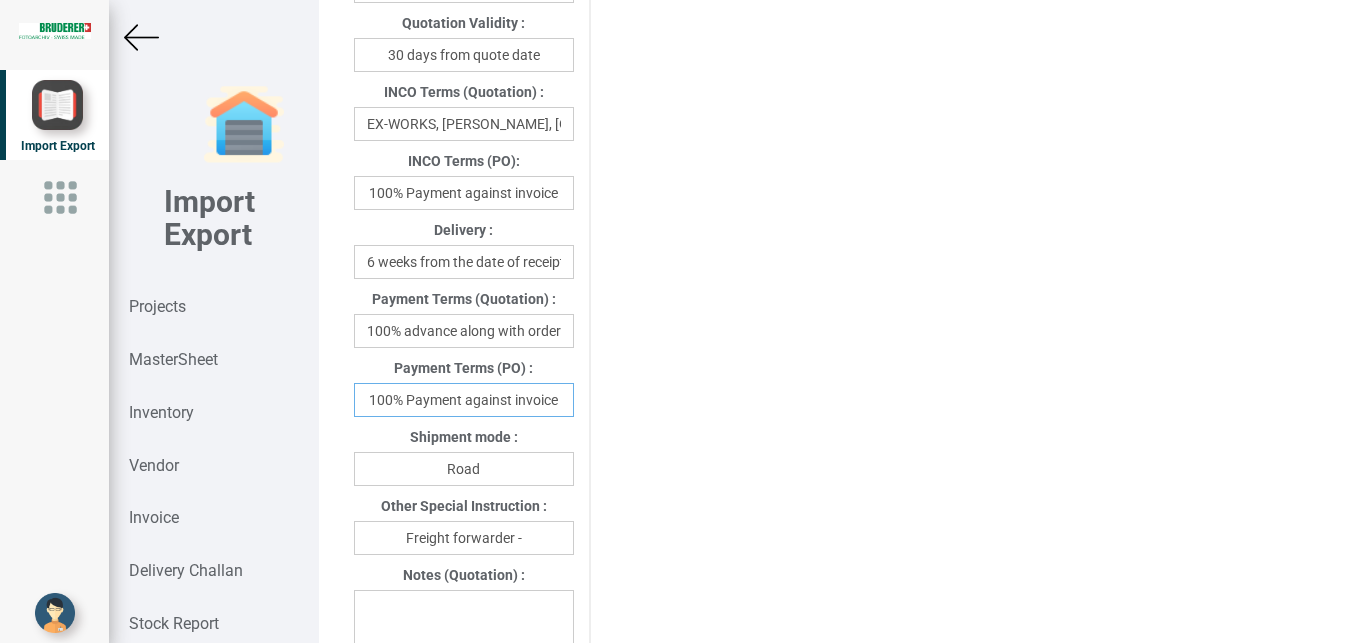 type on "100% Payment against invoice" 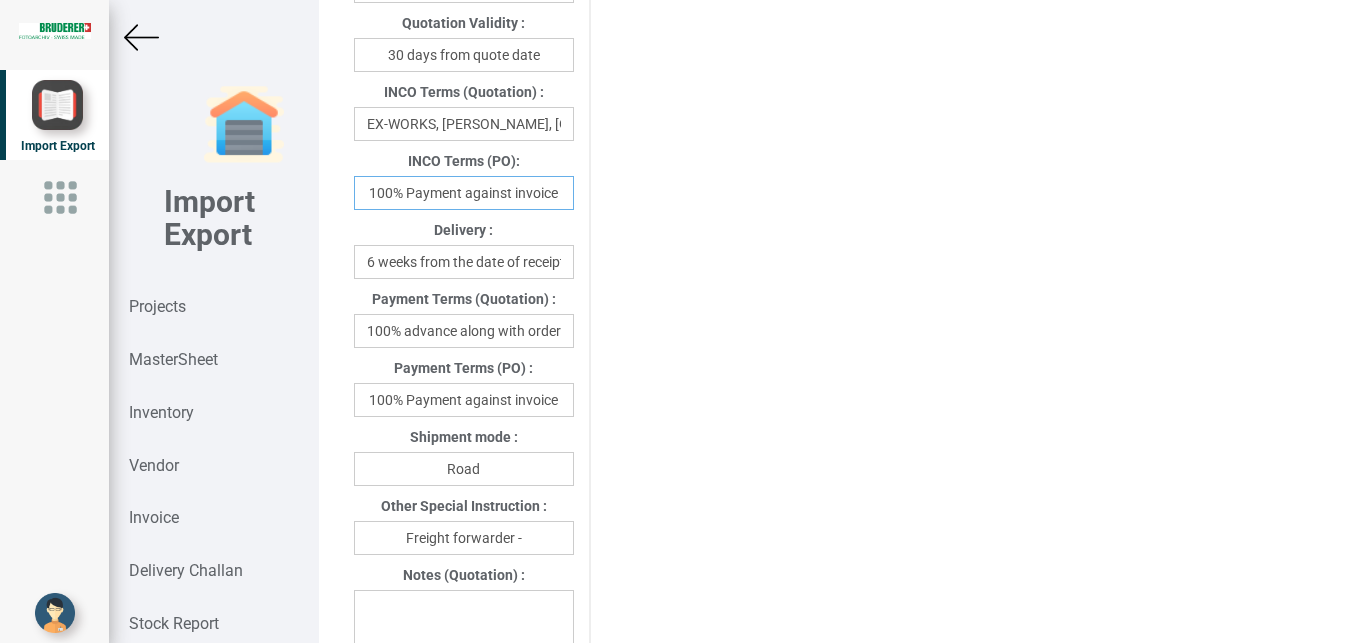drag, startPoint x: 370, startPoint y: 198, endPoint x: 591, endPoint y: 162, distance: 223.91293 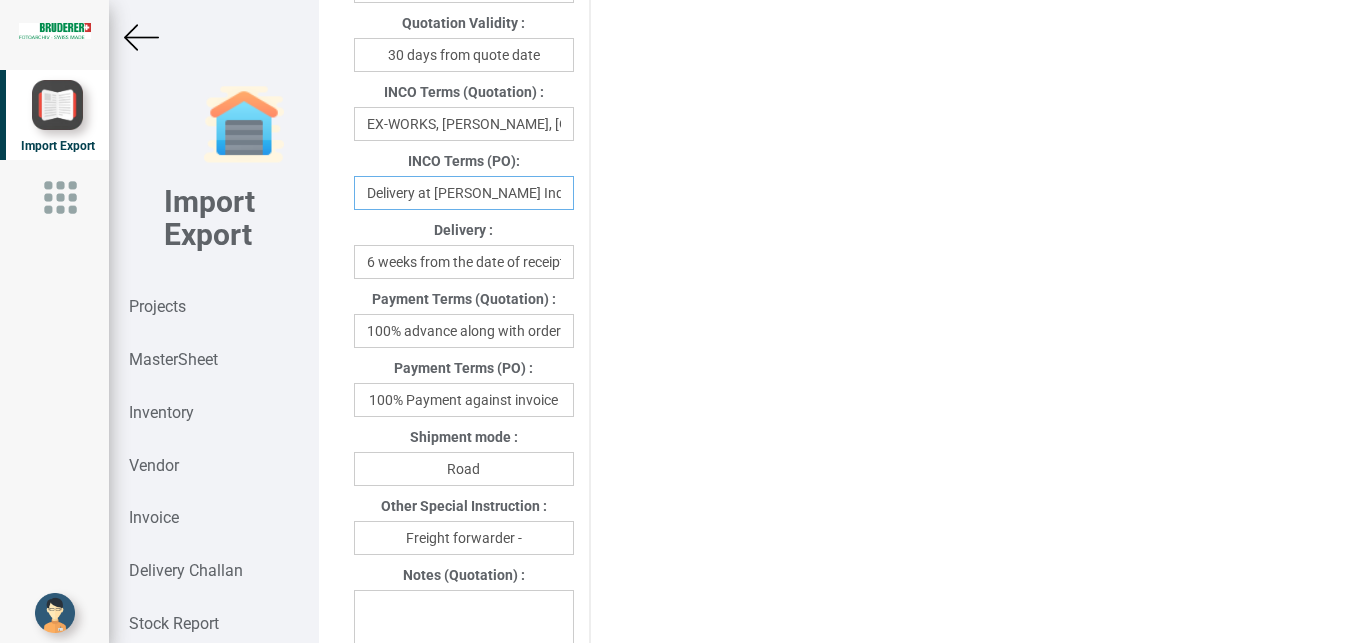 type on "Delivery at [PERSON_NAME] India" 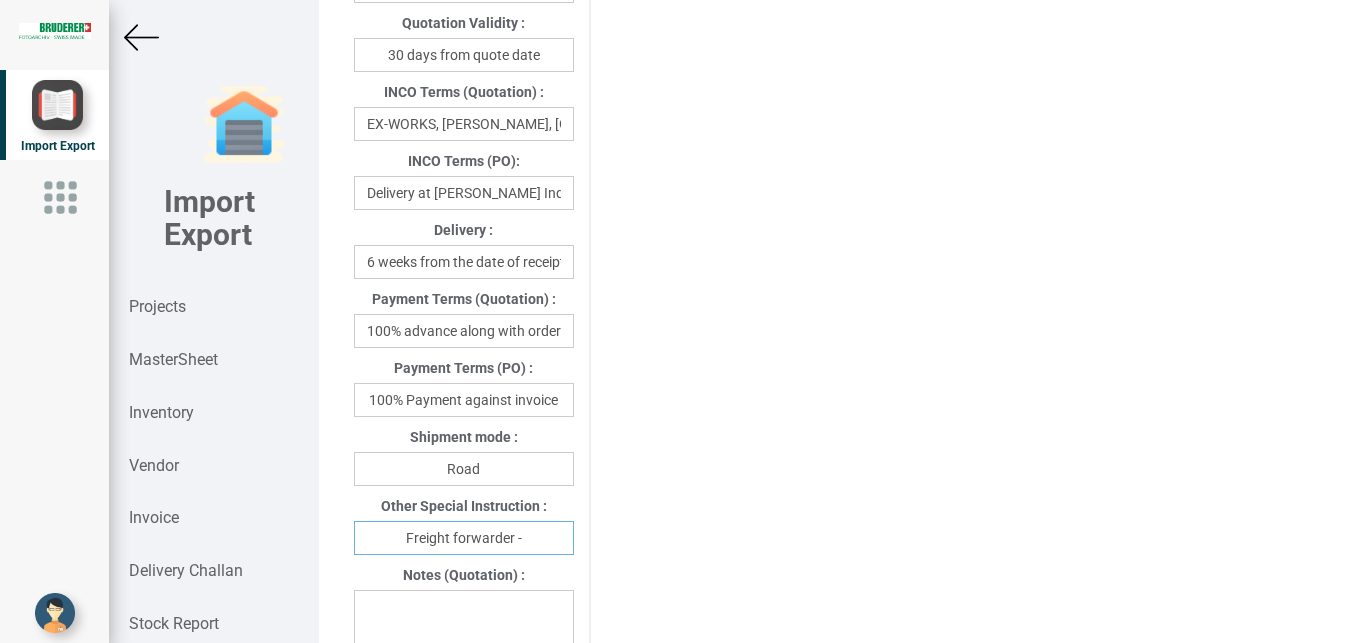 drag, startPoint x: 522, startPoint y: 539, endPoint x: 542, endPoint y: 543, distance: 20.396078 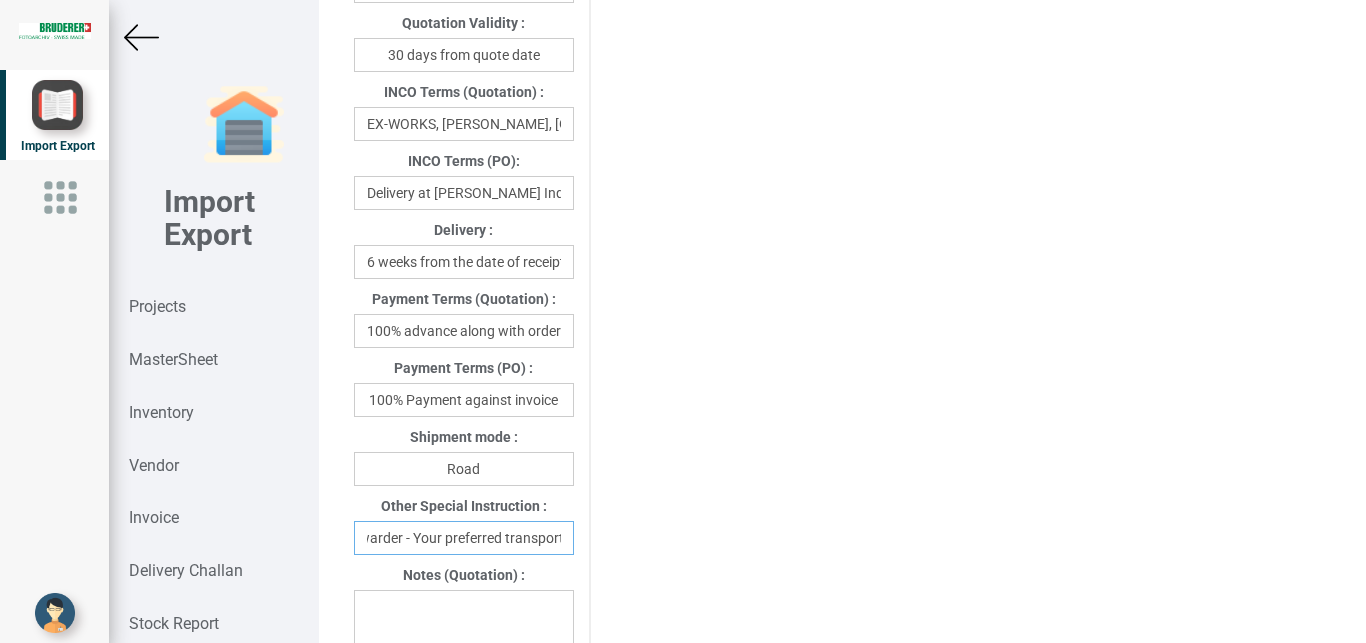 scroll, scrollTop: 0, scrollLeft: 78, axis: horizontal 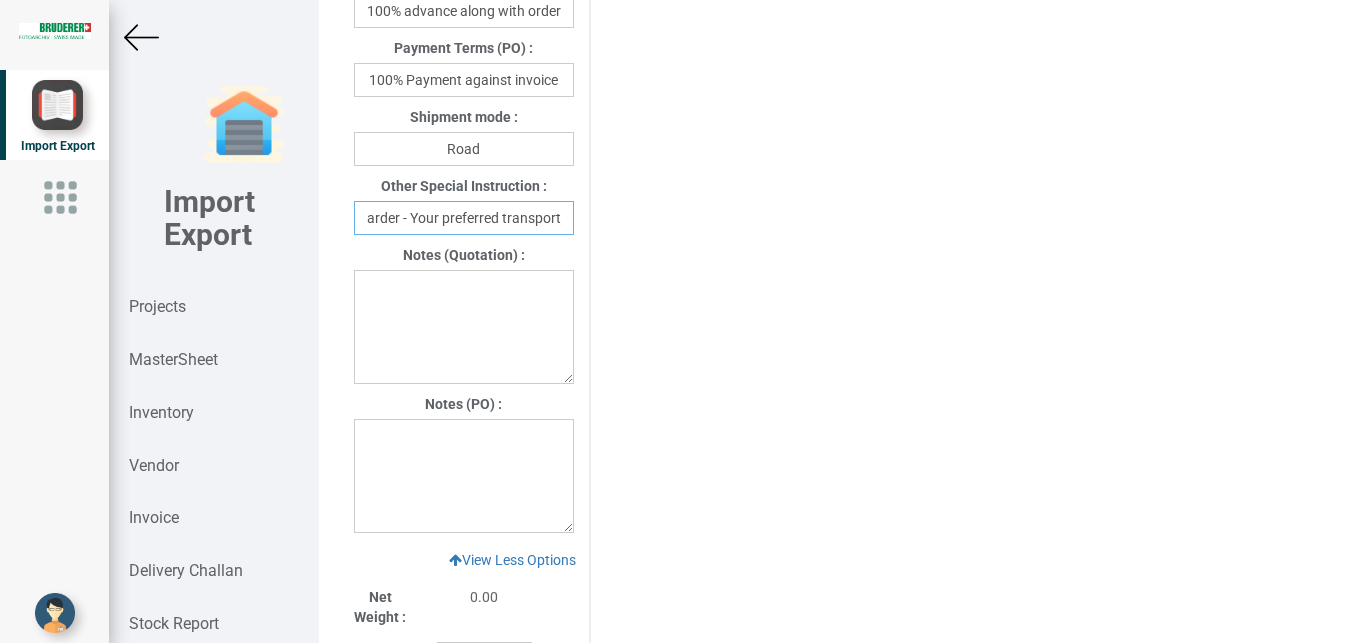 type on "Freight forwarder - Your preferred transport" 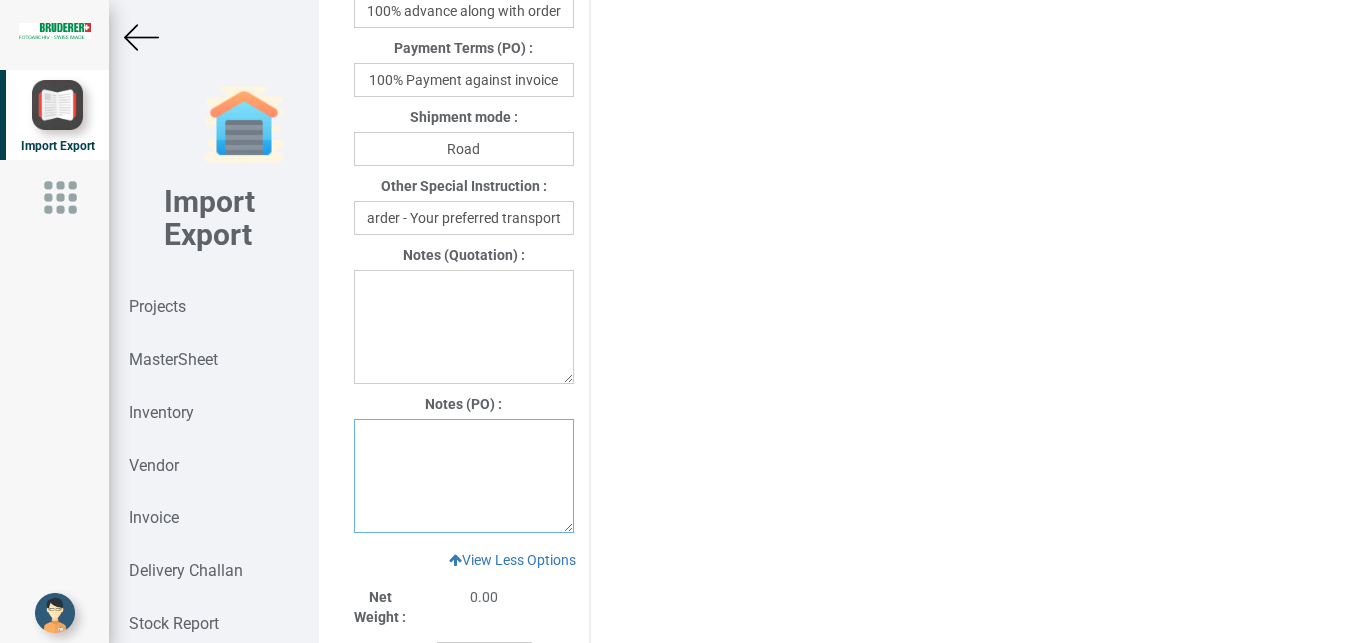 drag, startPoint x: 368, startPoint y: 432, endPoint x: 452, endPoint y: 444, distance: 84.85281 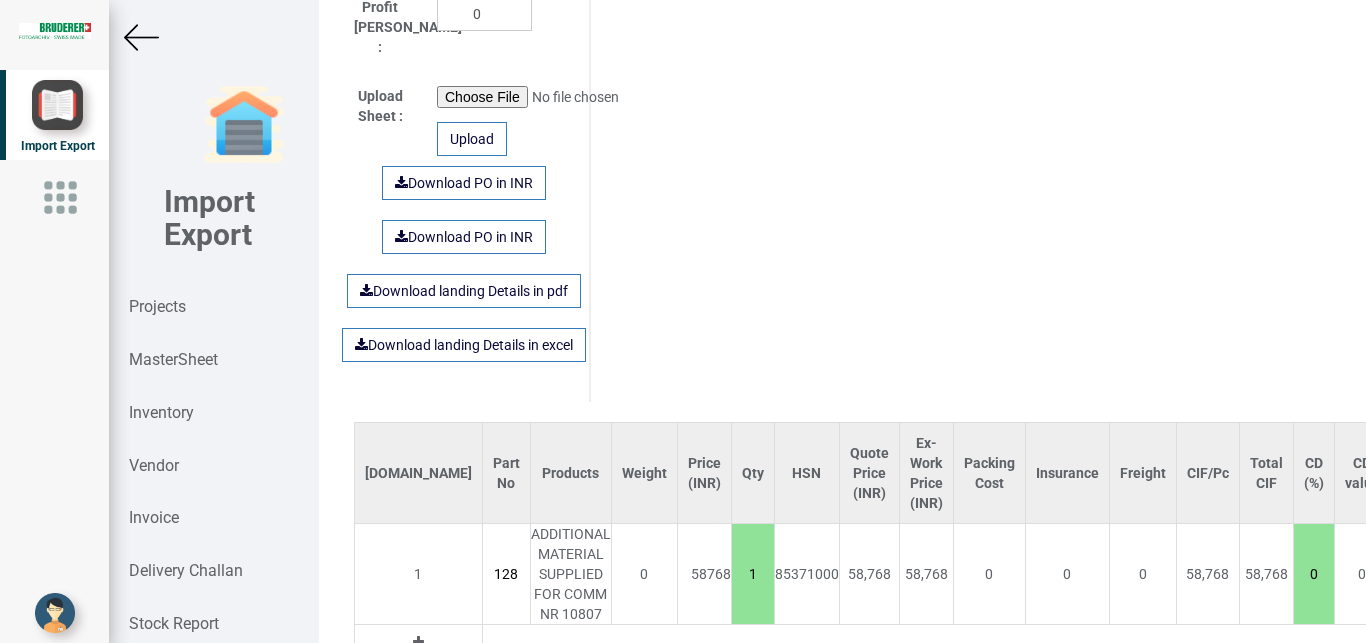 scroll, scrollTop: 2032, scrollLeft: 0, axis: vertical 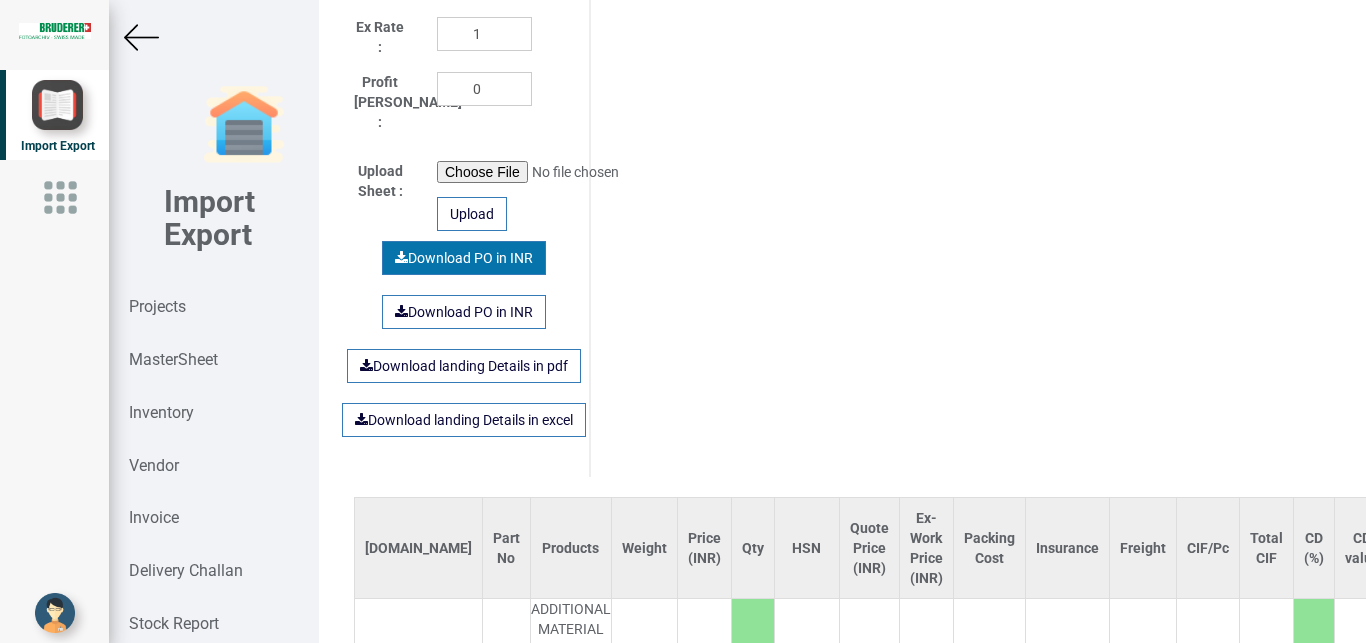 type on "1. GST: Extra as per actual" 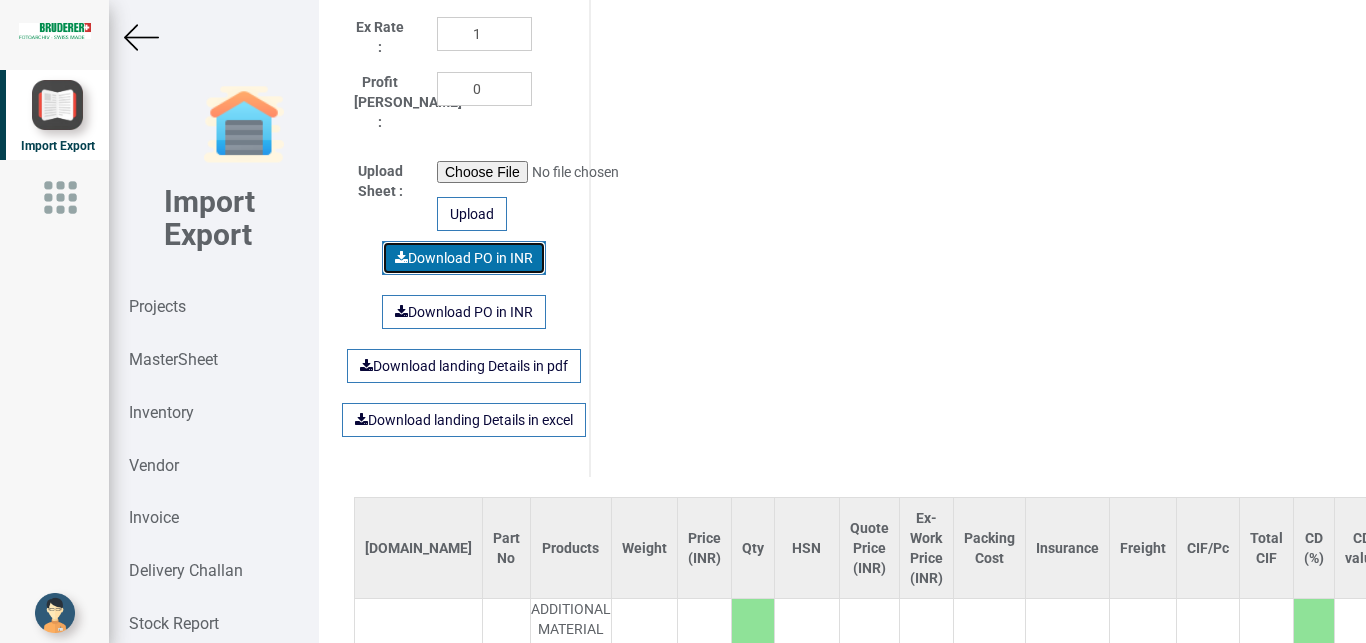 click on "Download PO in INR" at bounding box center (464, 258) 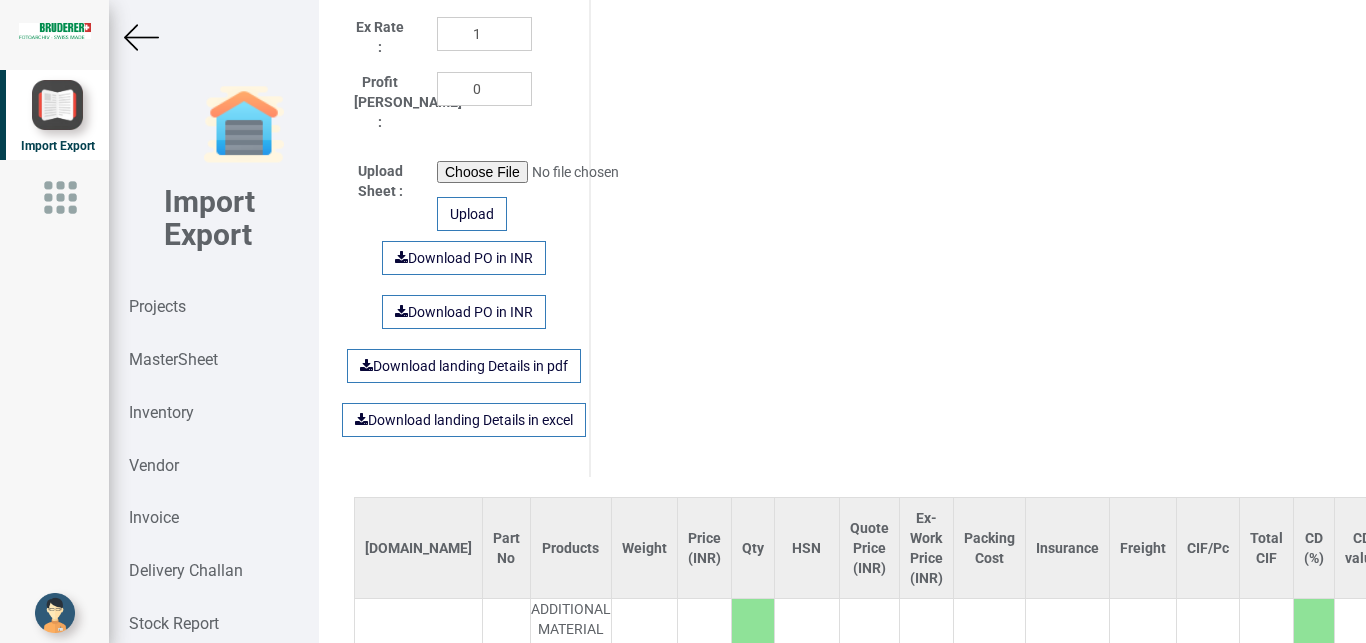 click at bounding box center [141, 37] 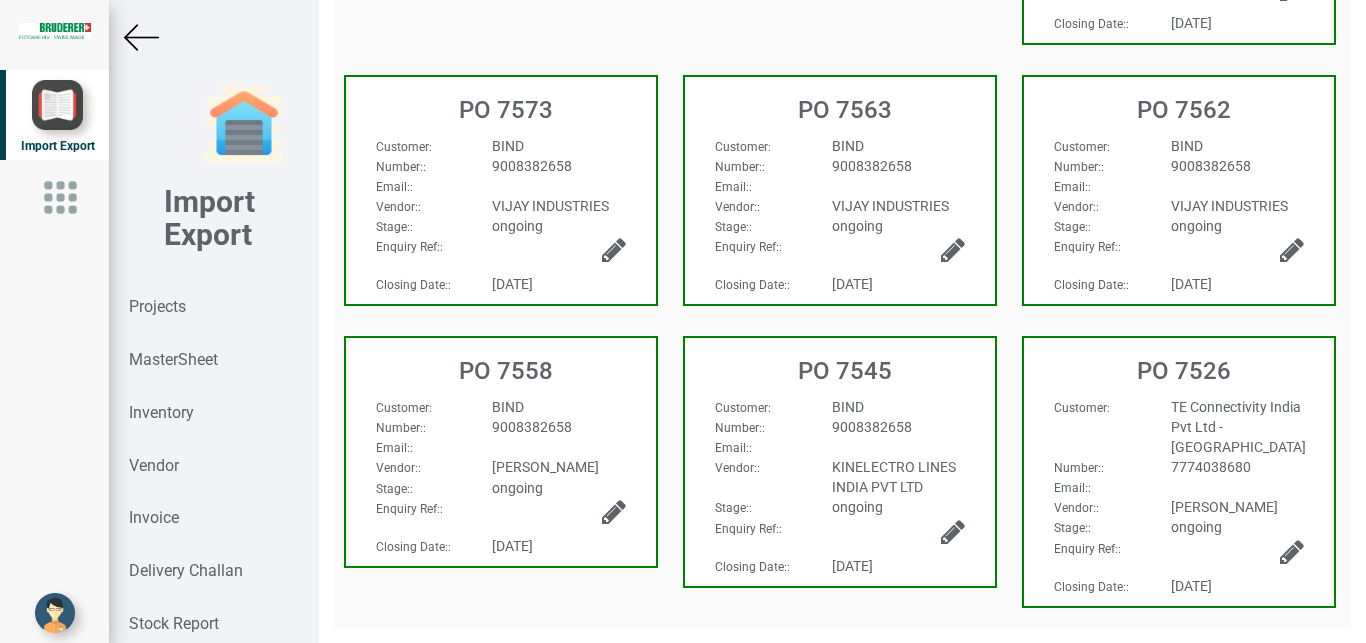 scroll, scrollTop: 766, scrollLeft: 0, axis: vertical 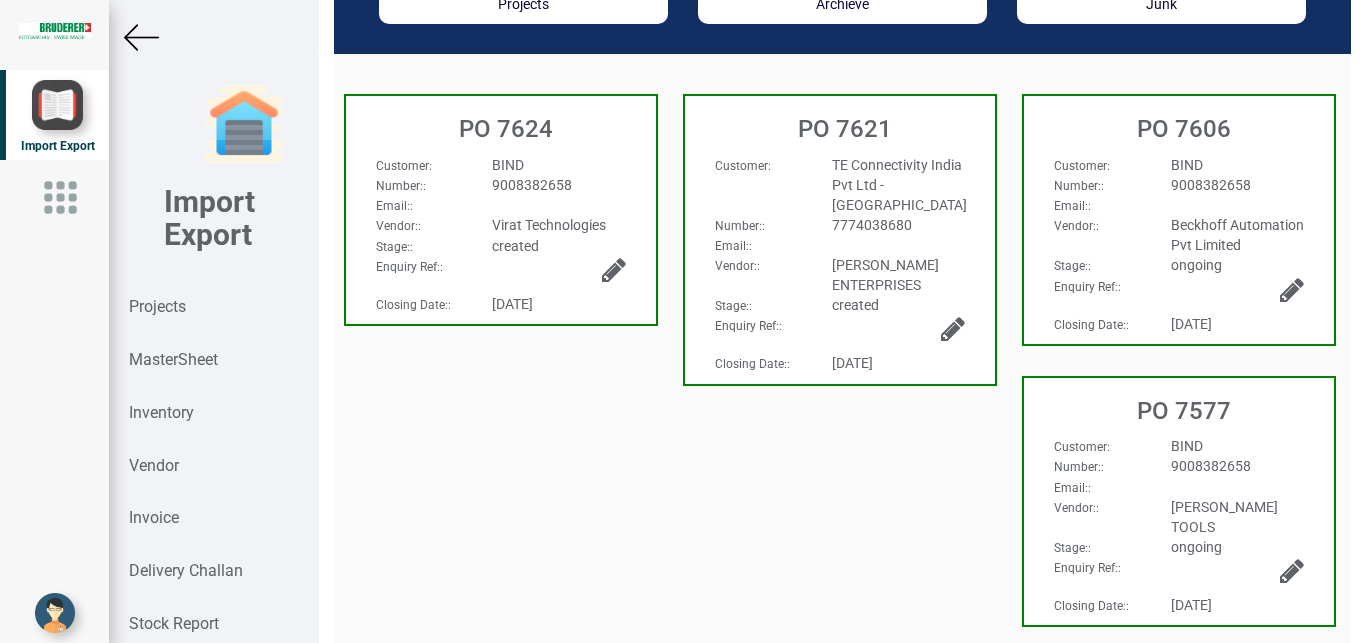 click at bounding box center (614, 270) 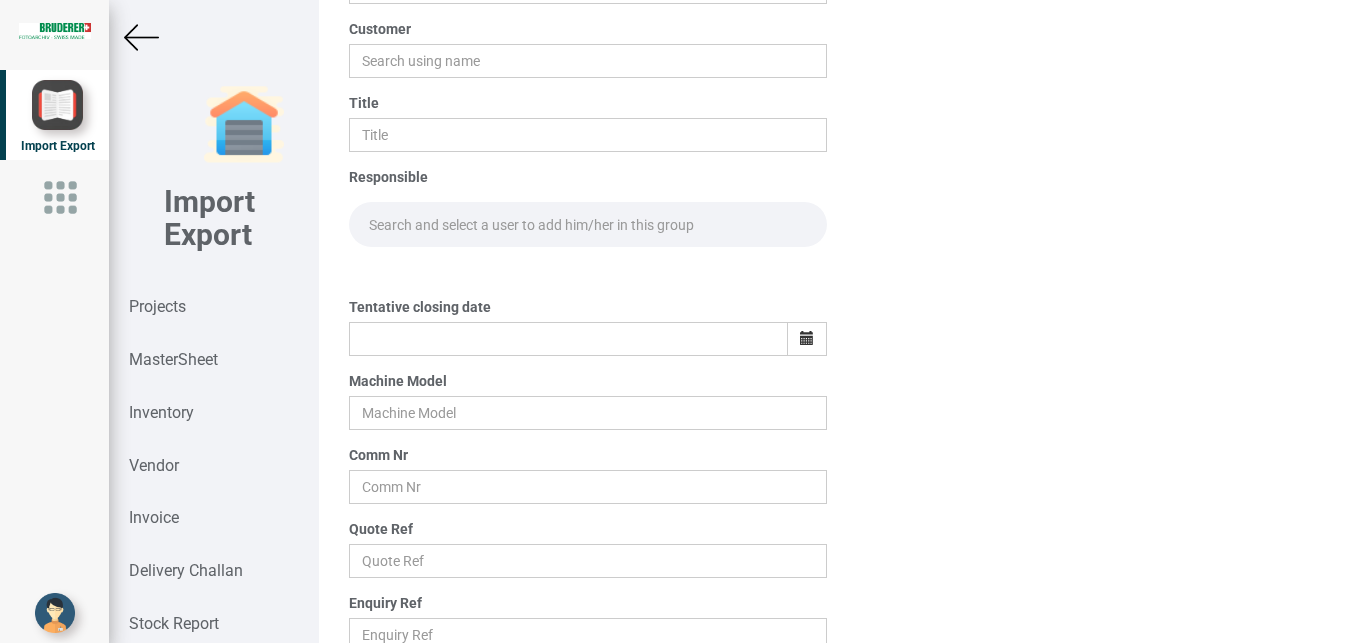 type on "Virat Technologies" 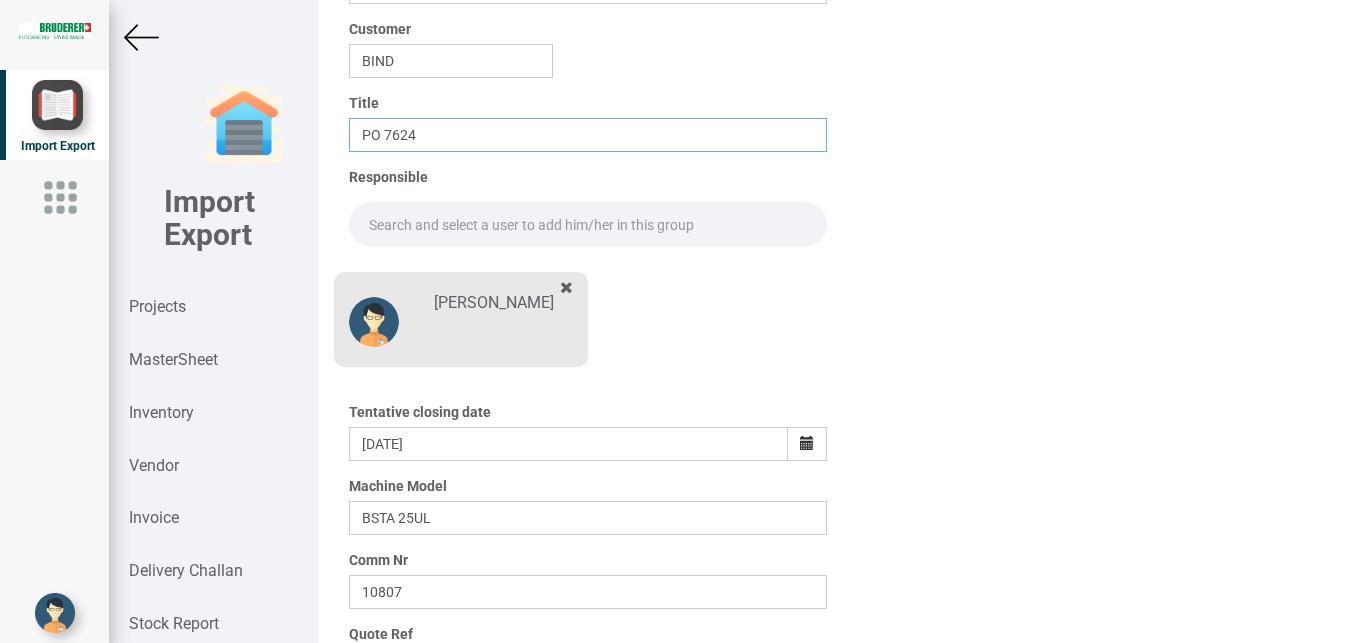 click on "PO 7624" at bounding box center [588, 135] 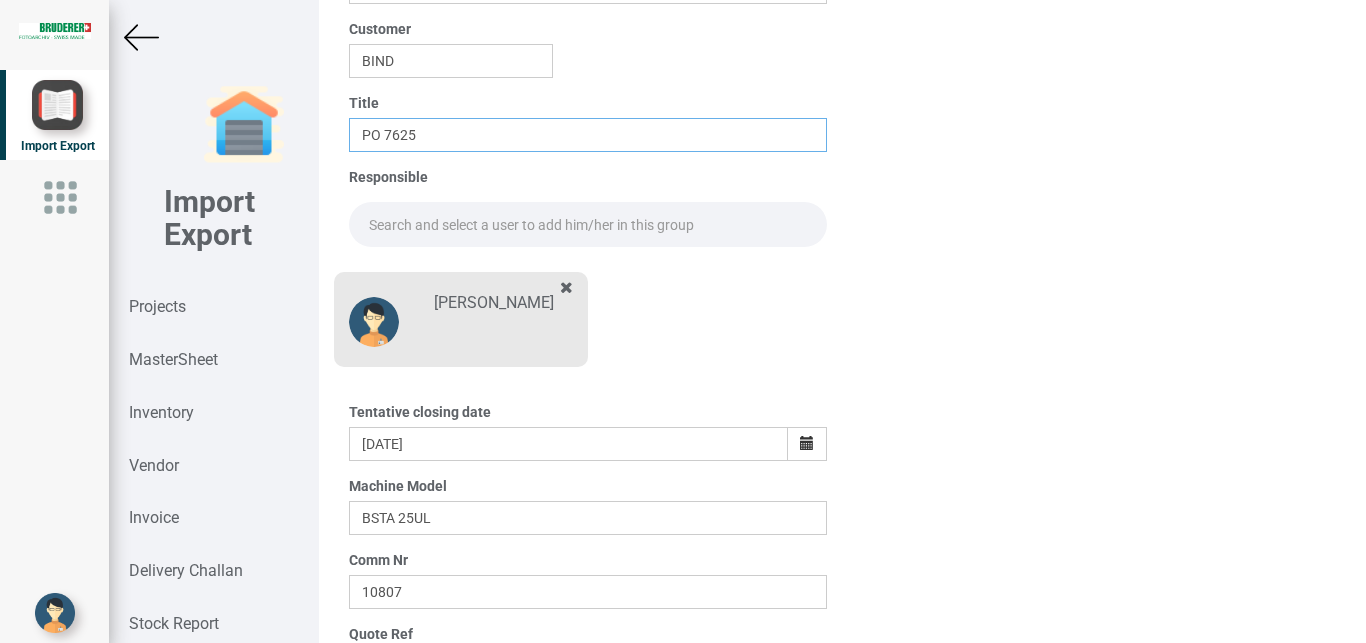 scroll, scrollTop: 350, scrollLeft: 0, axis: vertical 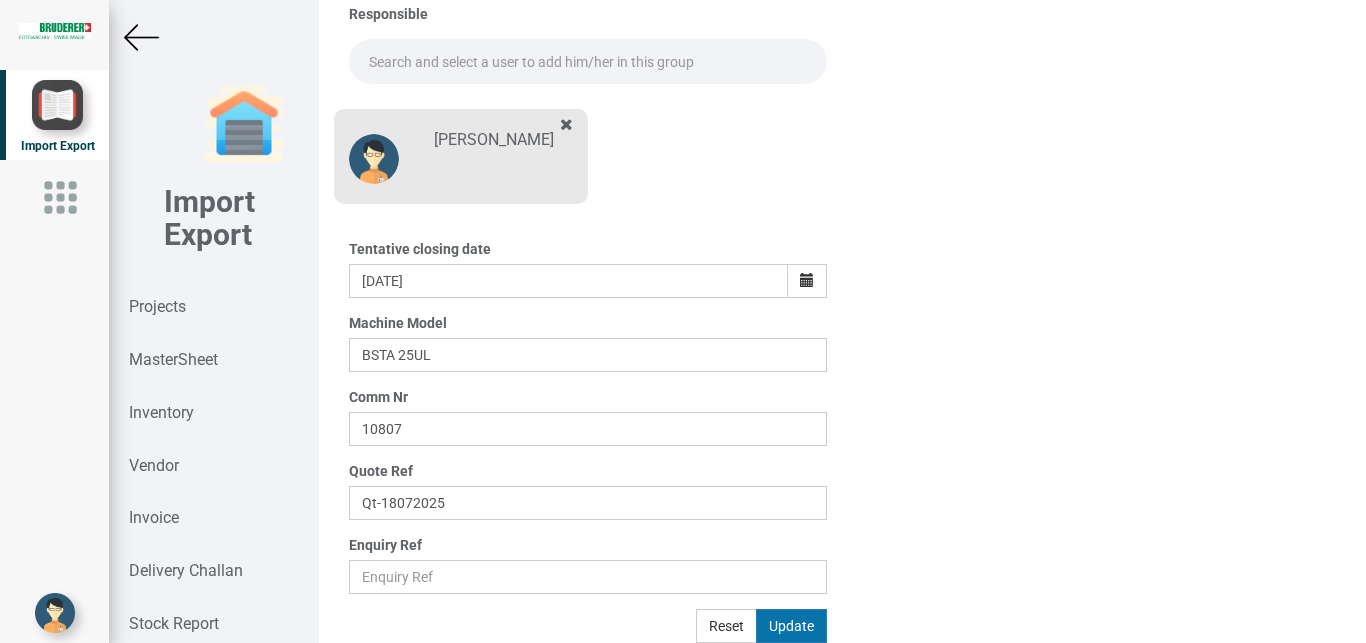 type on "PO 7625" 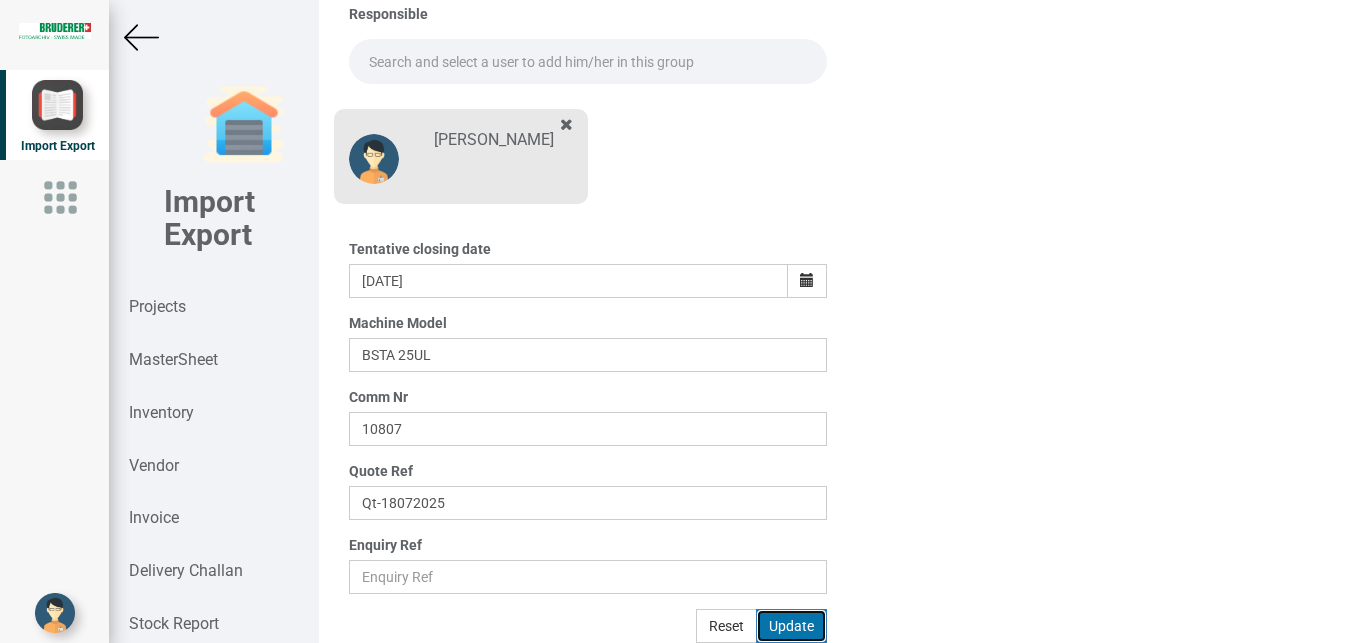 click on "Update" at bounding box center (791, 626) 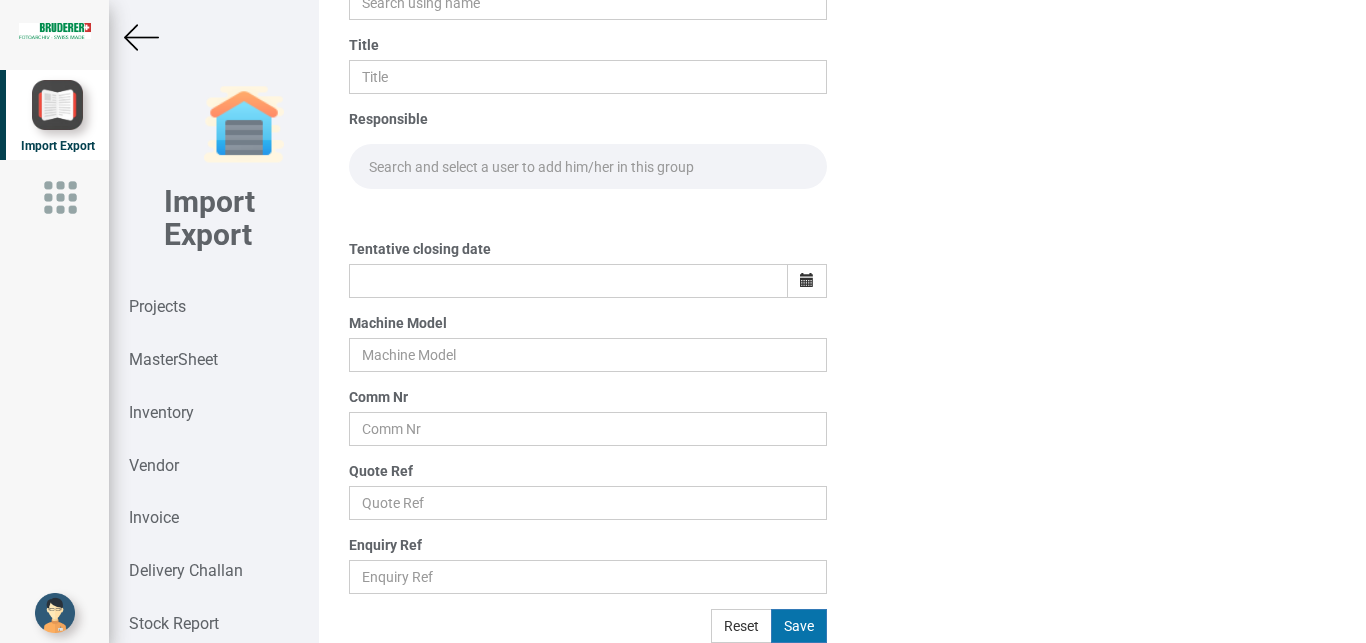 scroll, scrollTop: 245, scrollLeft: 0, axis: vertical 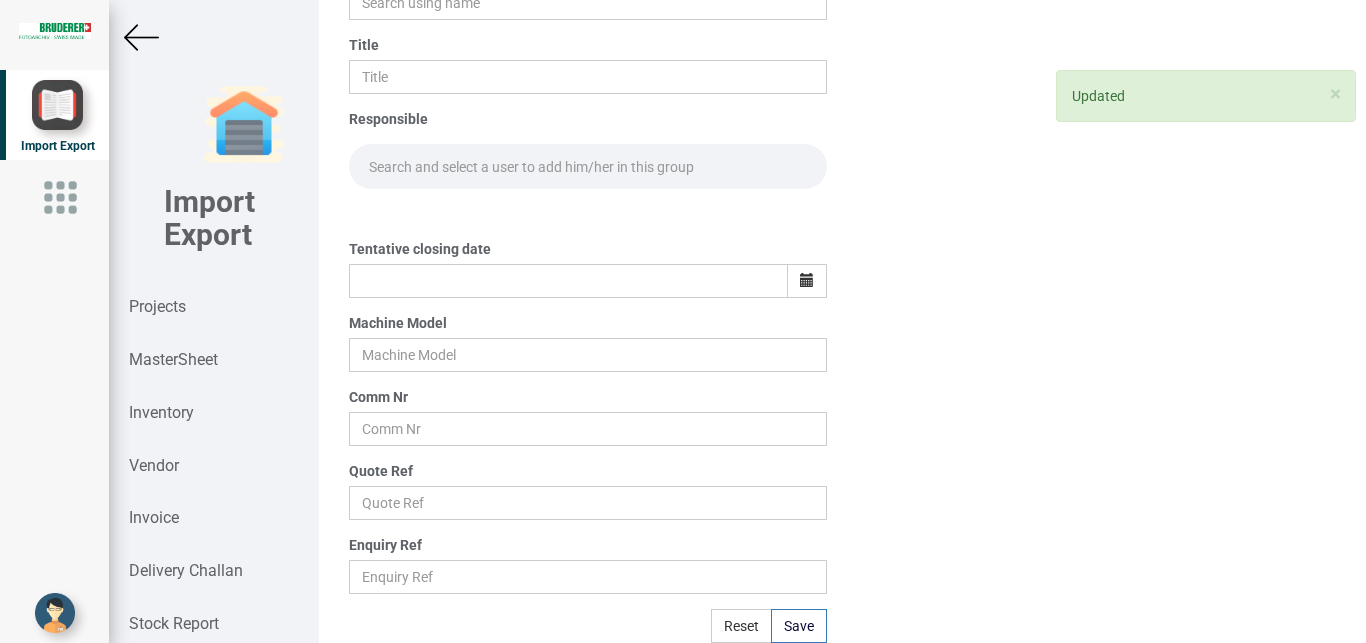 click at bounding box center [141, 37] 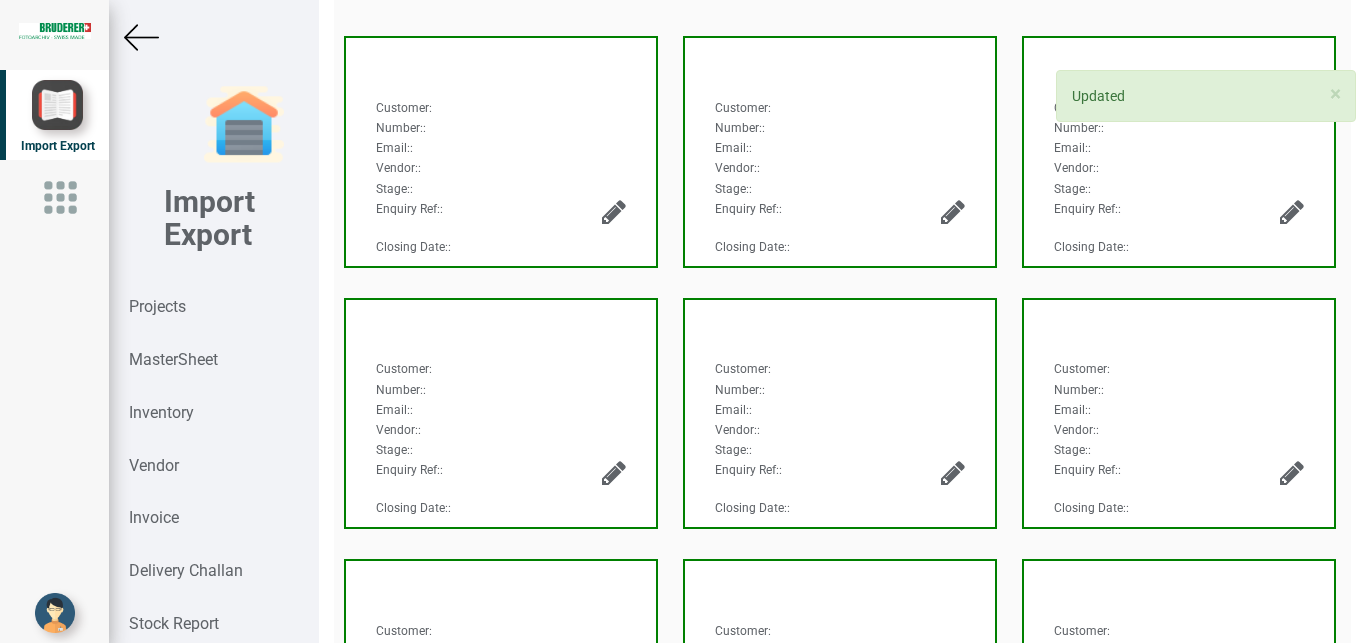 scroll, scrollTop: 245, scrollLeft: 0, axis: vertical 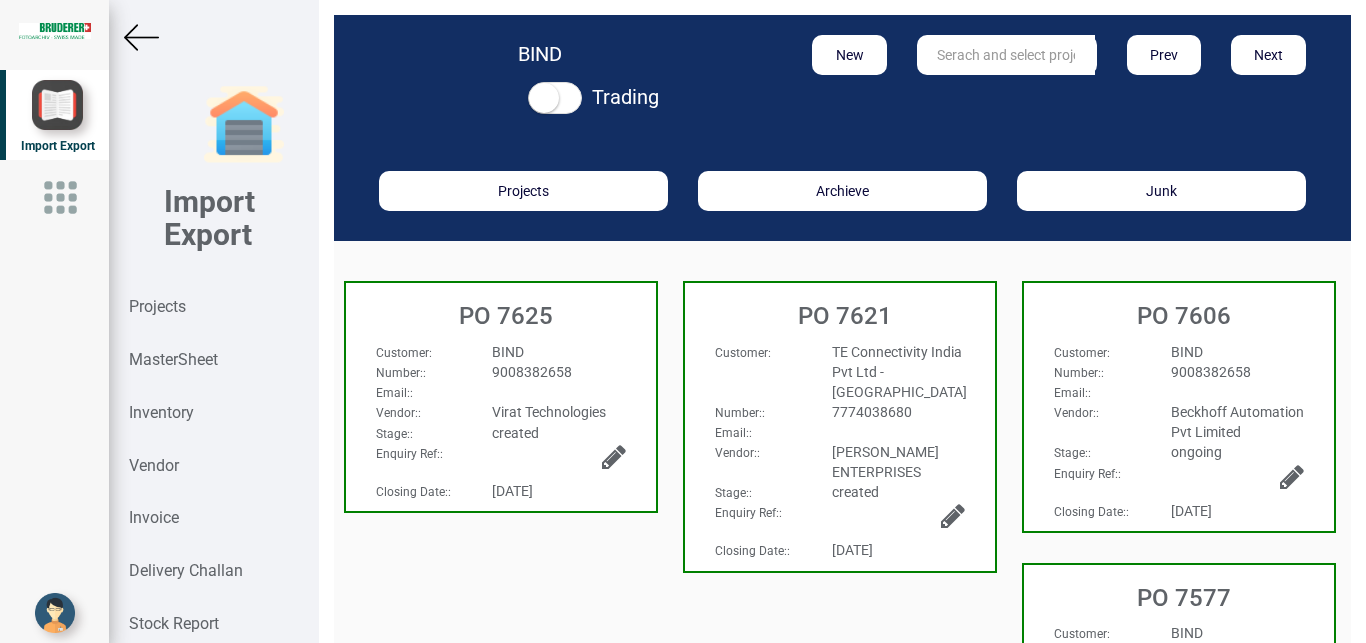 click on "9008382658" at bounding box center (558, 372) 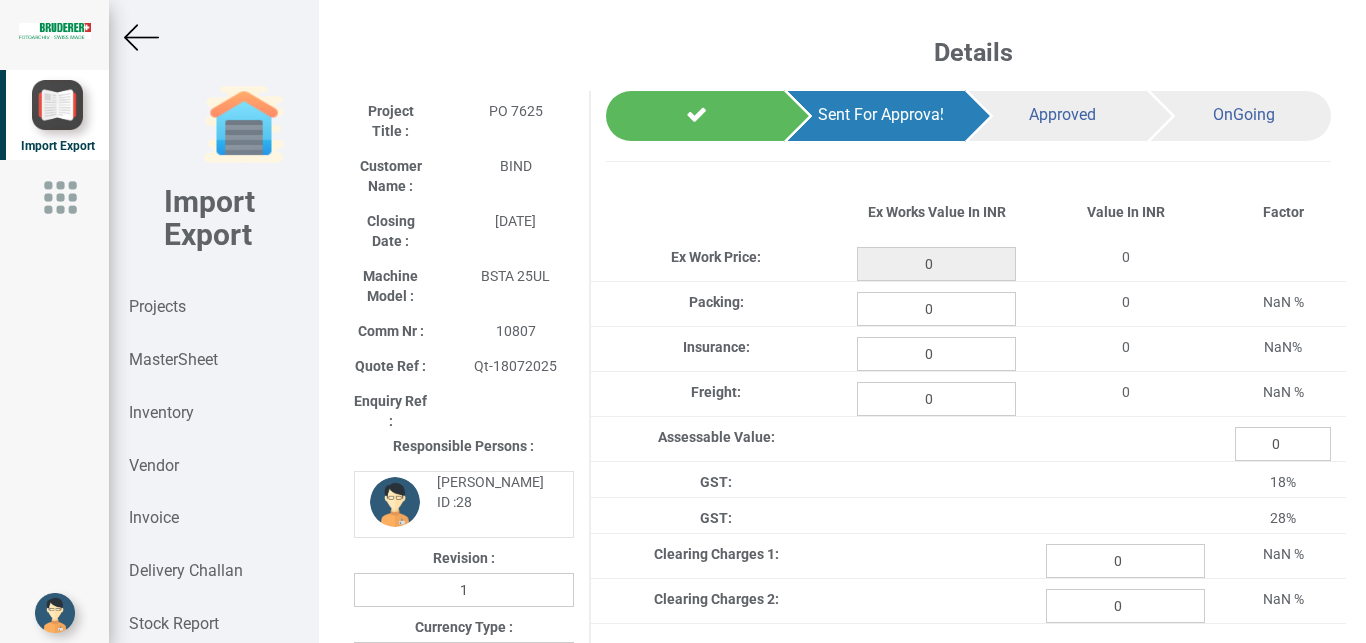 type on "58768" 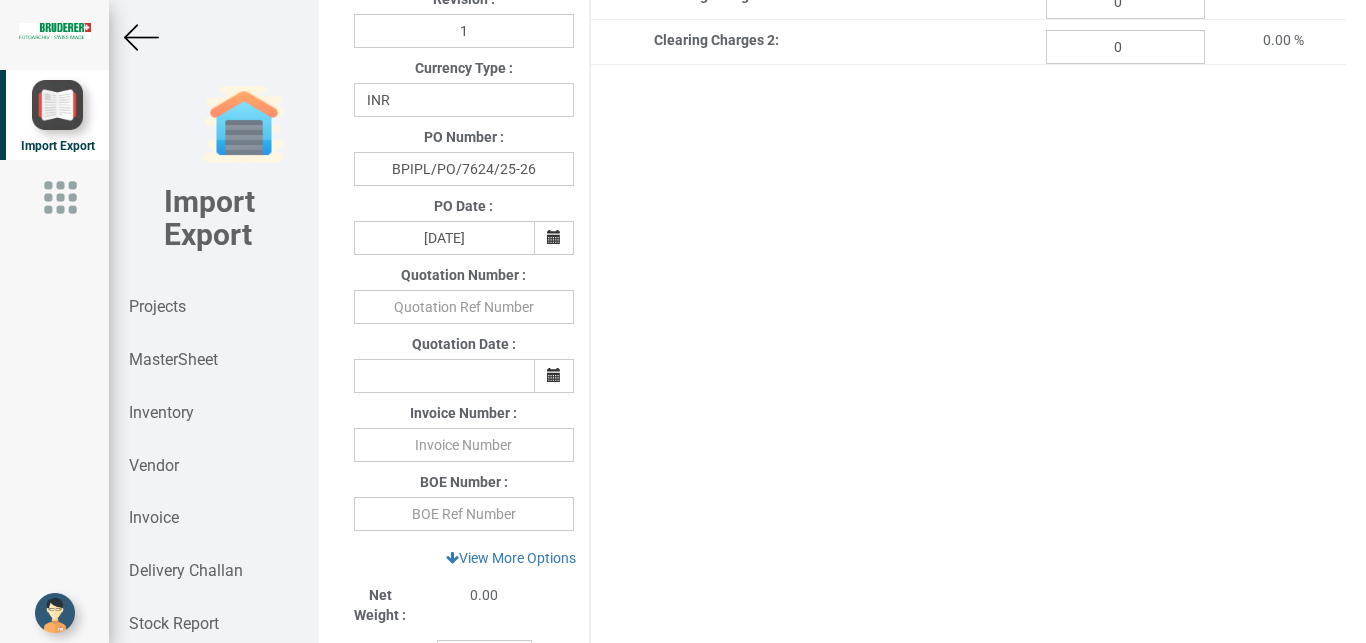 scroll, scrollTop: 550, scrollLeft: 0, axis: vertical 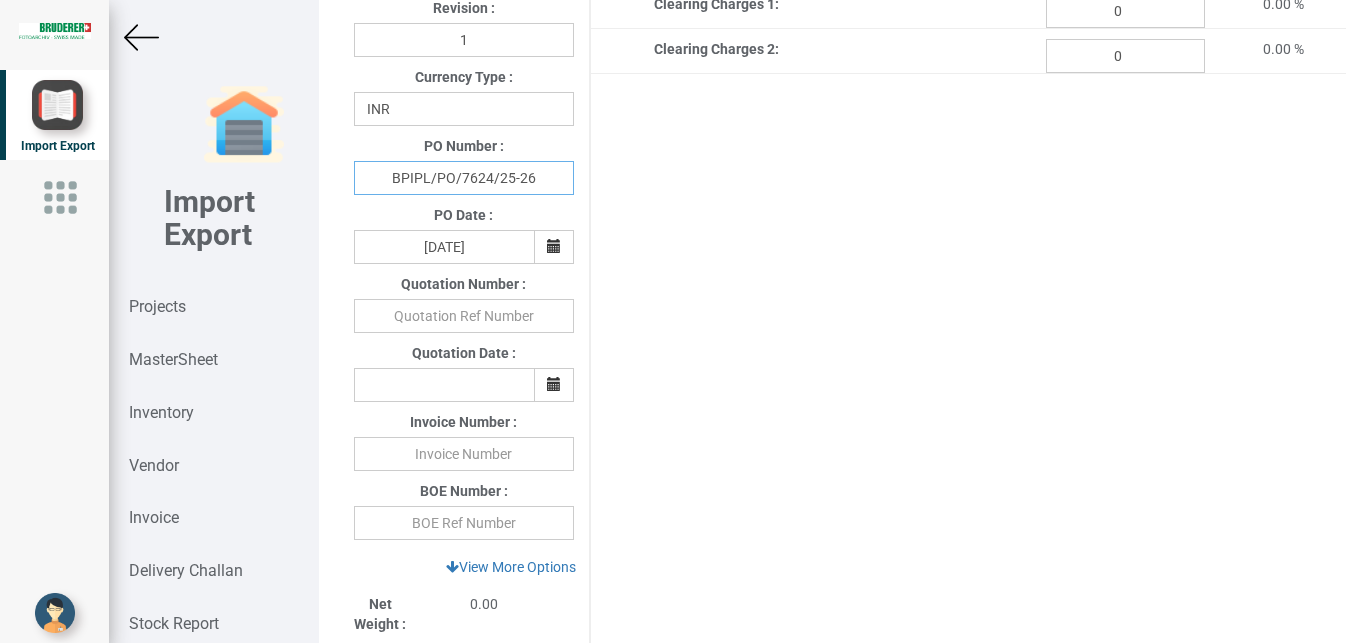 click on "BPIPL/PO/7624/25-26" at bounding box center (464, 178) 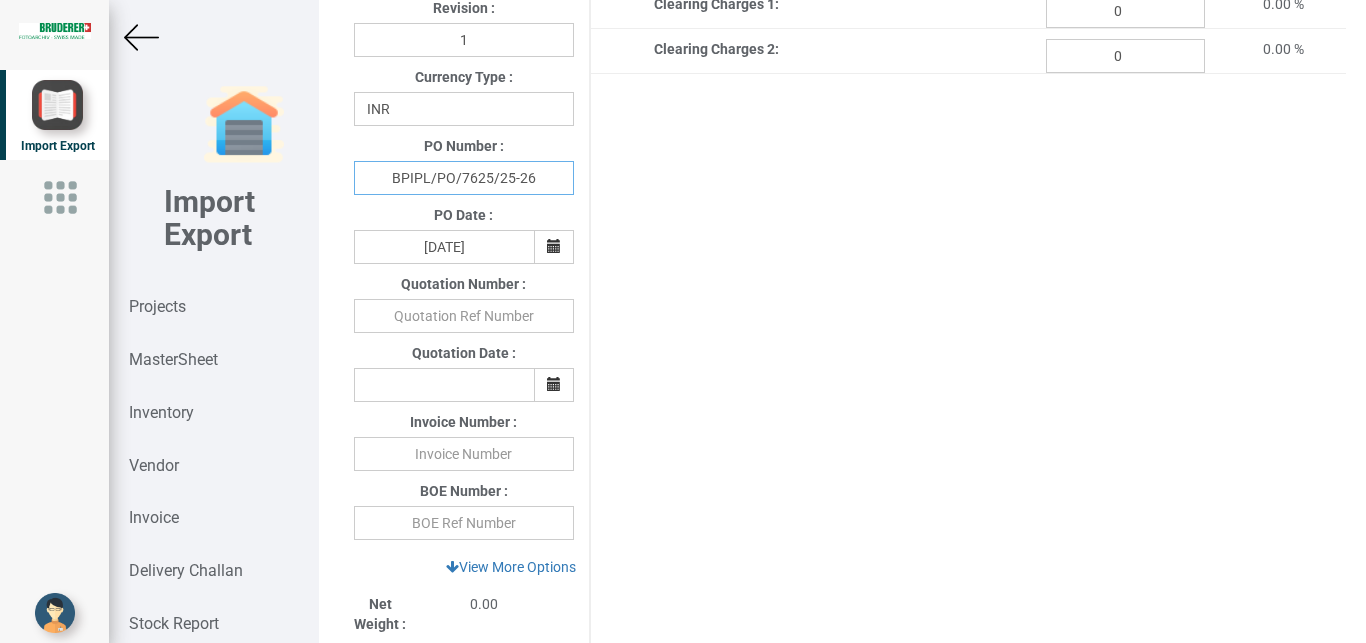 type on "BPIPL/PO/7625/25-26" 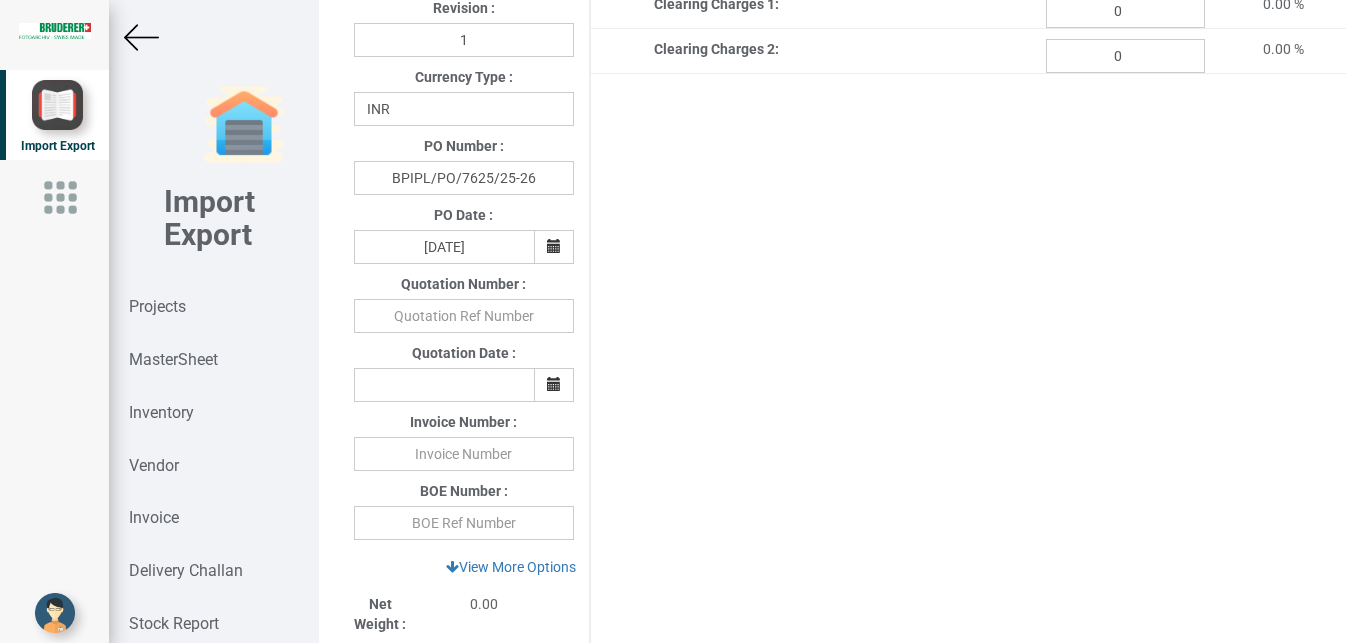 drag, startPoint x: 1347, startPoint y: 324, endPoint x: 1365, endPoint y: 424, distance: 101.607086 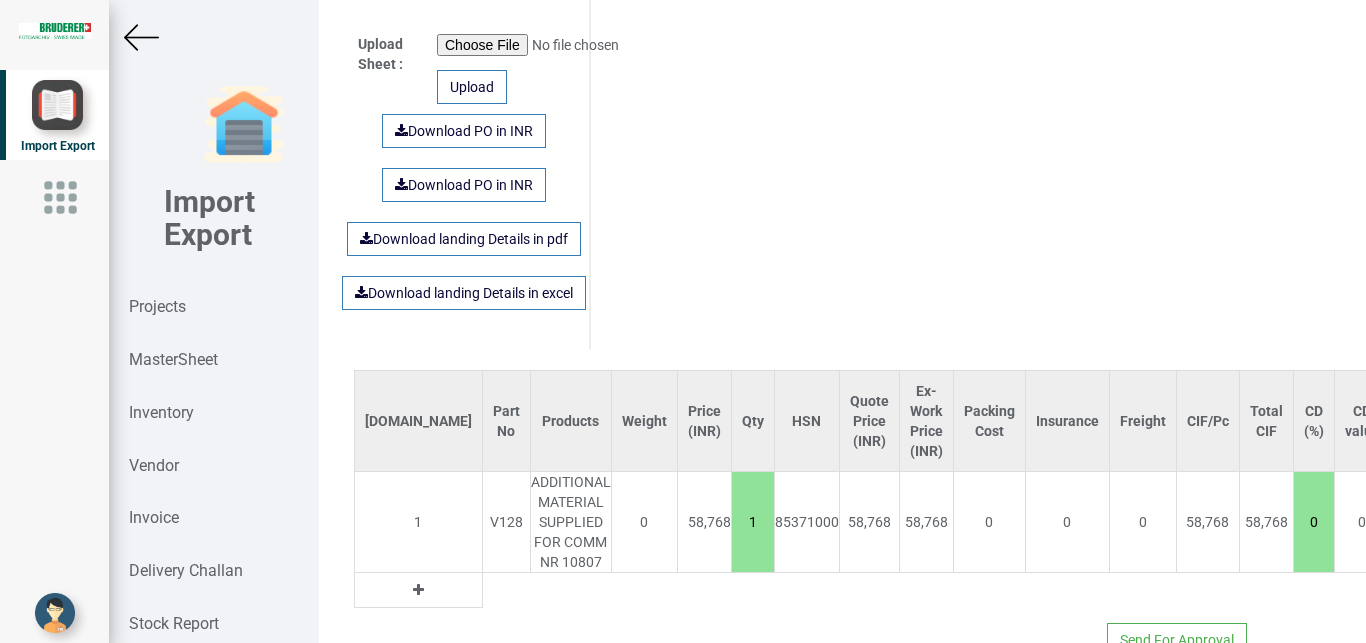 scroll, scrollTop: 1302, scrollLeft: 0, axis: vertical 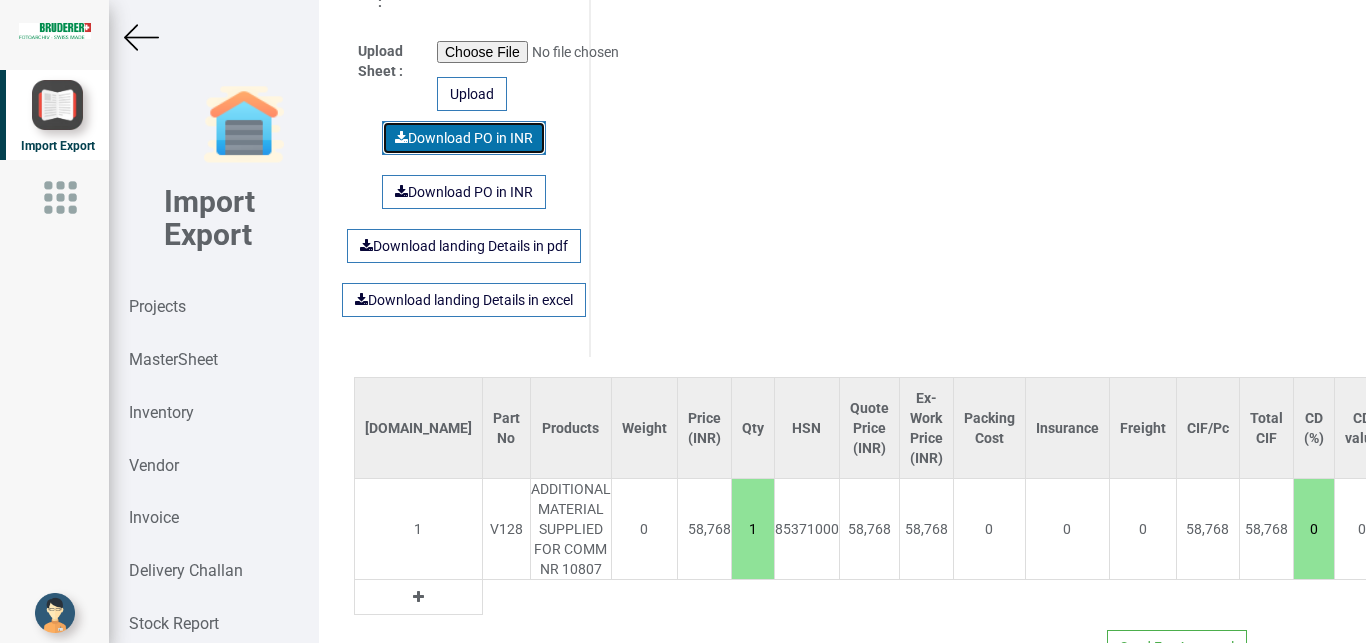 click on "Download PO in INR" at bounding box center [464, 138] 